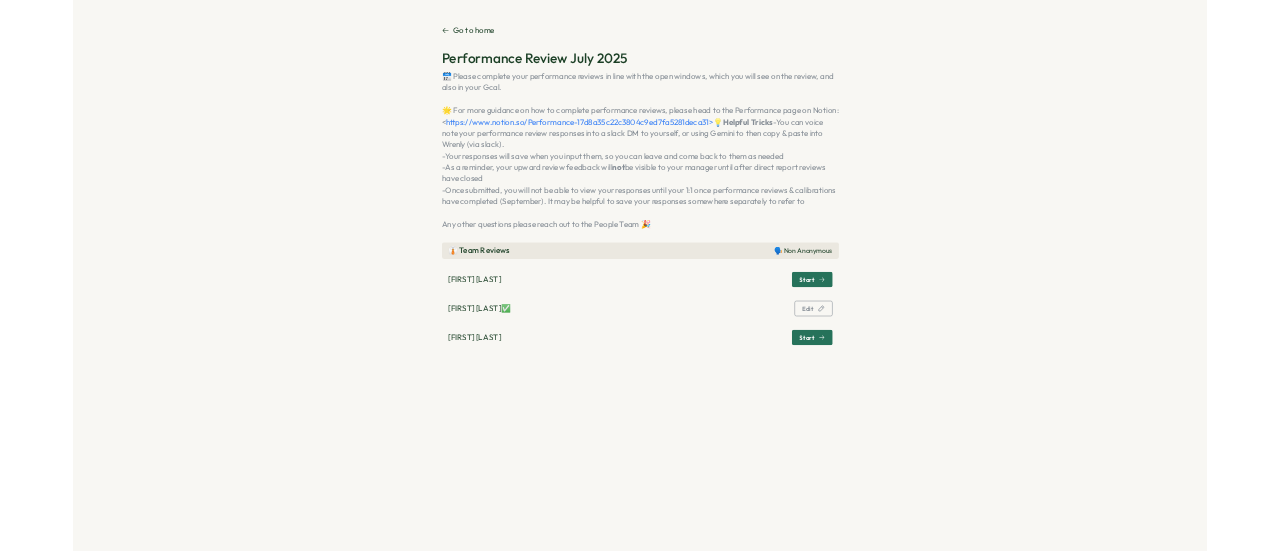 scroll, scrollTop: 0, scrollLeft: 0, axis: both 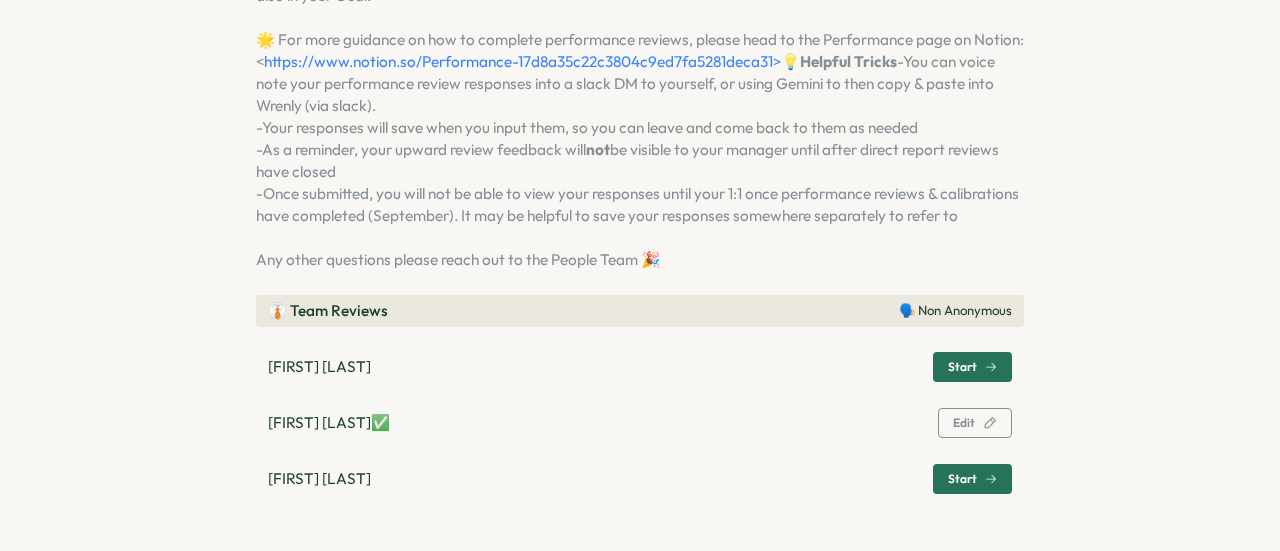 click on "Start" at bounding box center [962, 367] 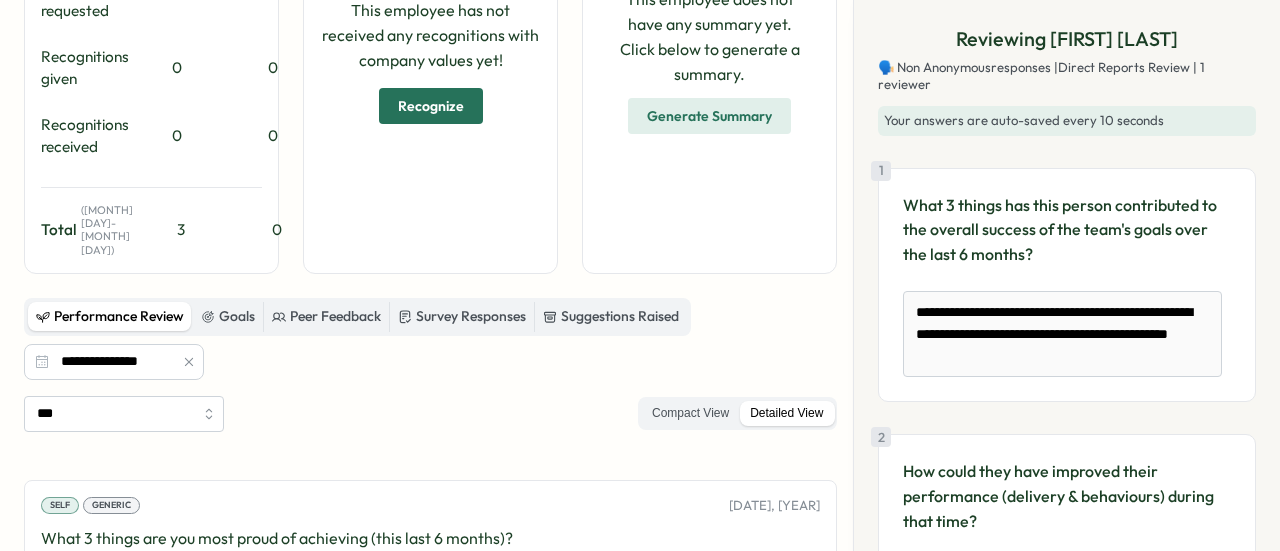 scroll, scrollTop: 383, scrollLeft: 0, axis: vertical 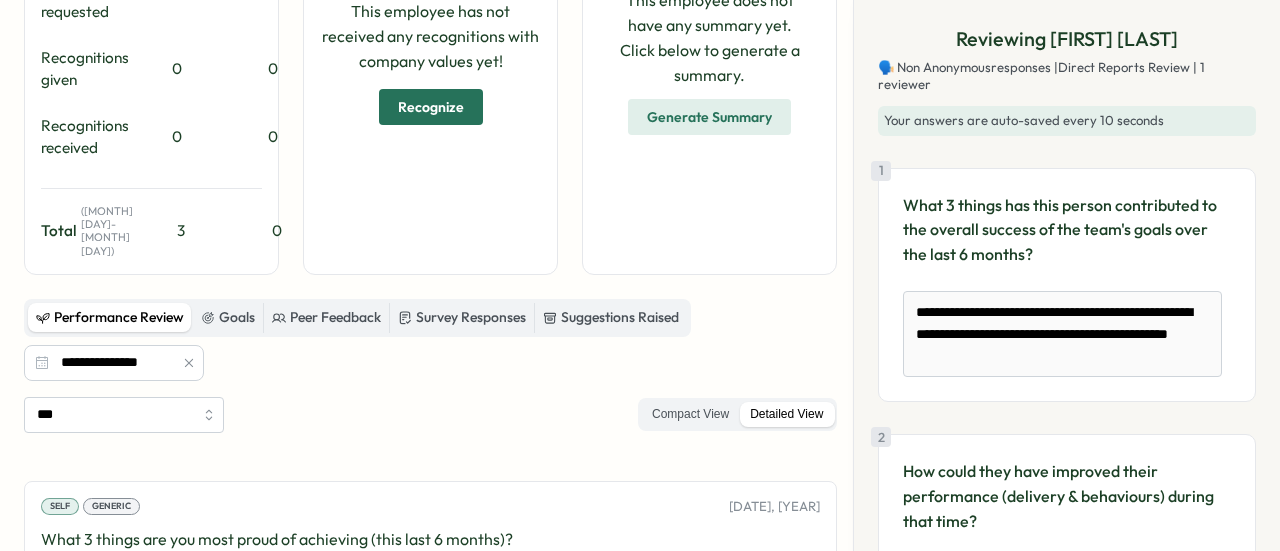 click on "Performance Review   Goals   Peer Feedback   Survey Responses   Suggestions Raised" at bounding box center [357, 318] 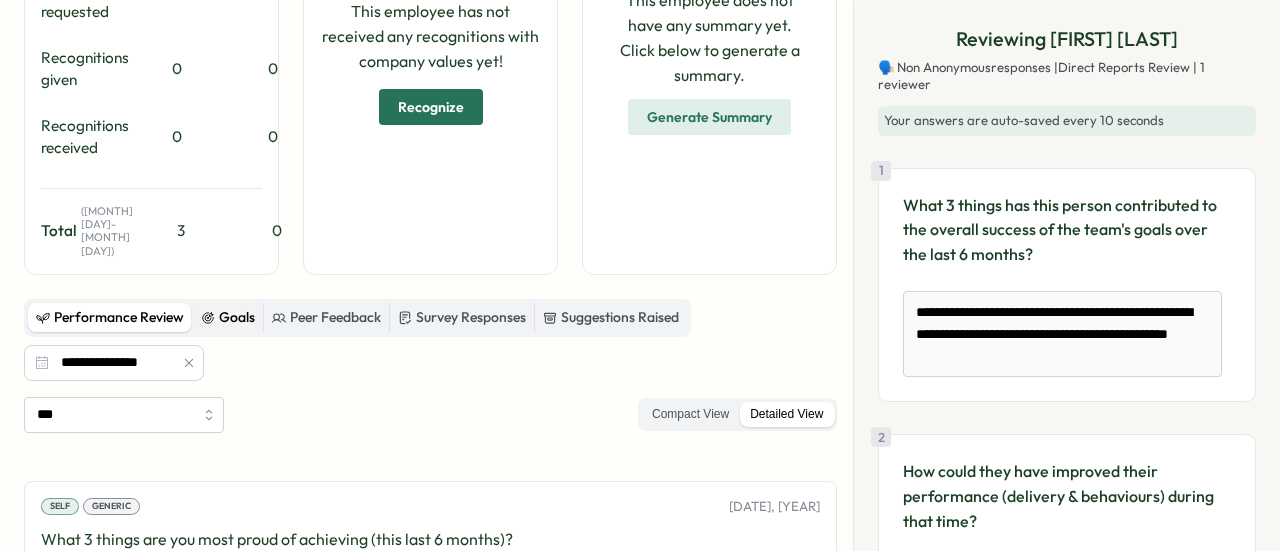 click on "Goals" at bounding box center (228, 318) 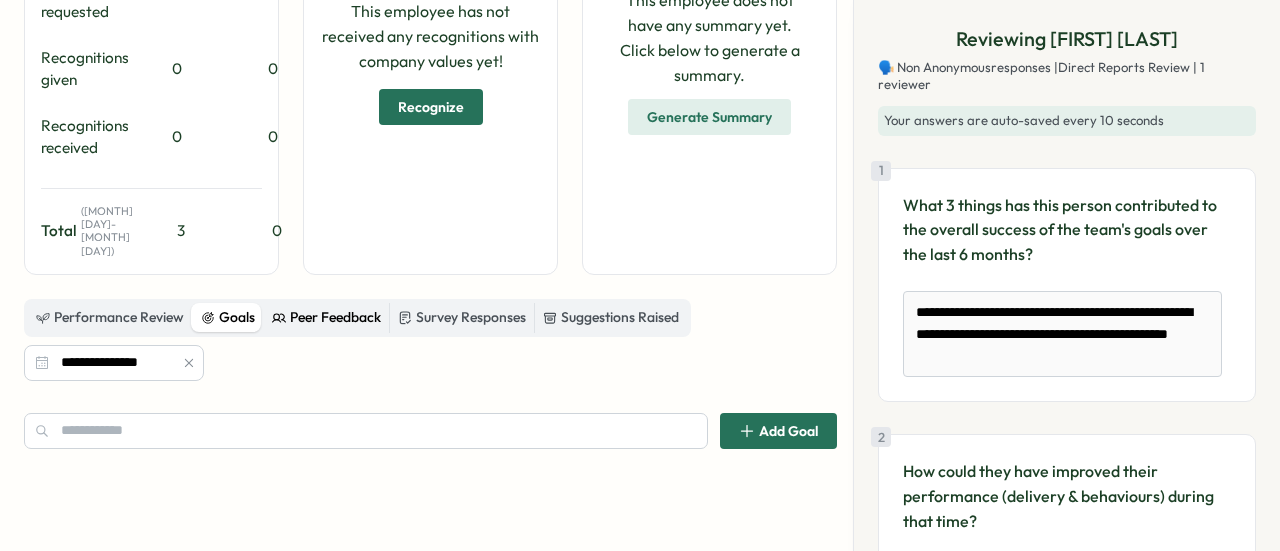drag, startPoint x: 321, startPoint y: 300, endPoint x: 316, endPoint y: 328, distance: 28.442924 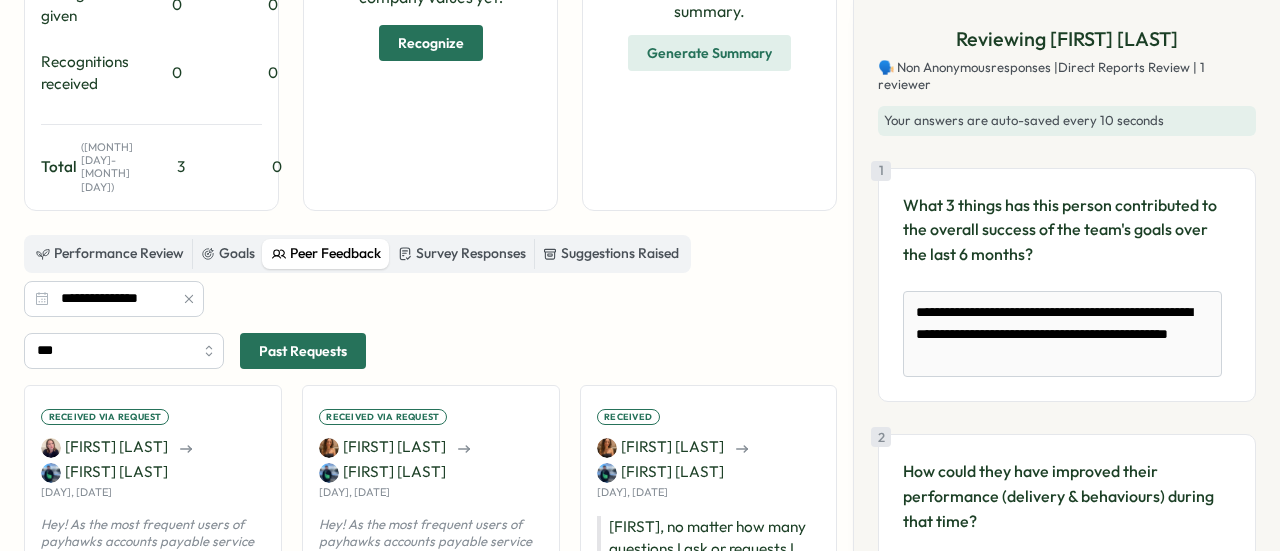 scroll, scrollTop: 376, scrollLeft: 0, axis: vertical 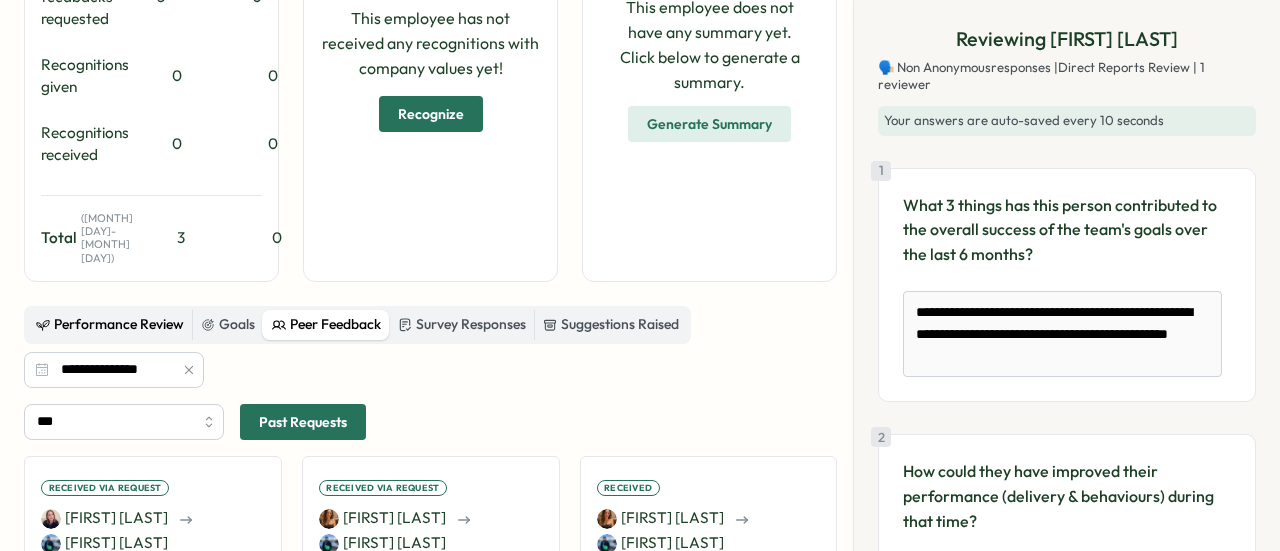 click on "Performance Review" at bounding box center [110, 325] 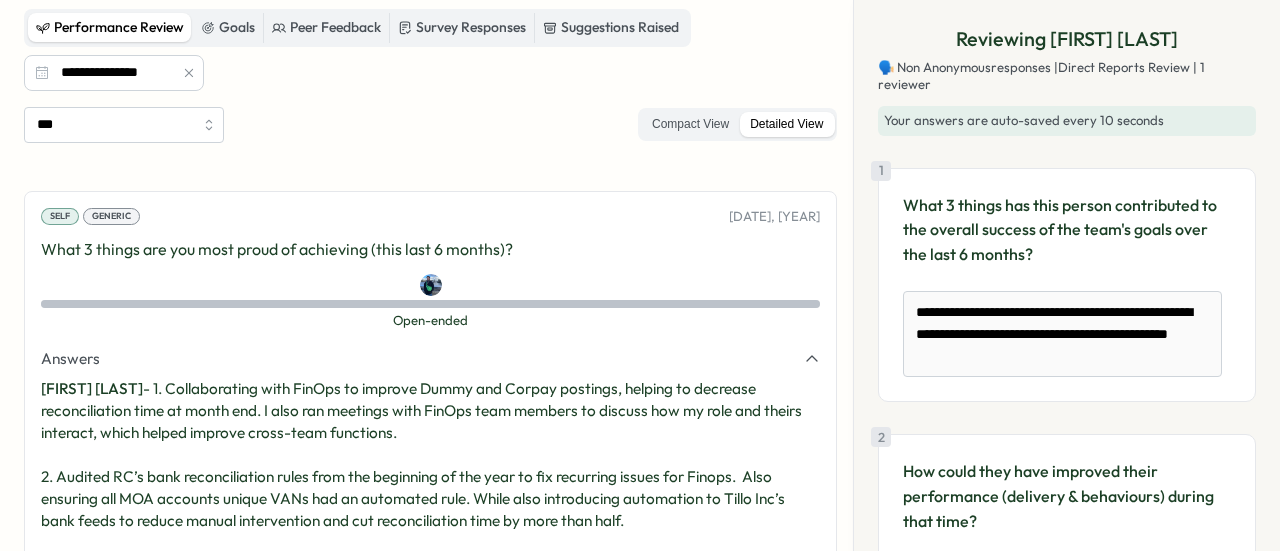 scroll, scrollTop: 672, scrollLeft: 0, axis: vertical 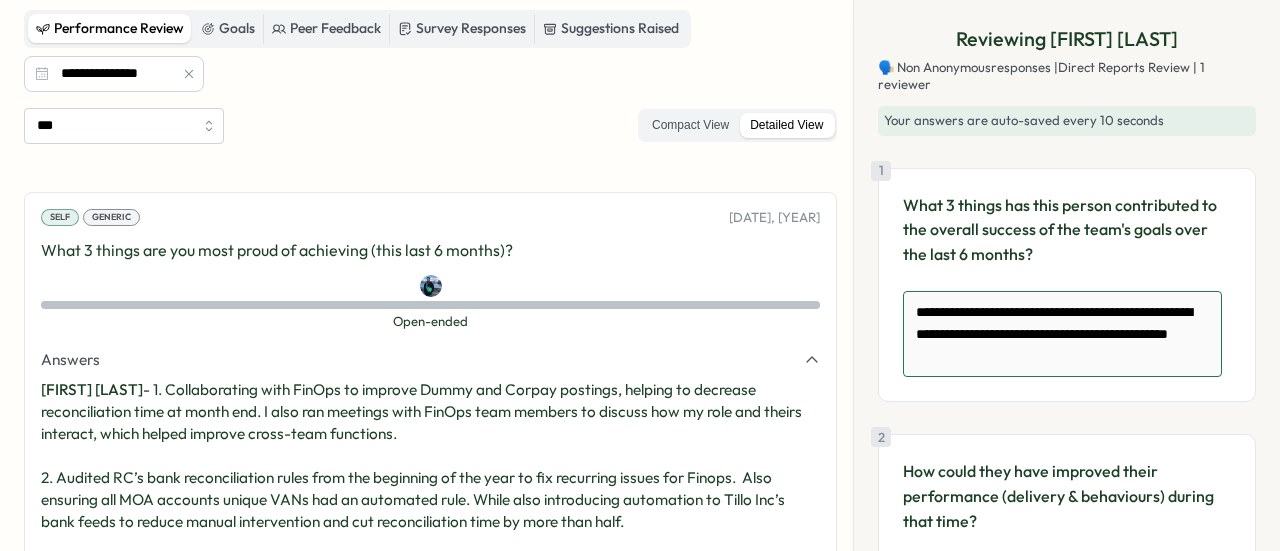 click on "**********" at bounding box center [1062, 334] 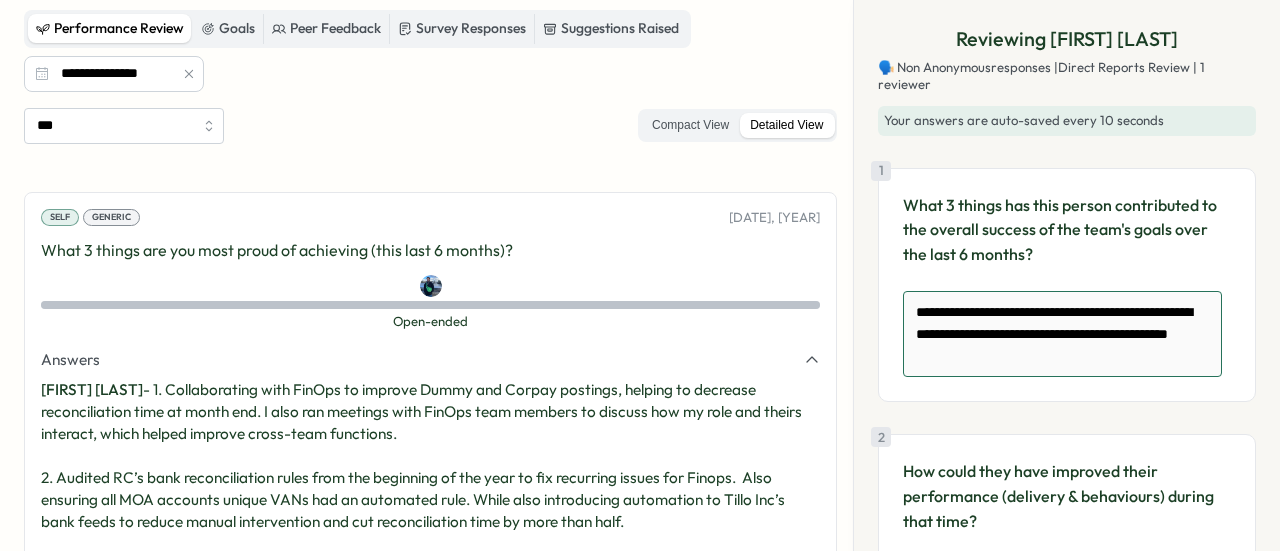 type on "*" 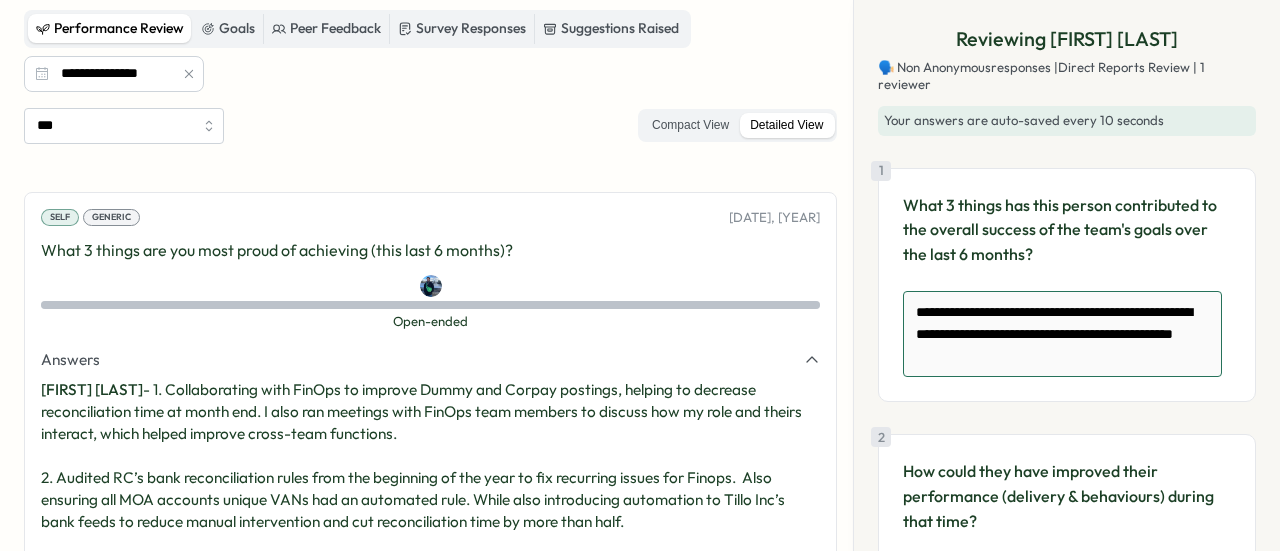 type on "*" 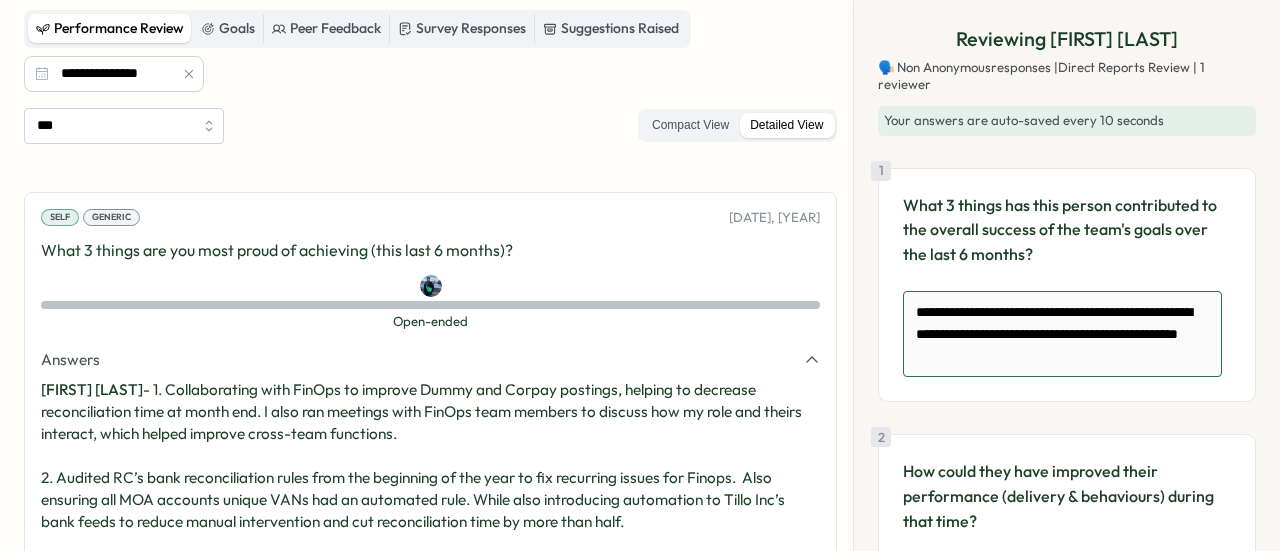 type on "*" 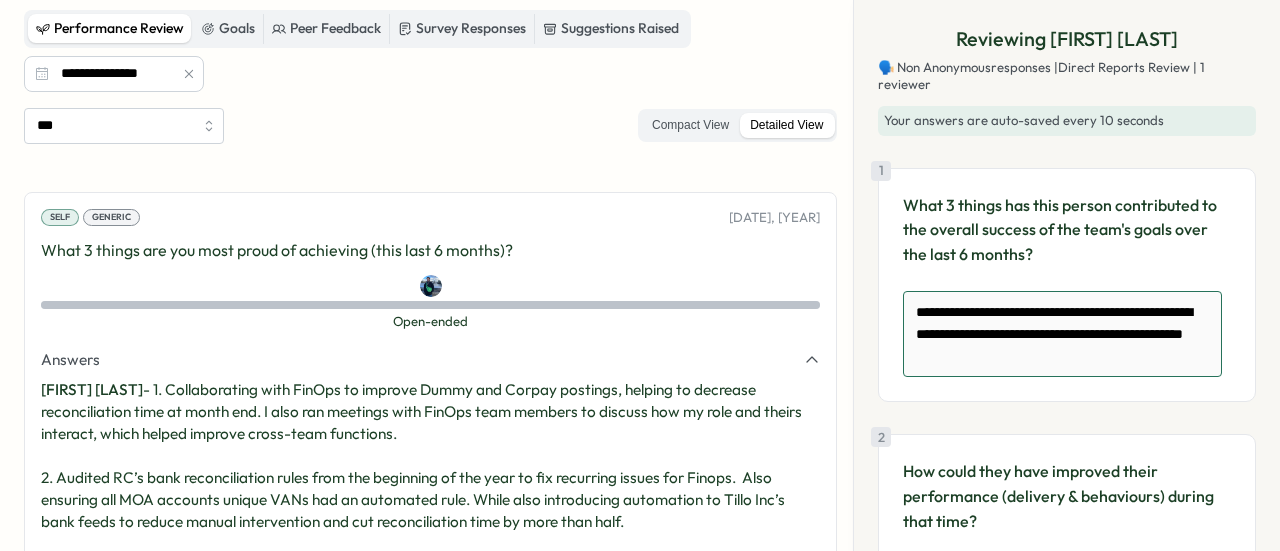 type on "*" 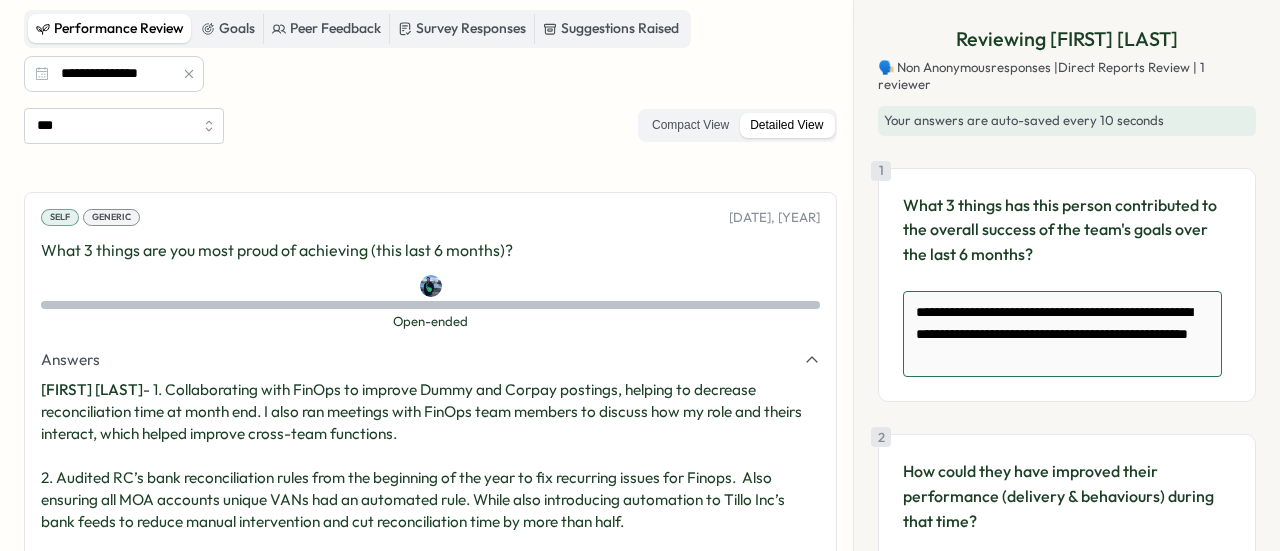 type on "*" 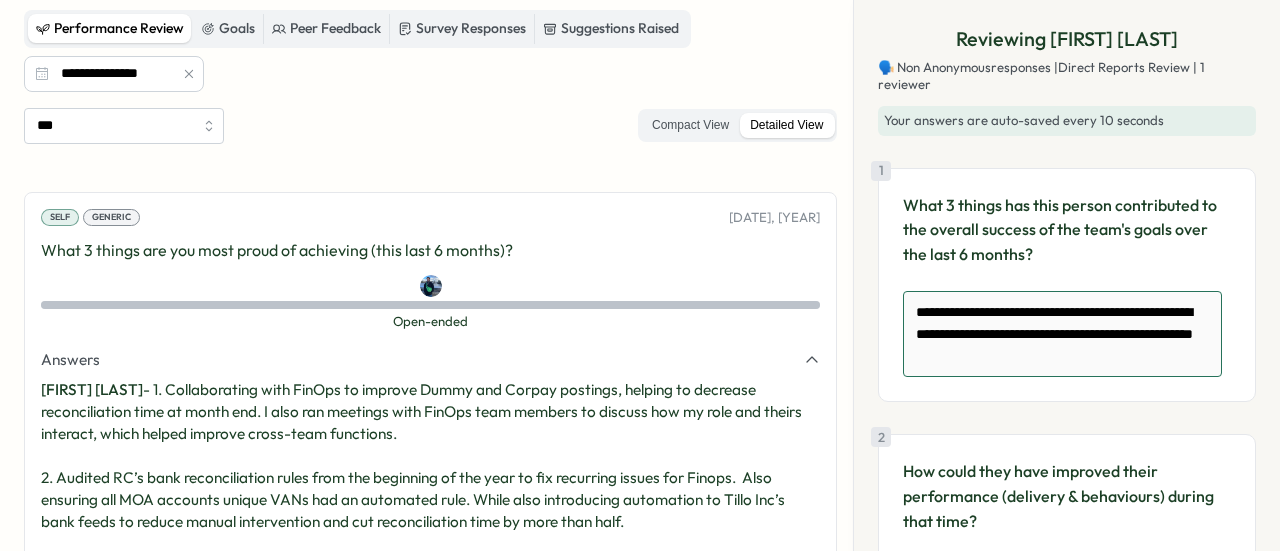 type on "*" 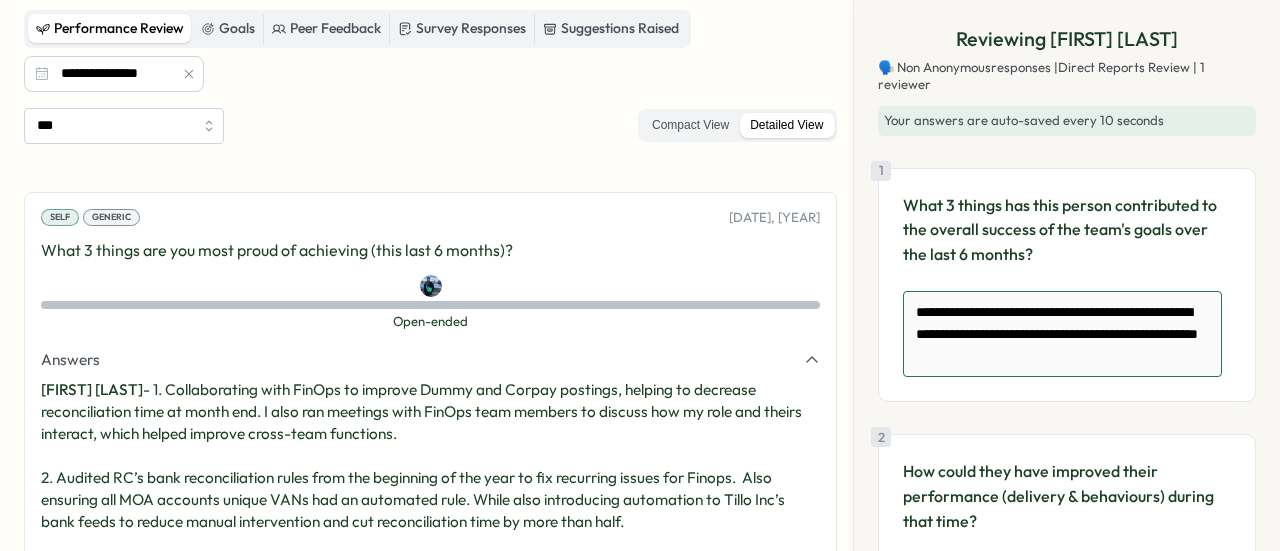 type on "*" 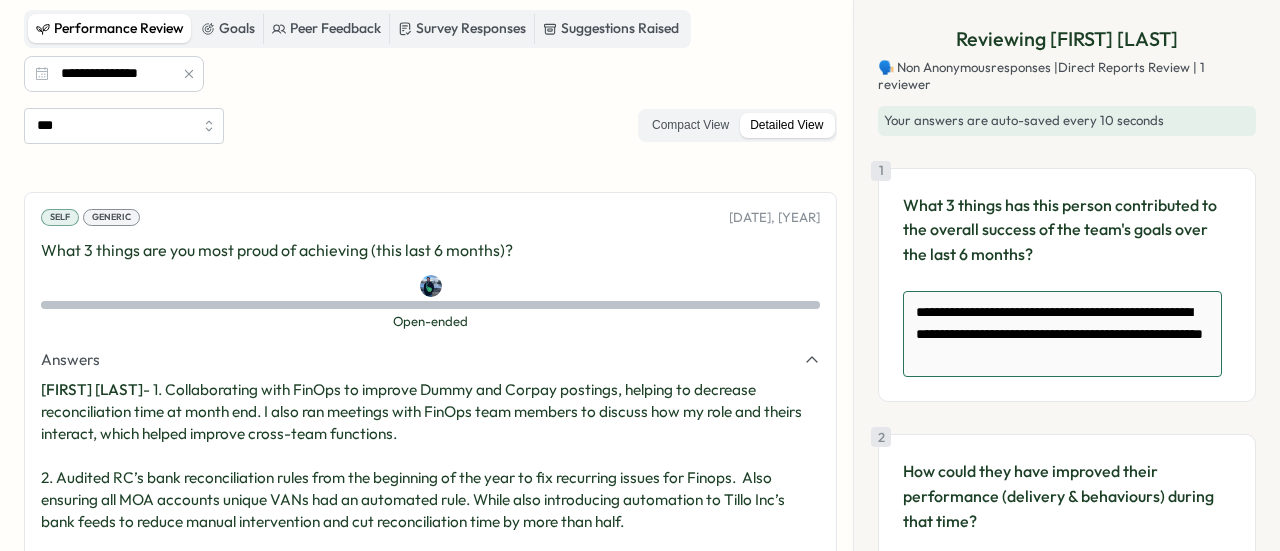 type on "*" 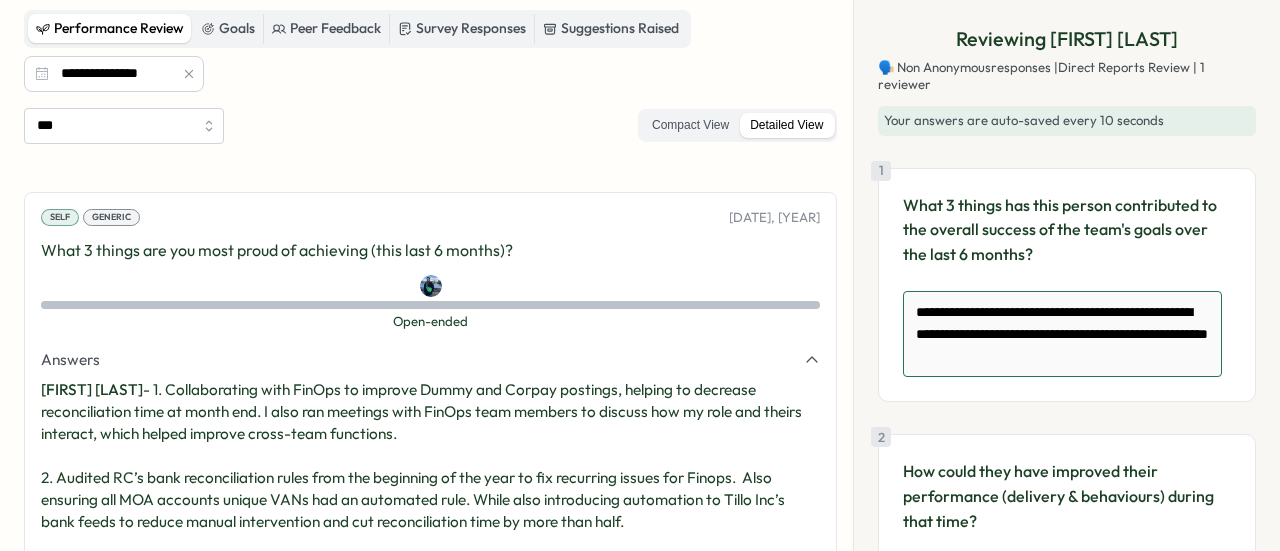 type on "*" 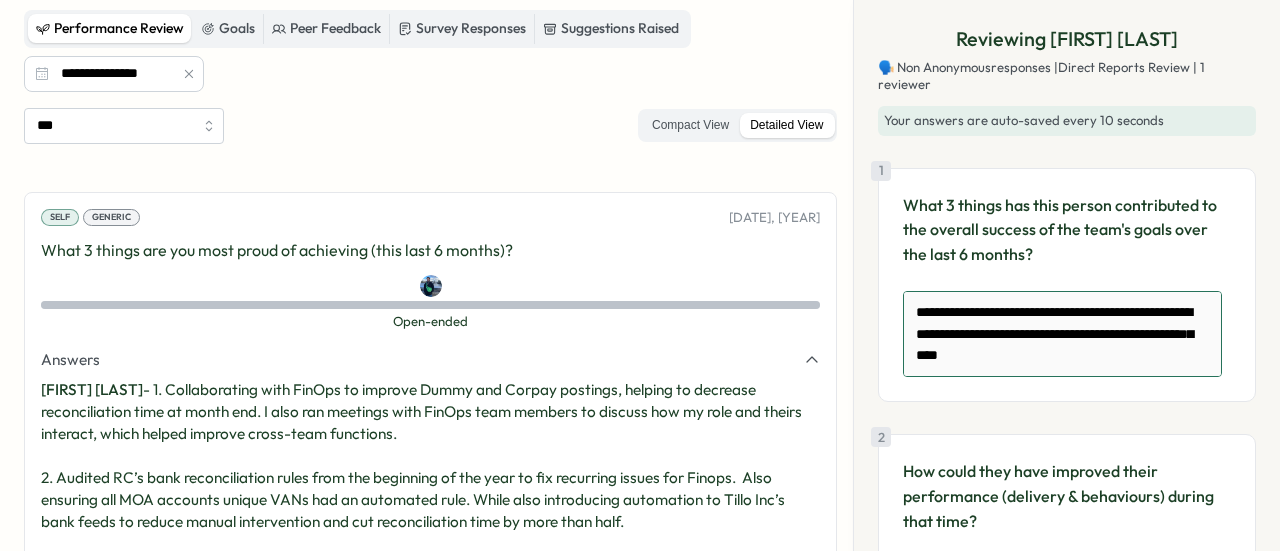 type on "*" 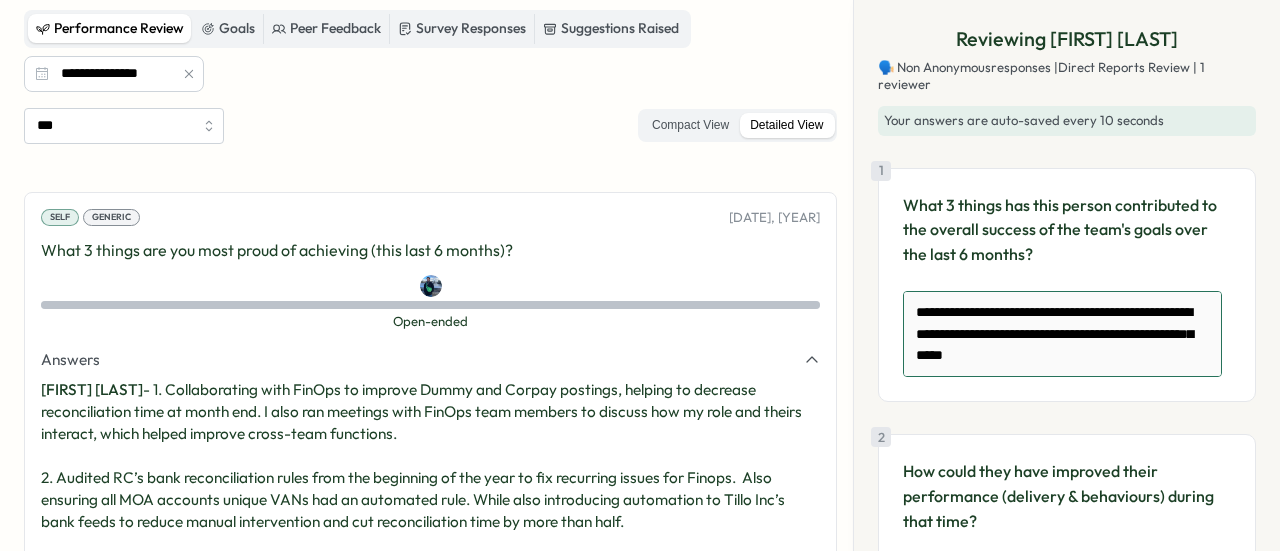 type on "*" 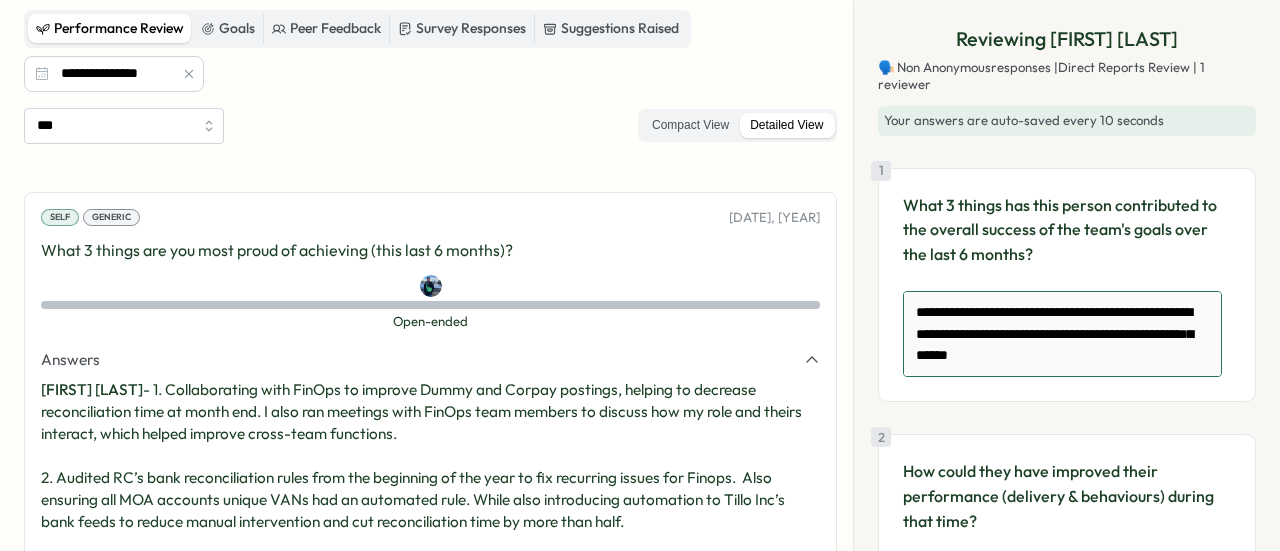 type on "*" 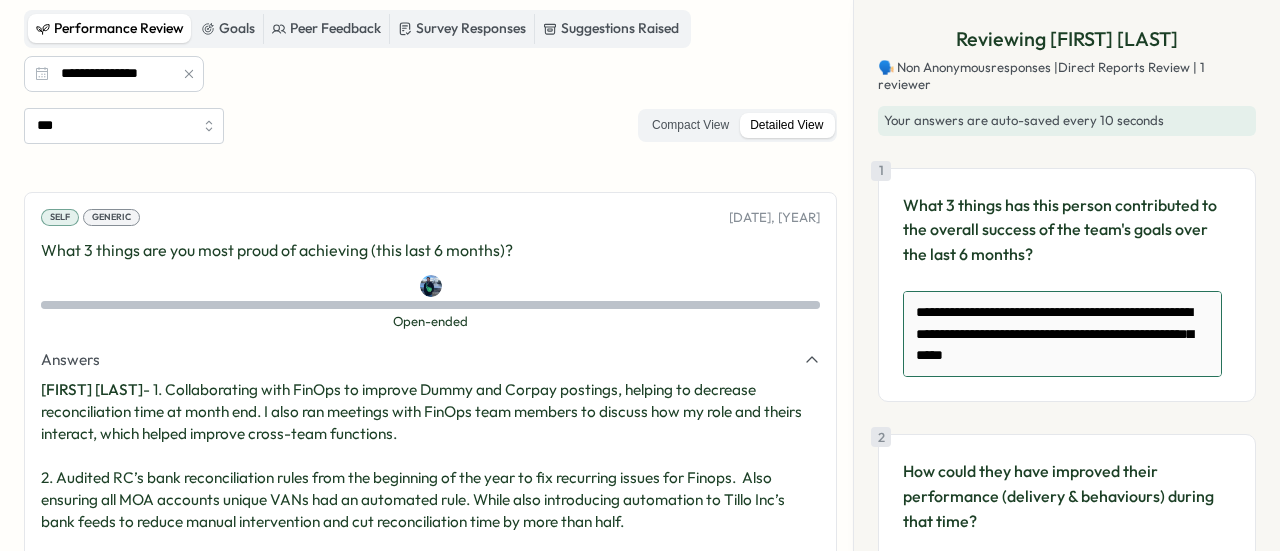 type on "*" 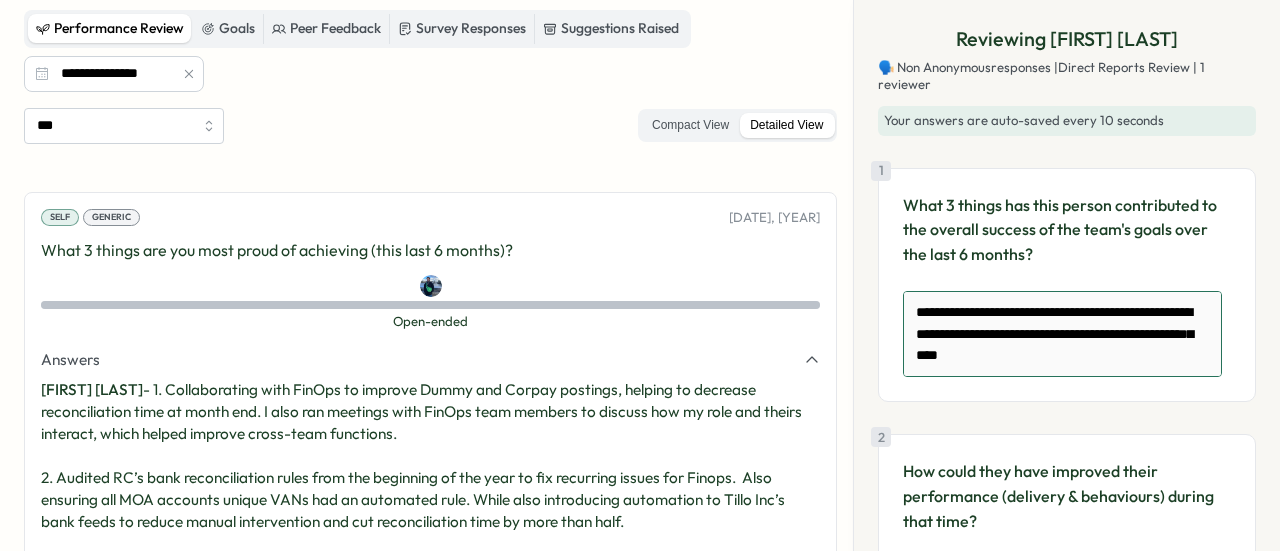 type on "*" 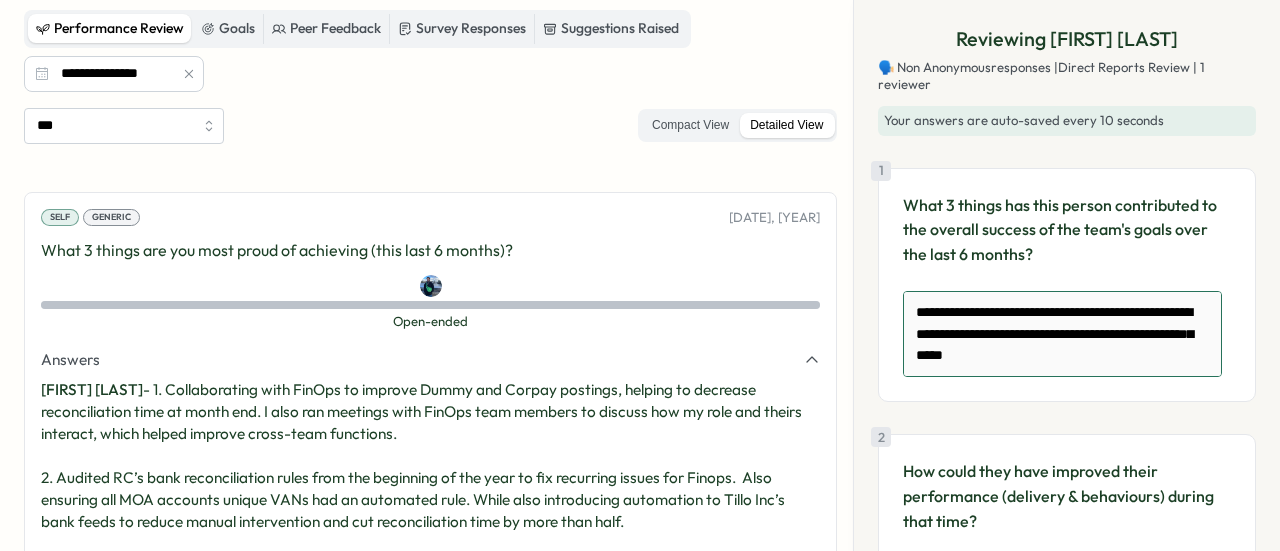 type on "*" 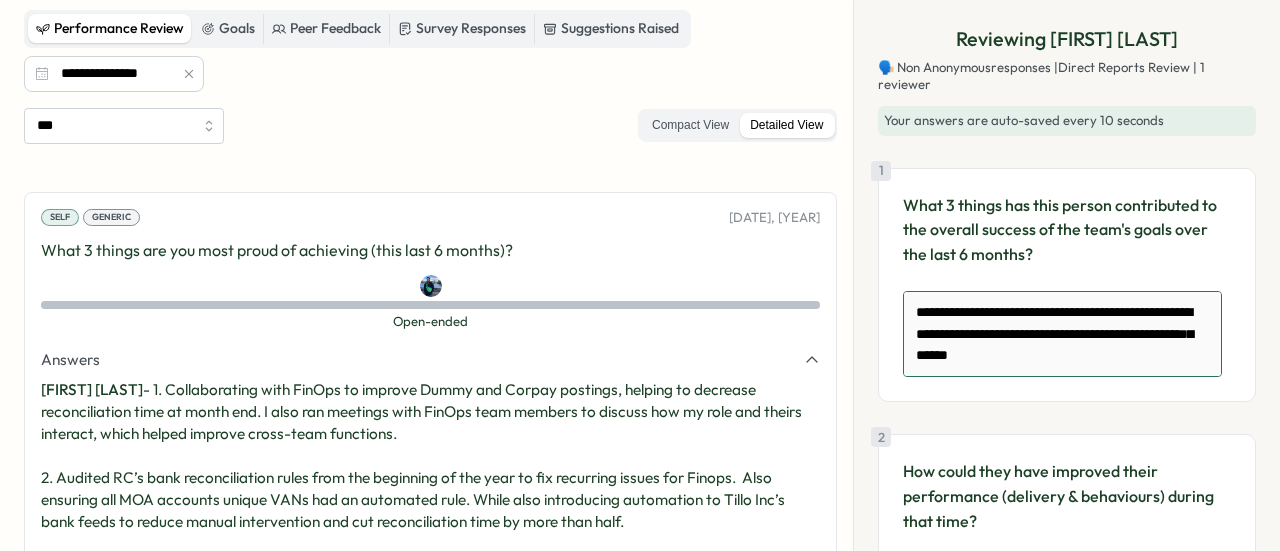 type on "**********" 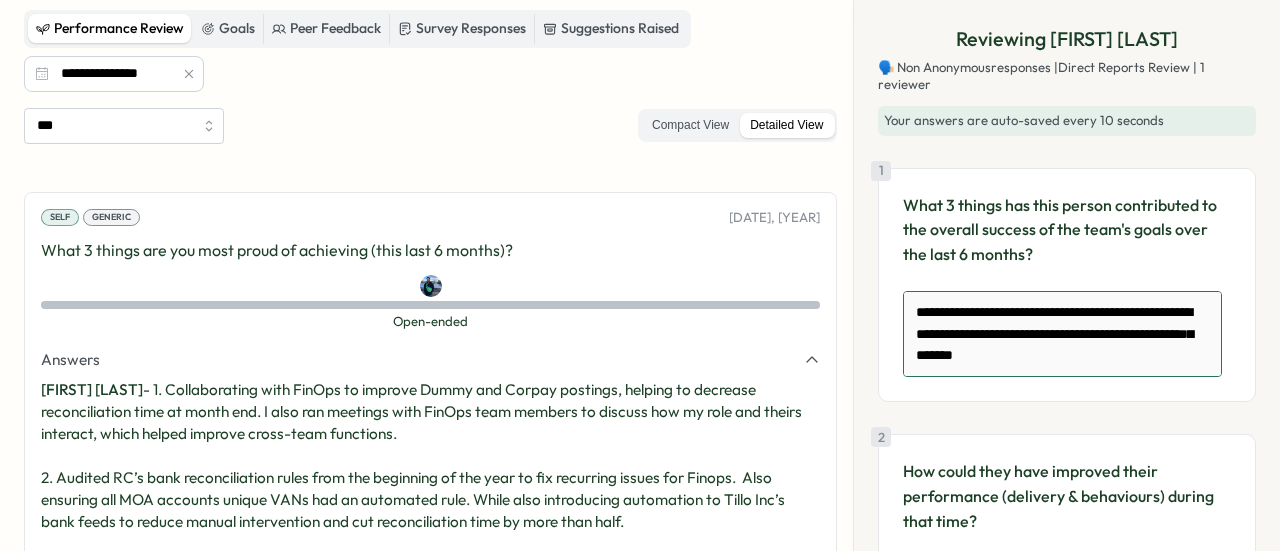 type on "*" 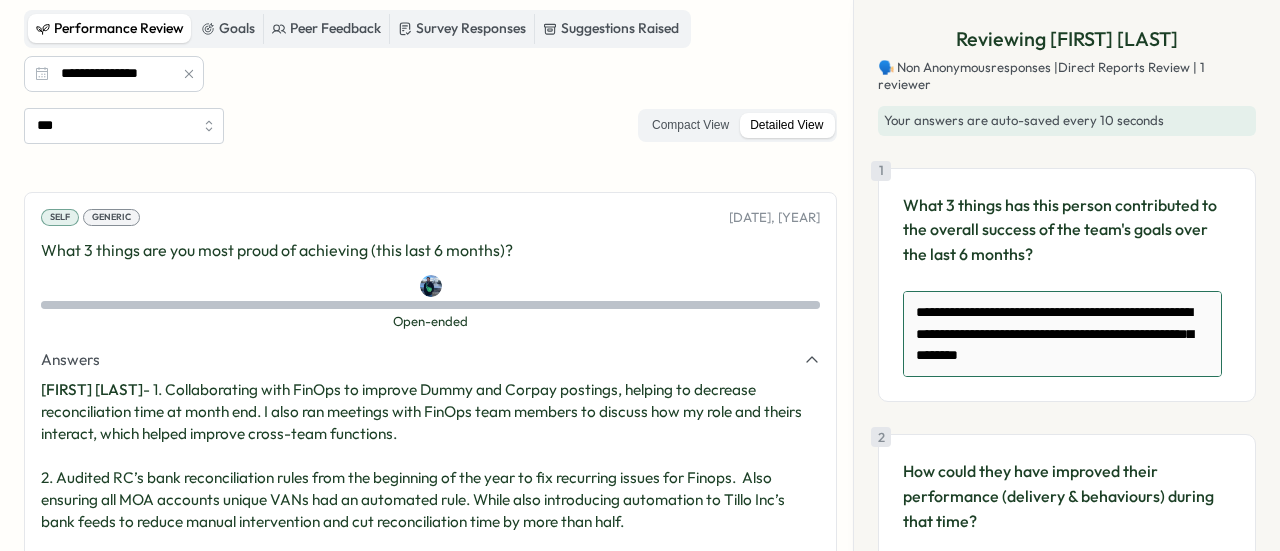 type on "**********" 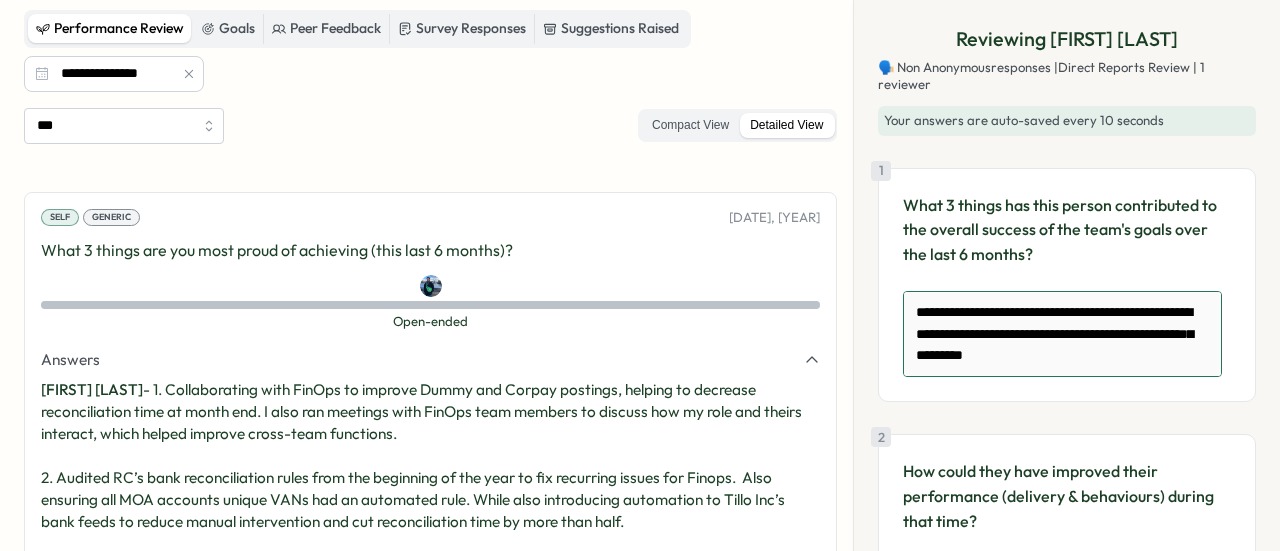type on "*" 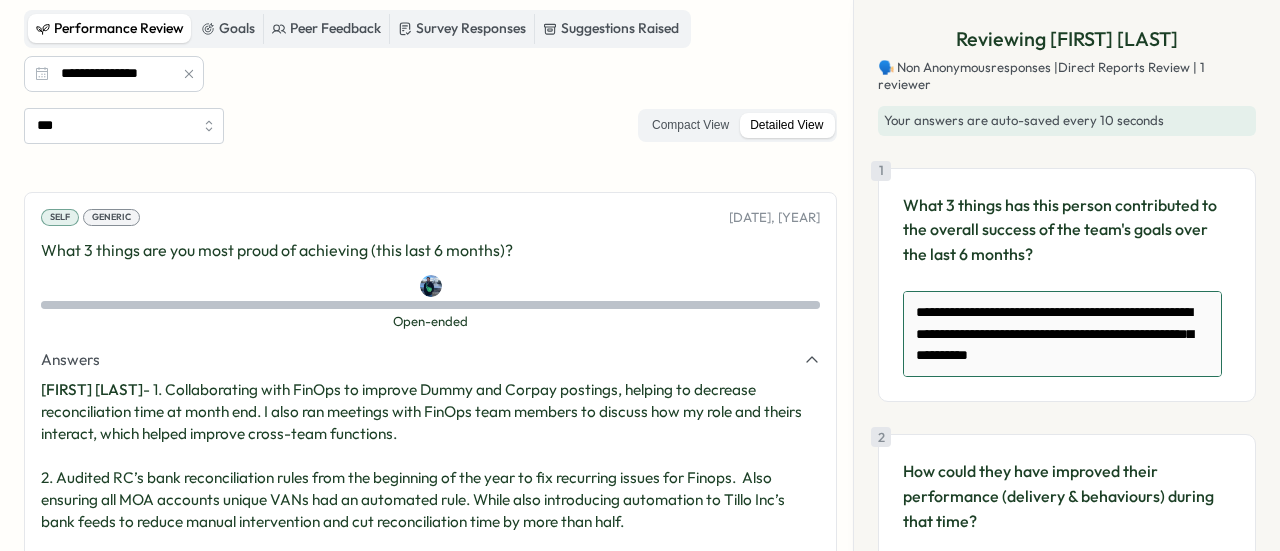 type on "*" 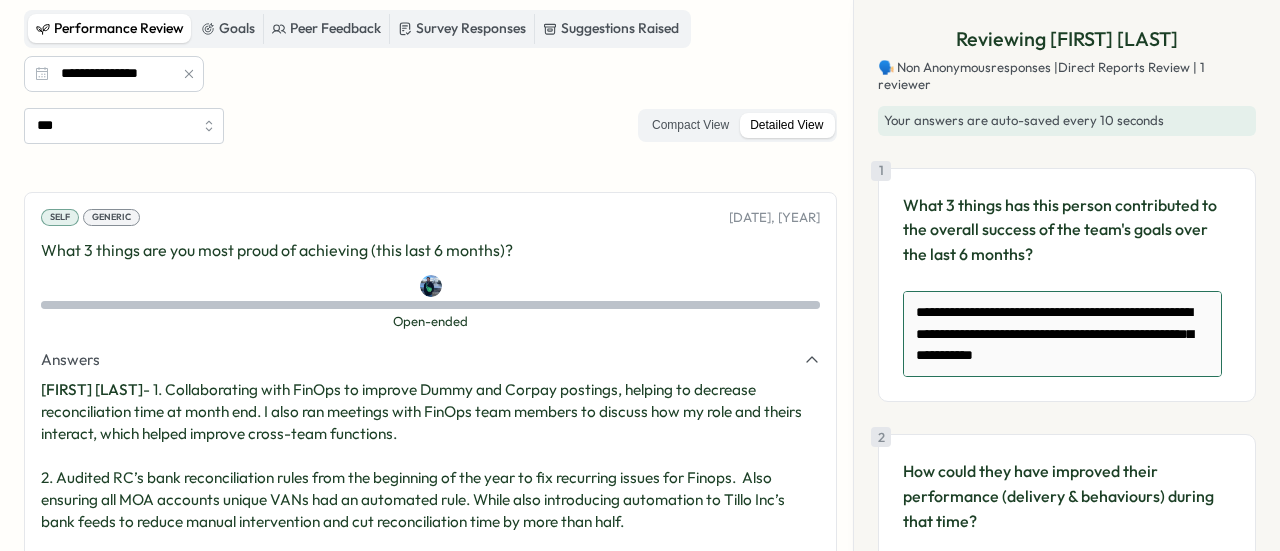 type on "*" 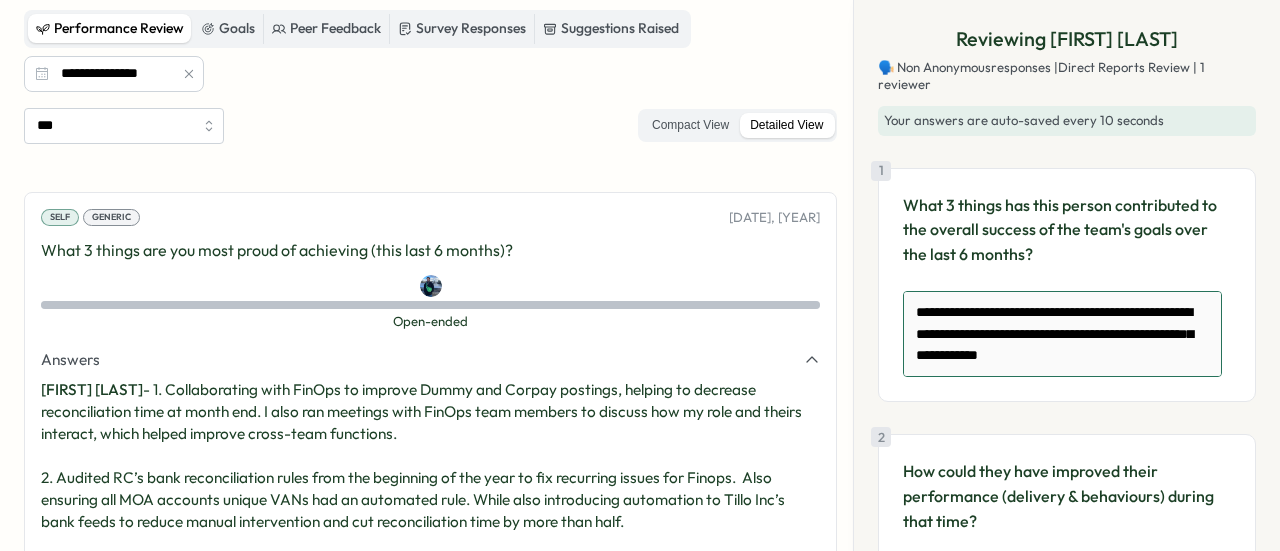 type on "*" 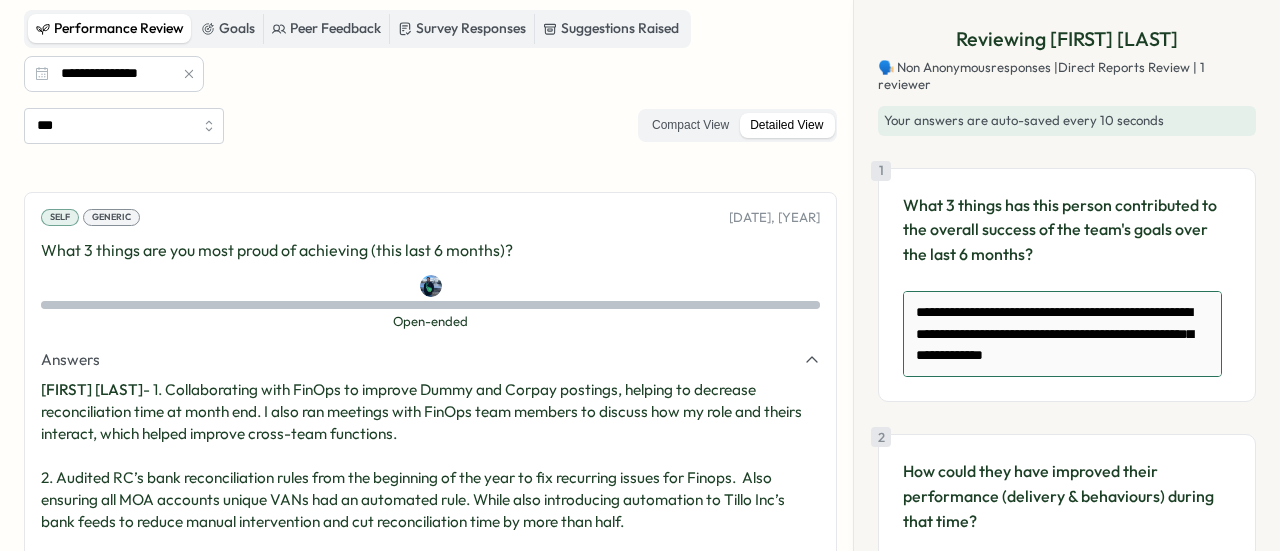 type on "*" 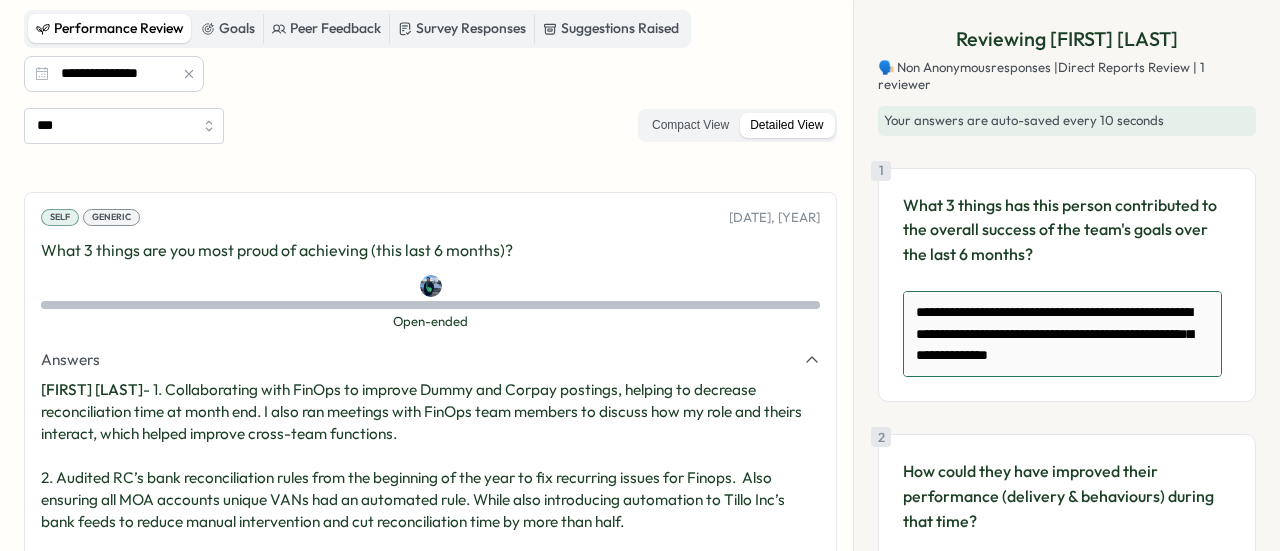 type on "*" 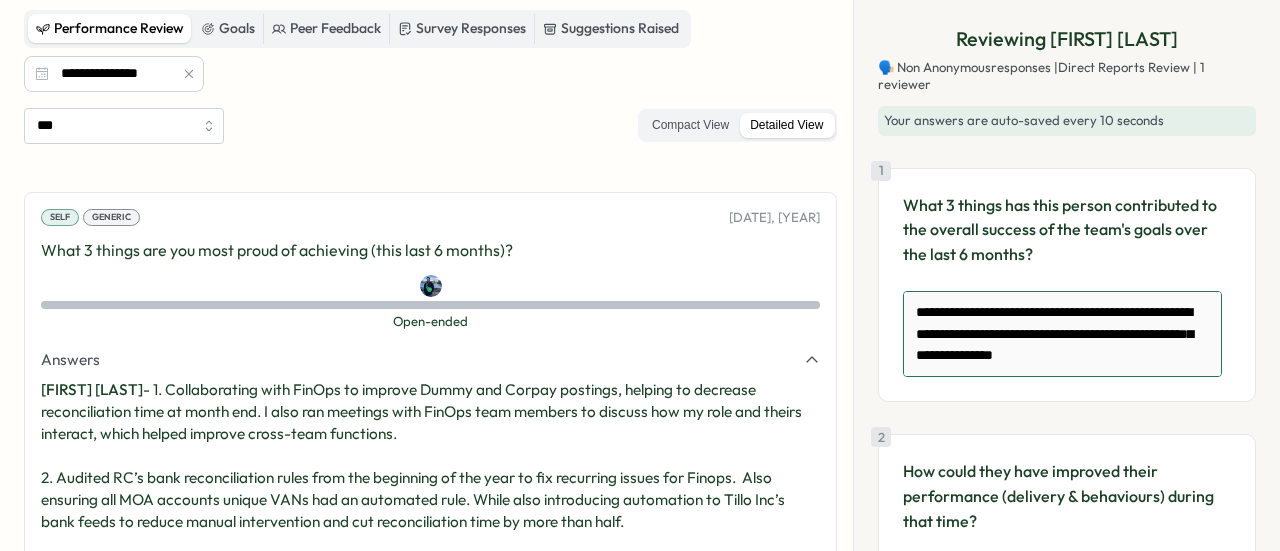 type on "*" 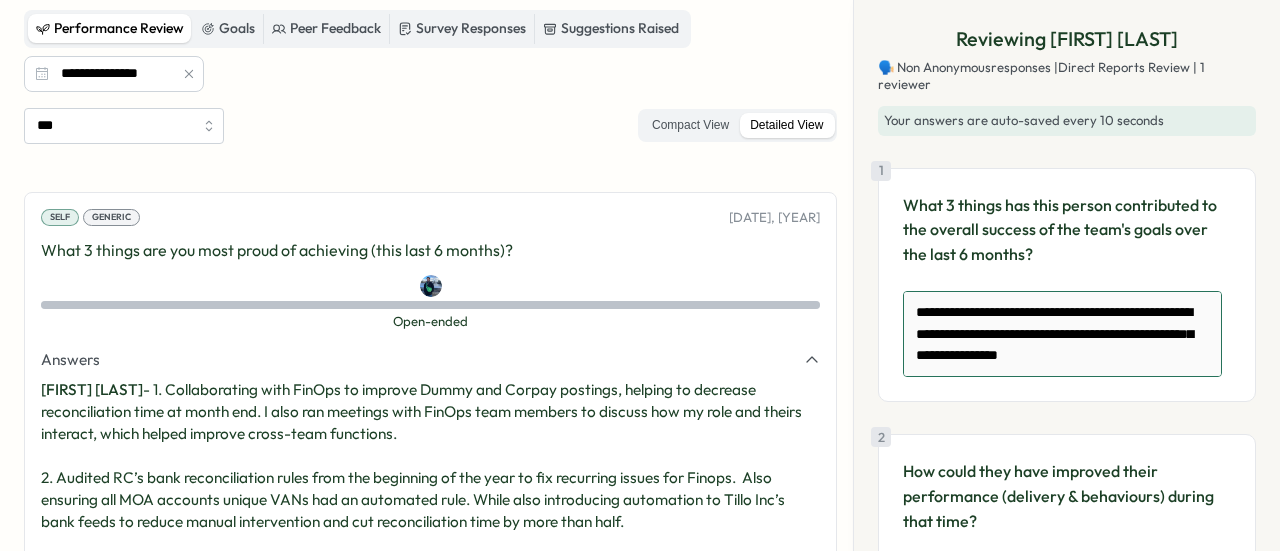type on "*" 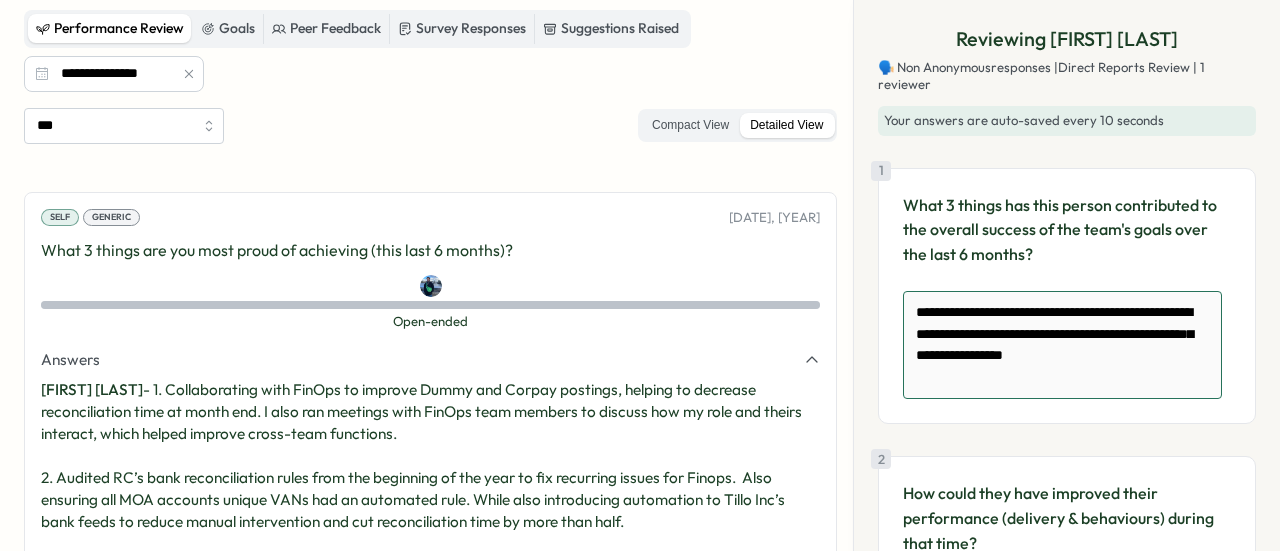 type on "*" 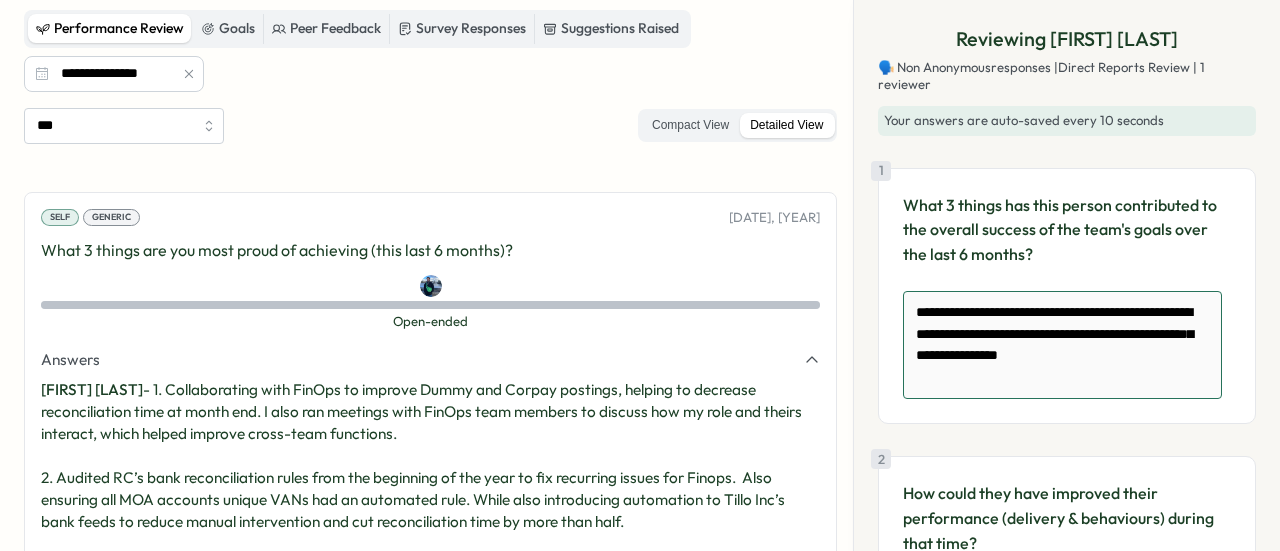 type on "*" 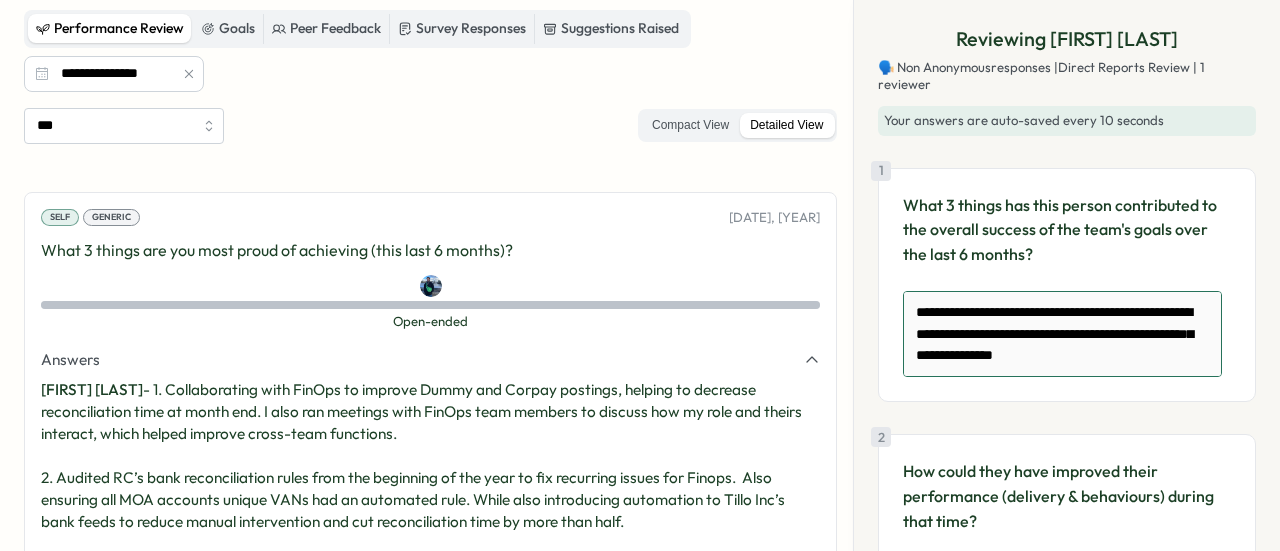 type on "*" 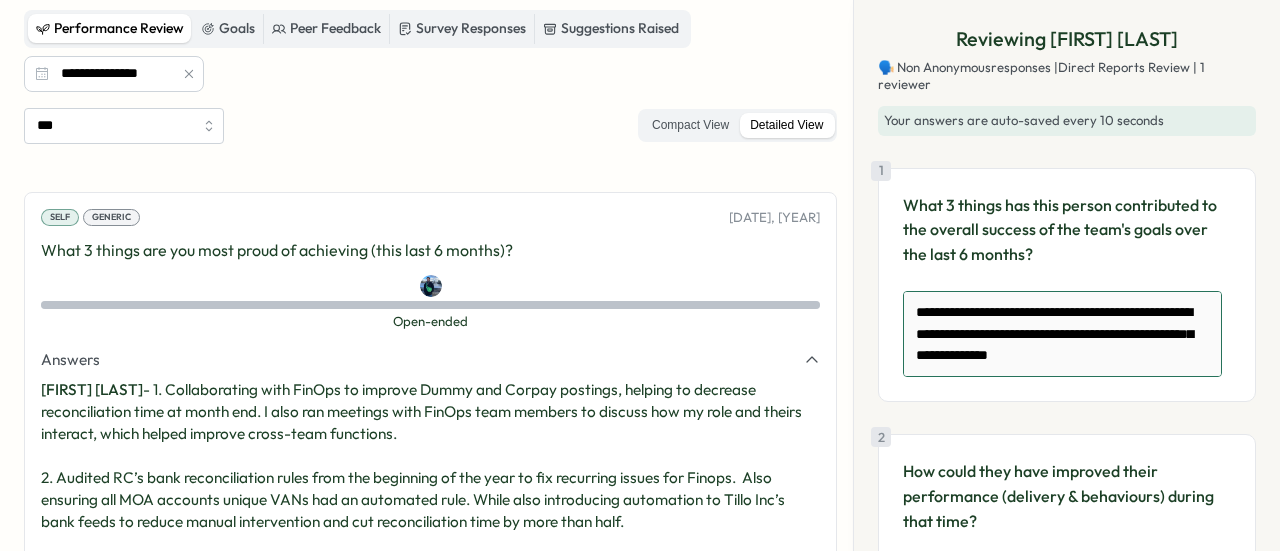 type on "*" 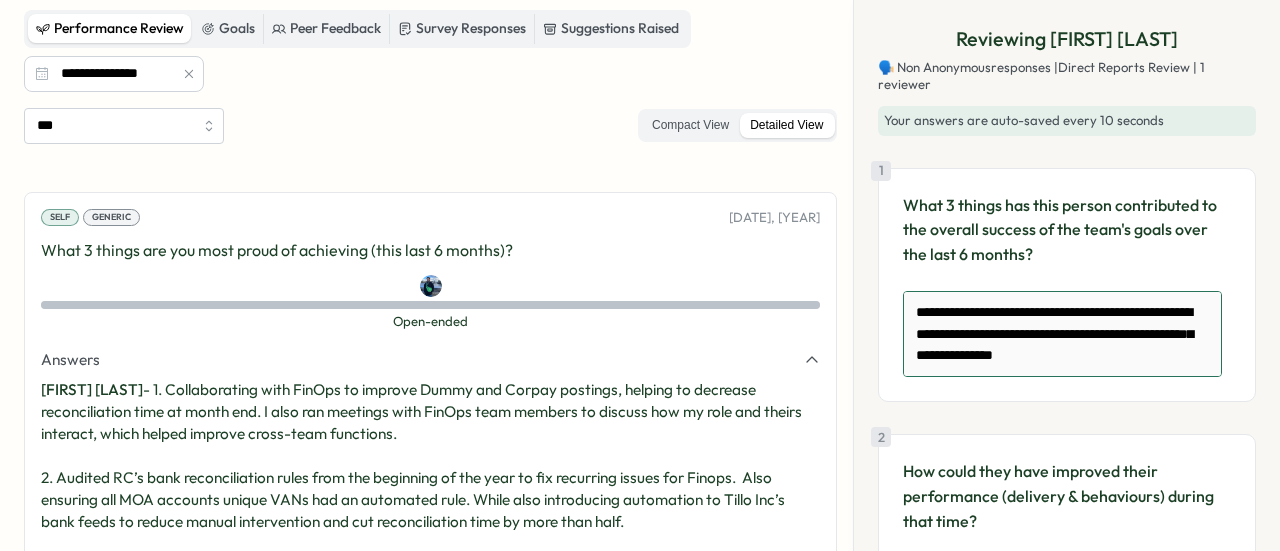 type on "*" 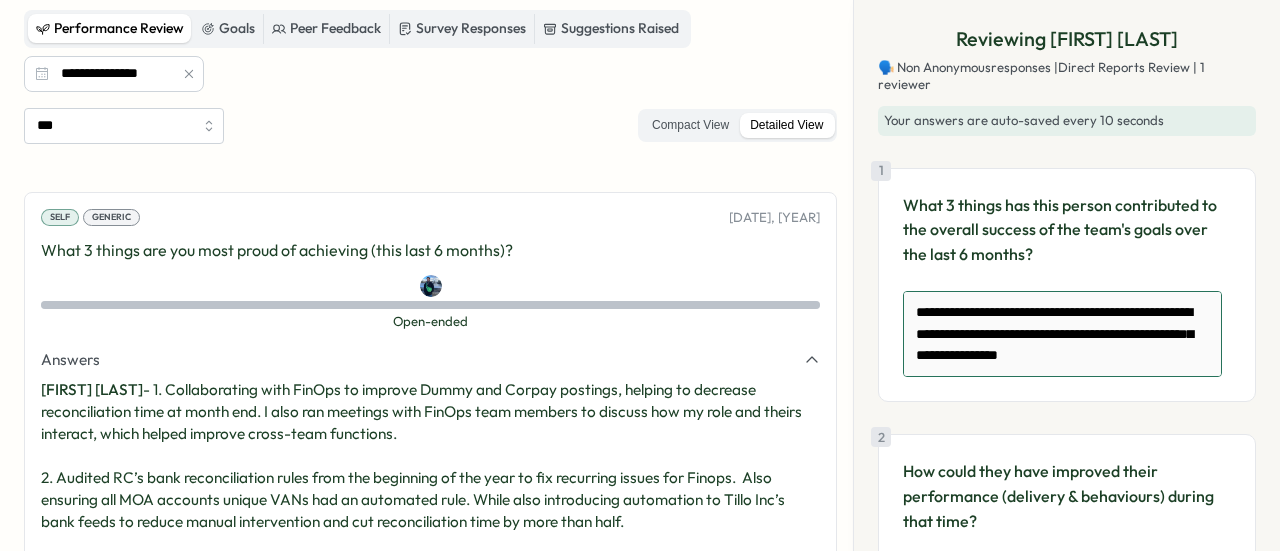 type on "*" 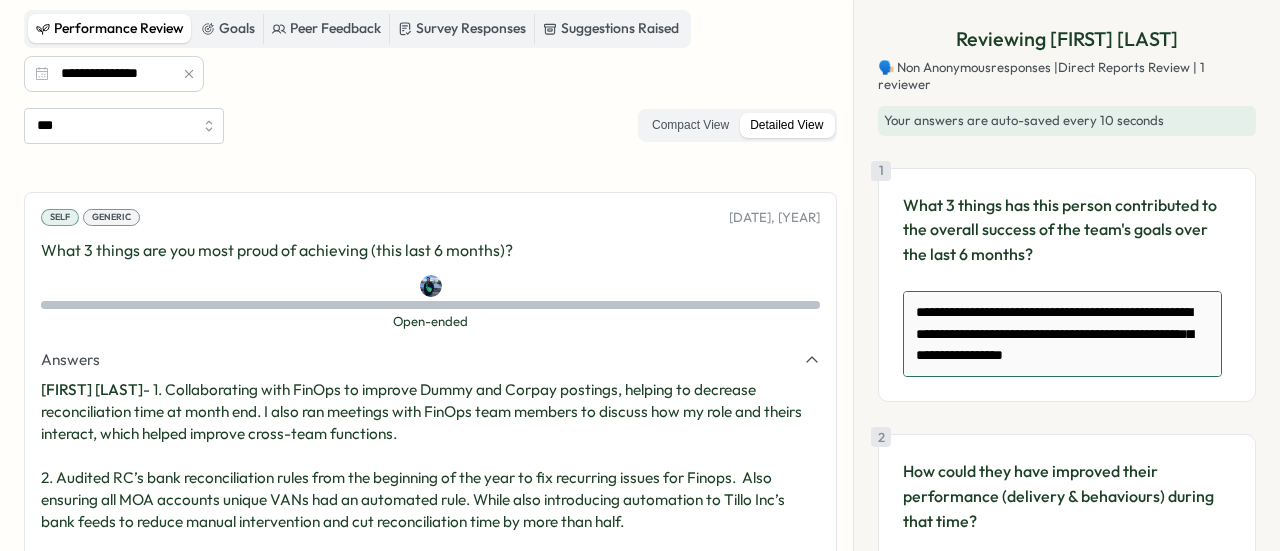 type on "*" 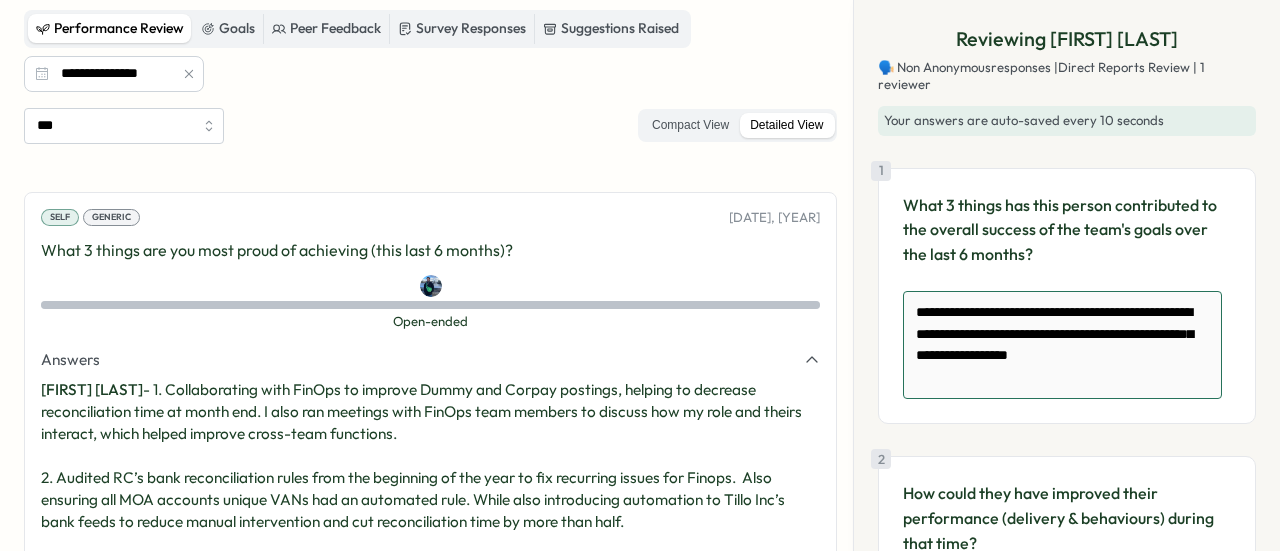 type on "*" 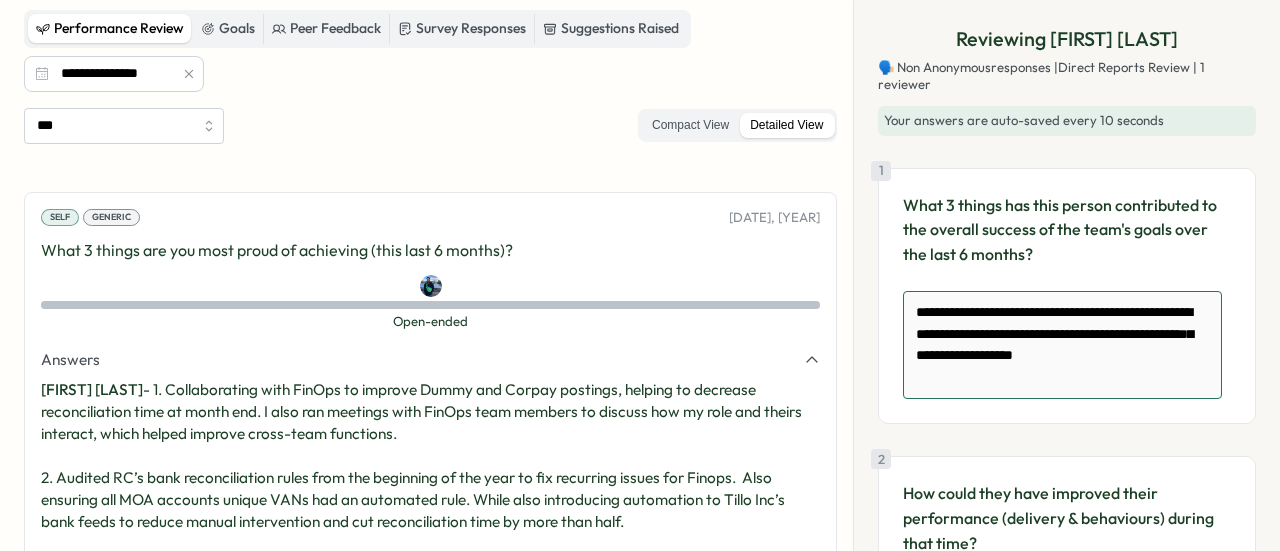 type on "*" 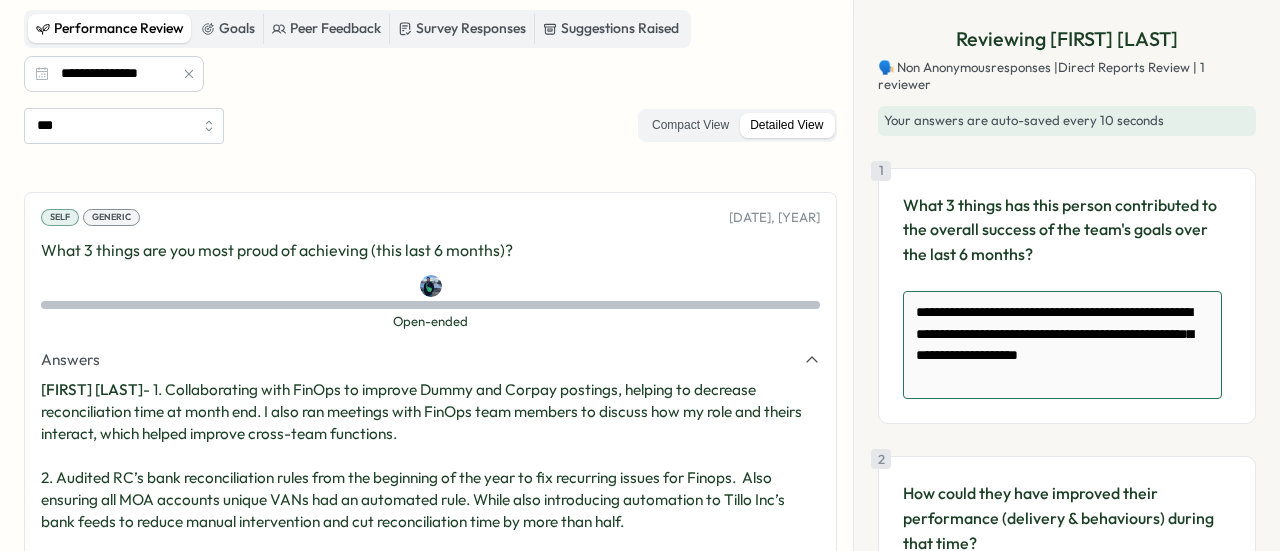 type on "**********" 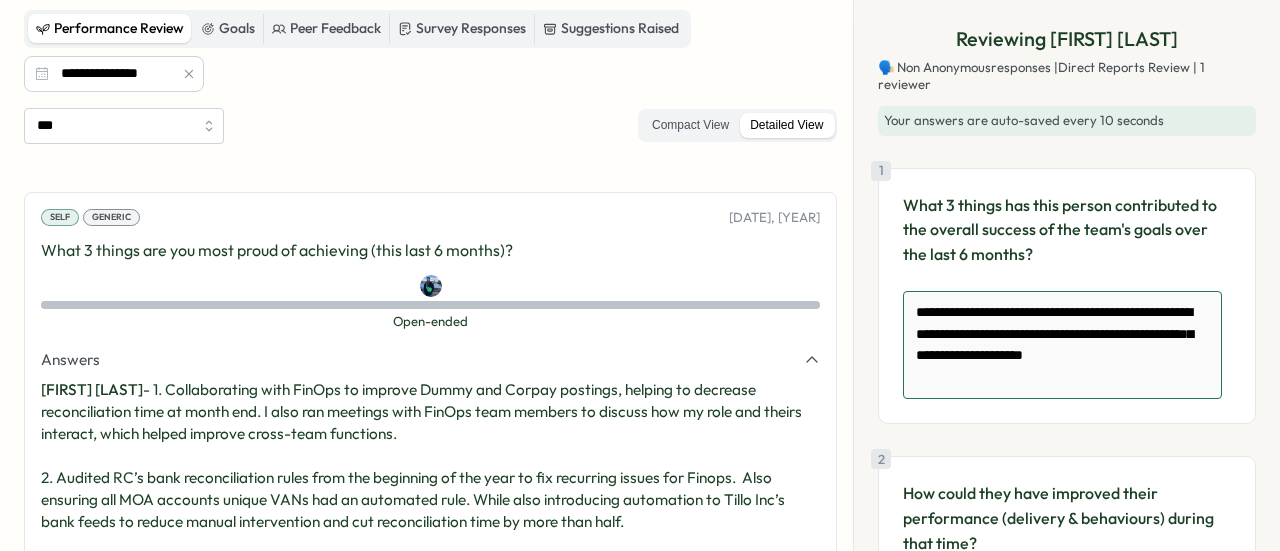 type on "*" 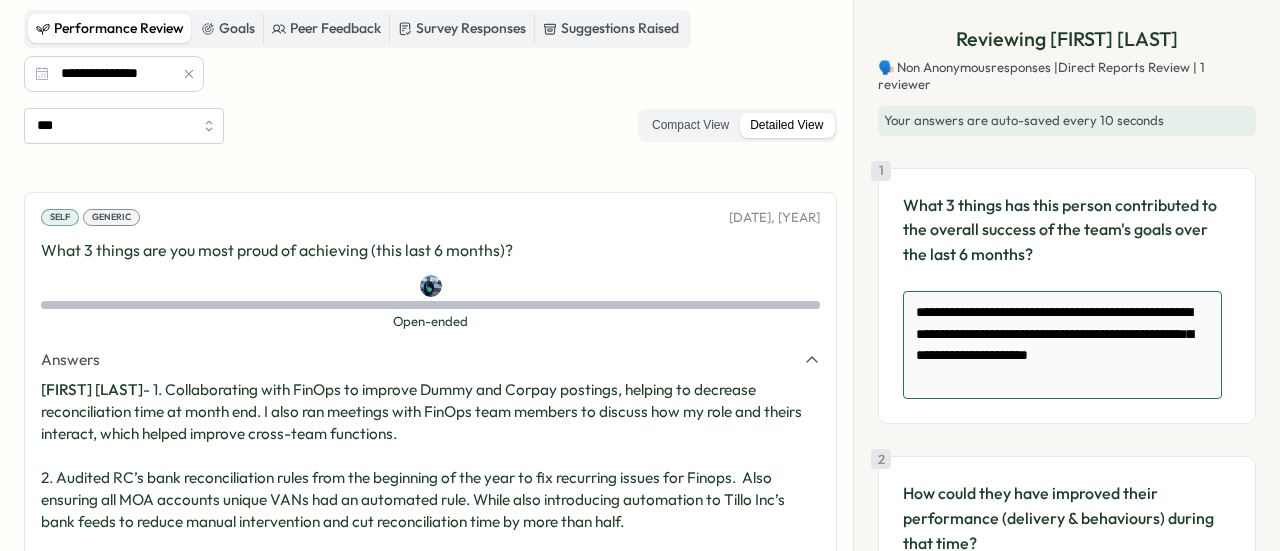 type on "*" 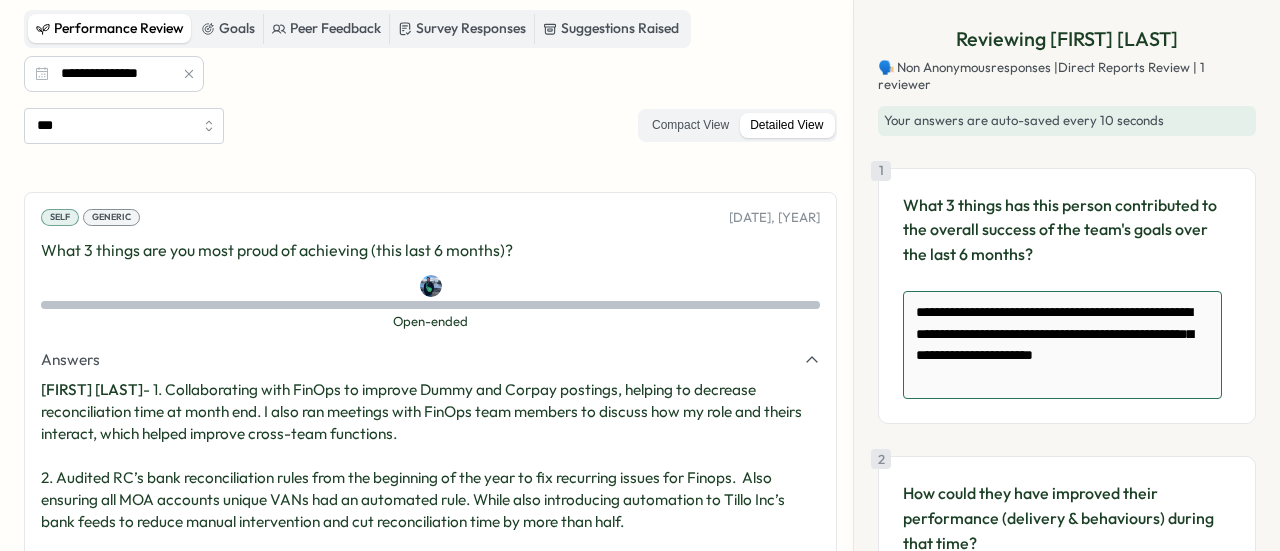 type on "*" 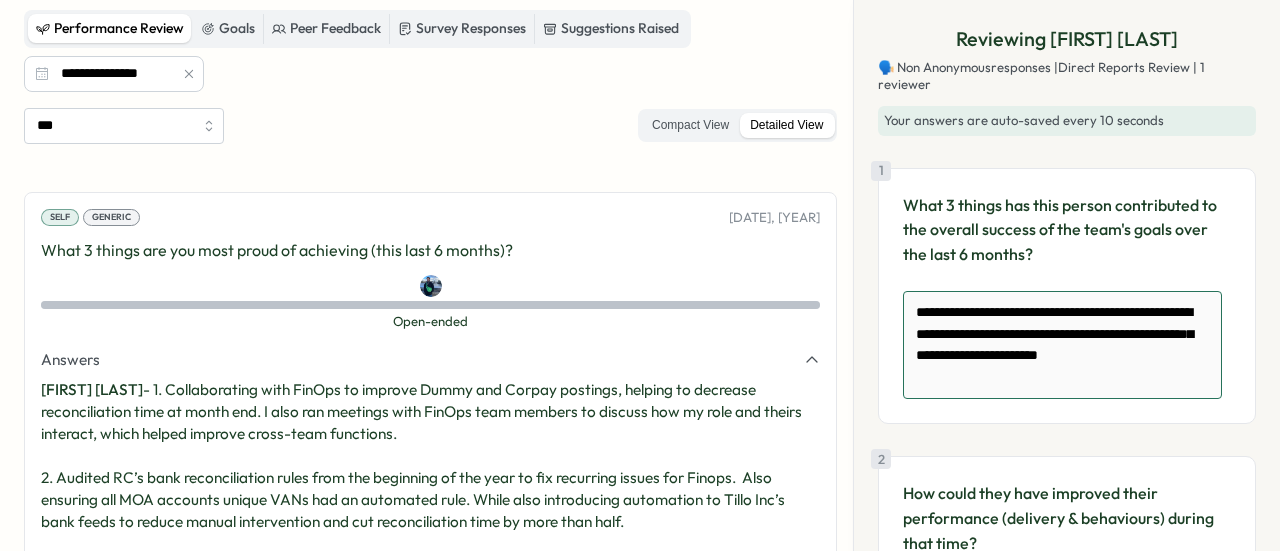 type on "*" 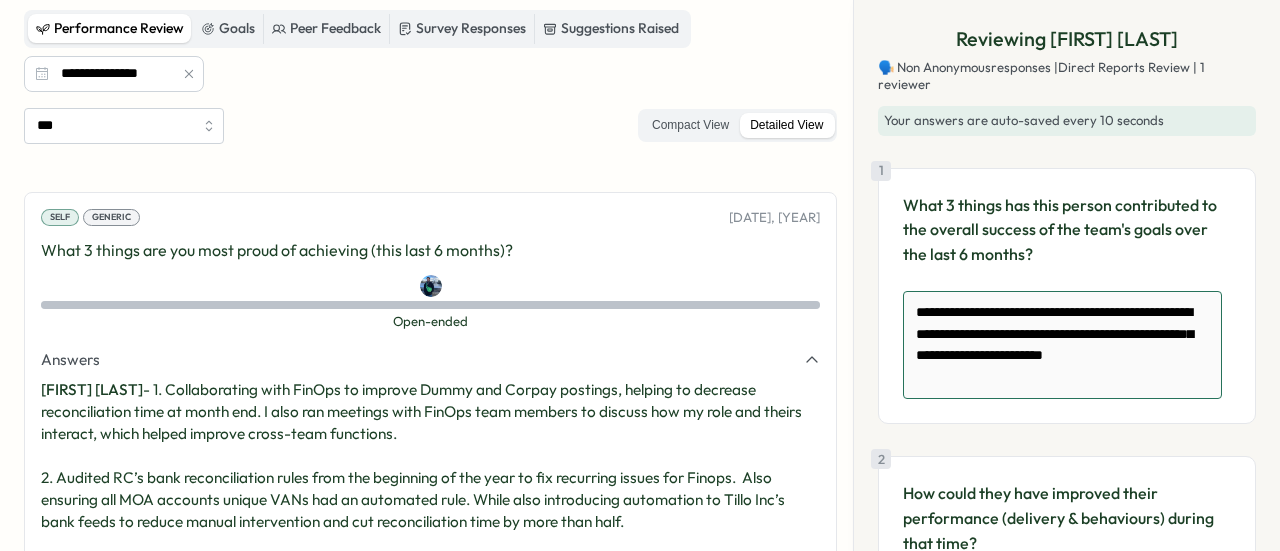 type on "*" 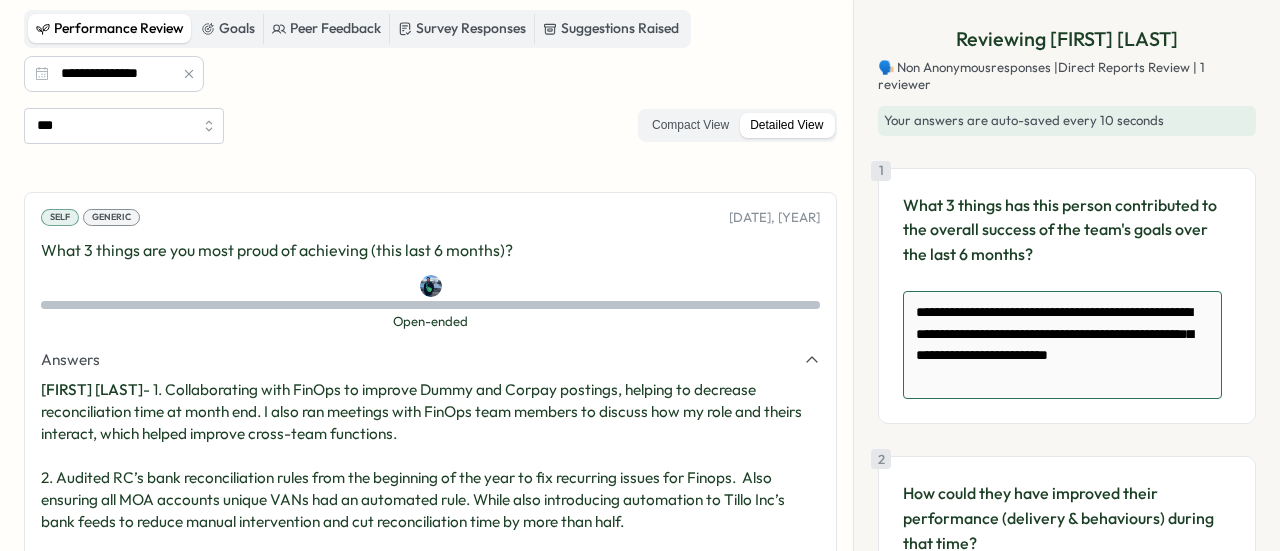type on "*" 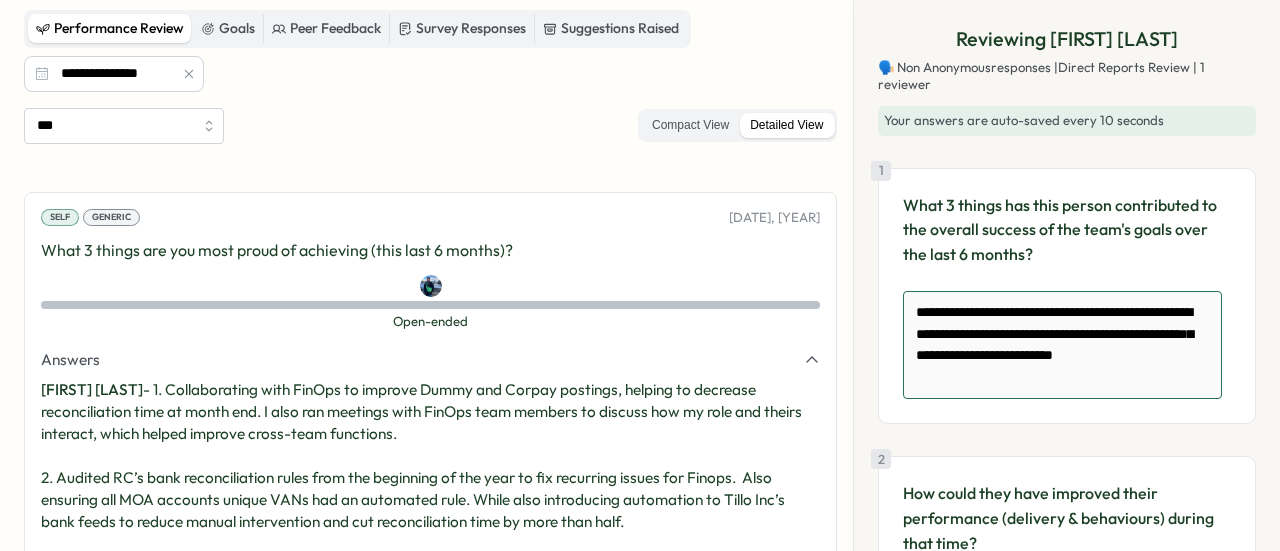 type on "*" 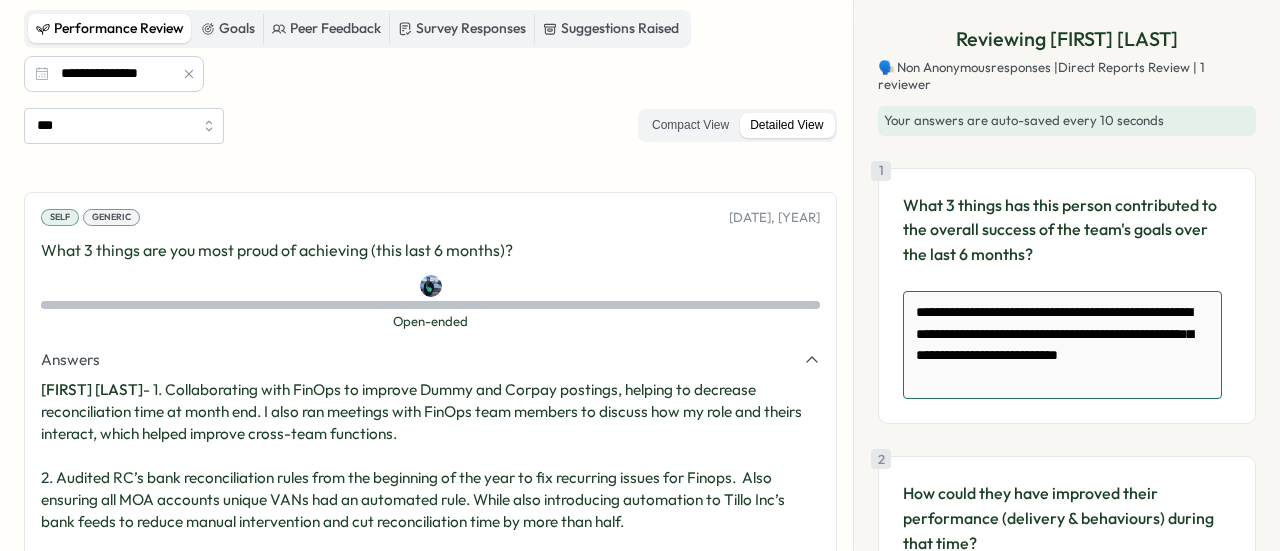 type on "**********" 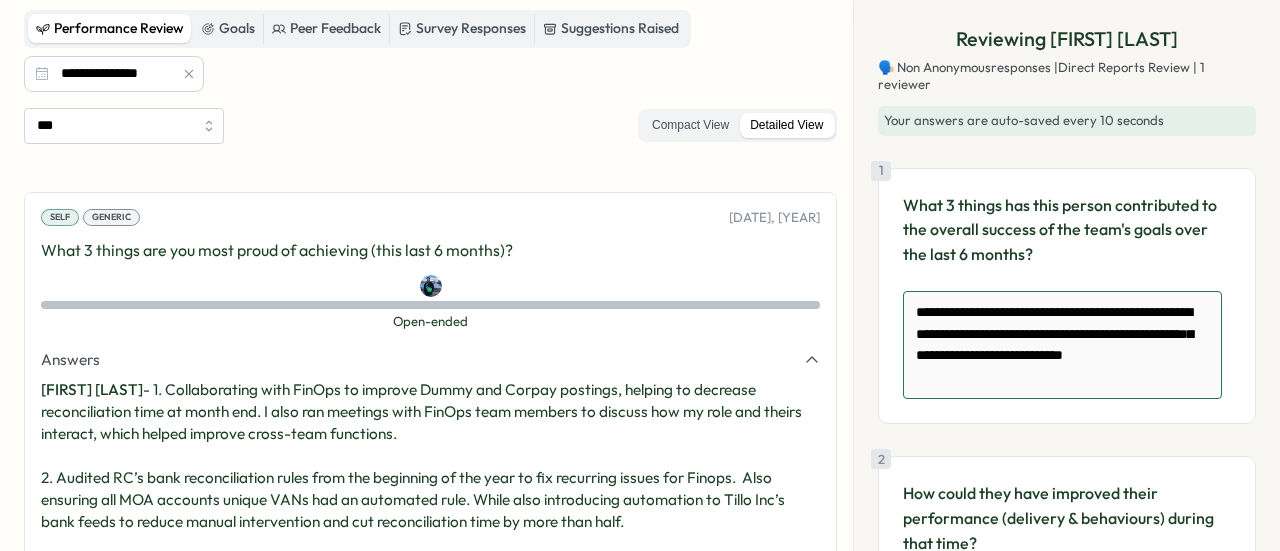 type on "*" 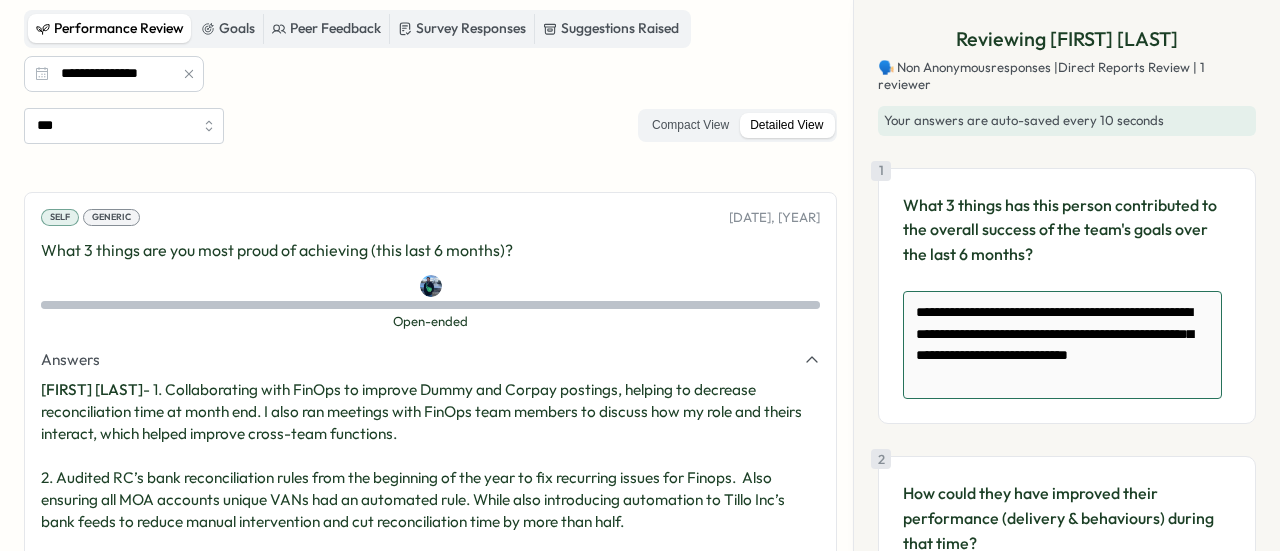 type on "*" 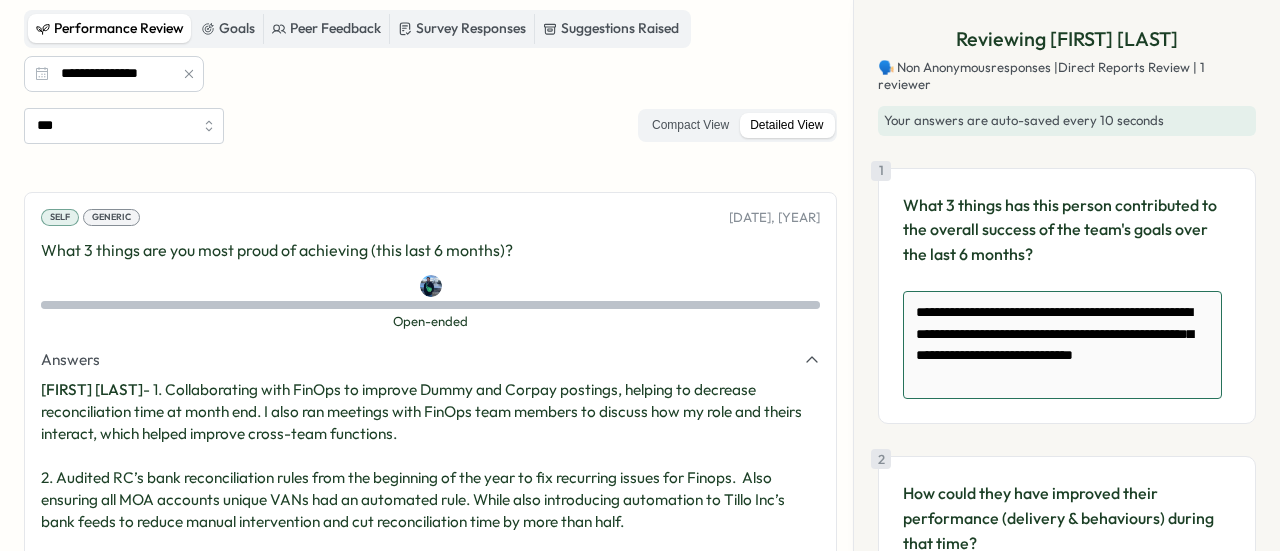 type on "*" 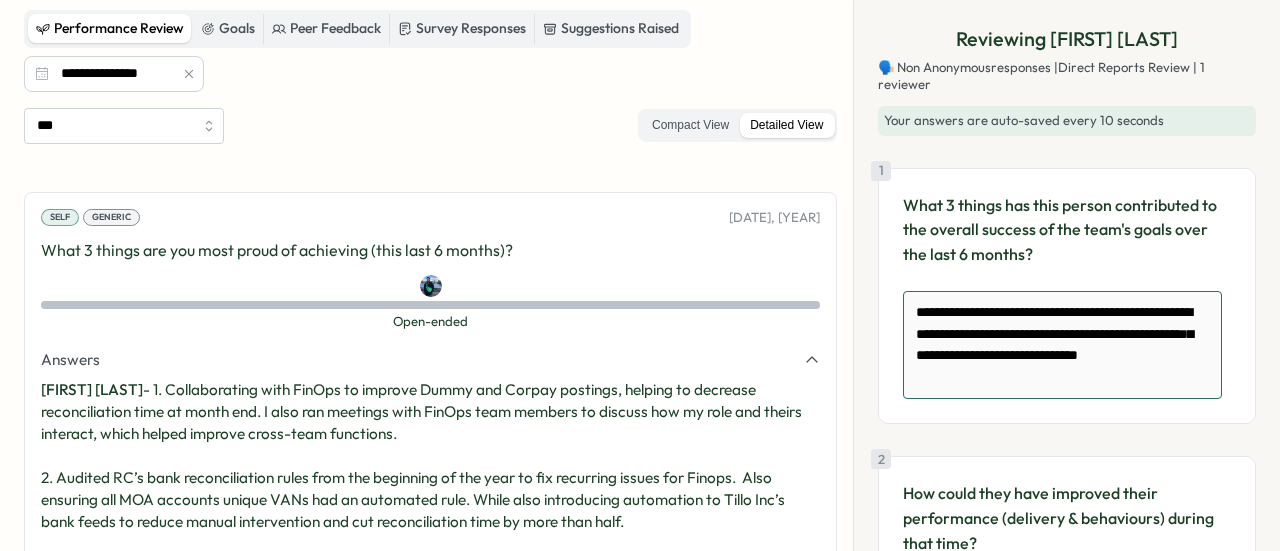 type on "*" 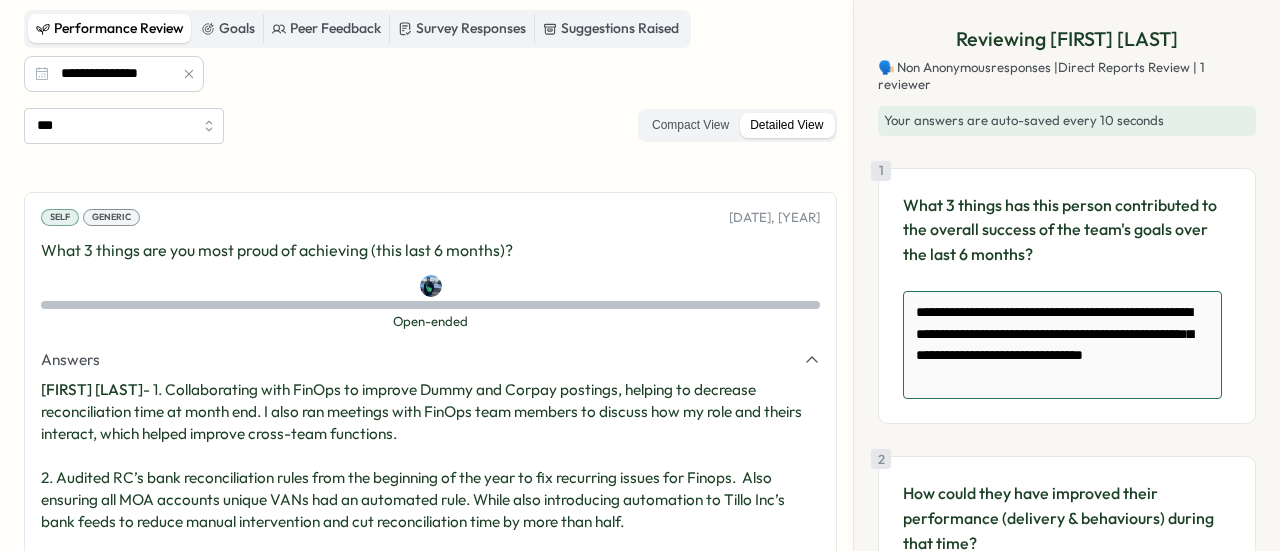 type on "*" 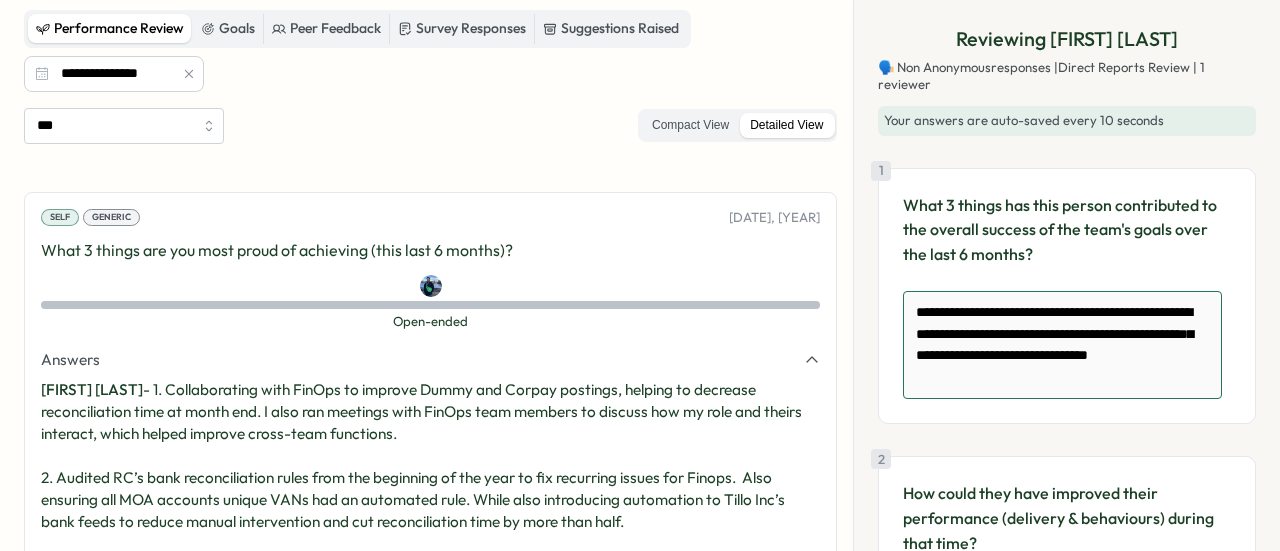 type on "*" 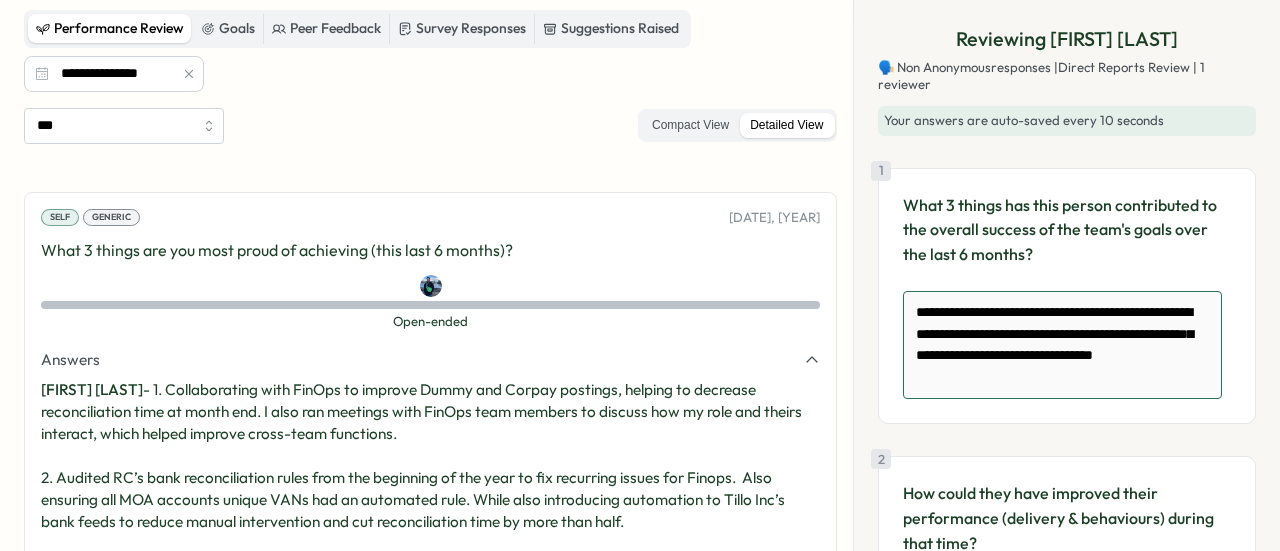 type on "*" 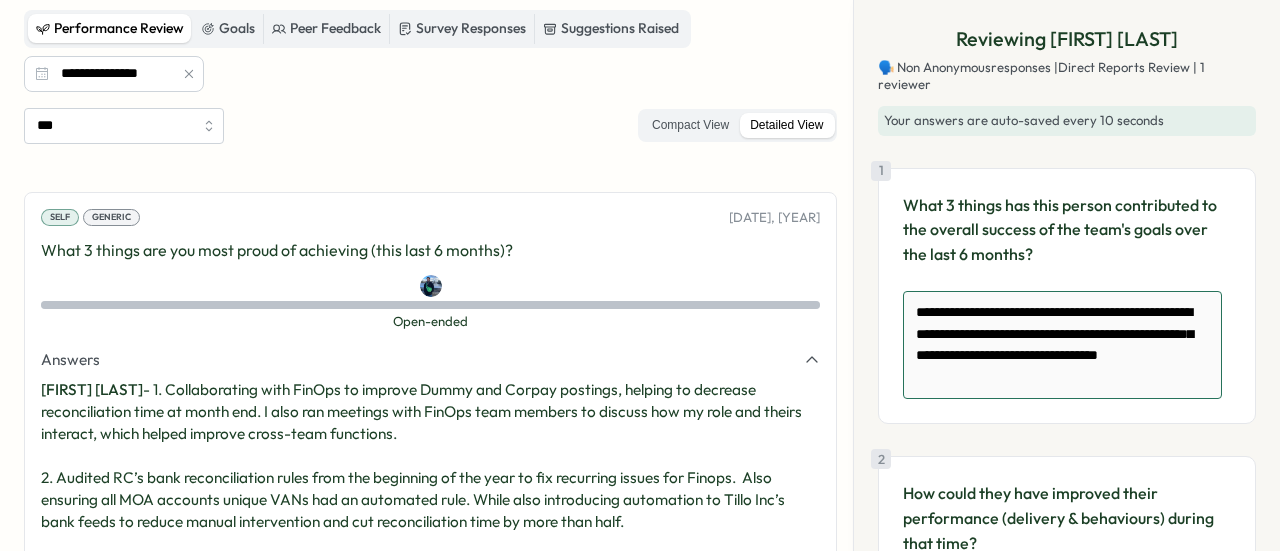 type on "*" 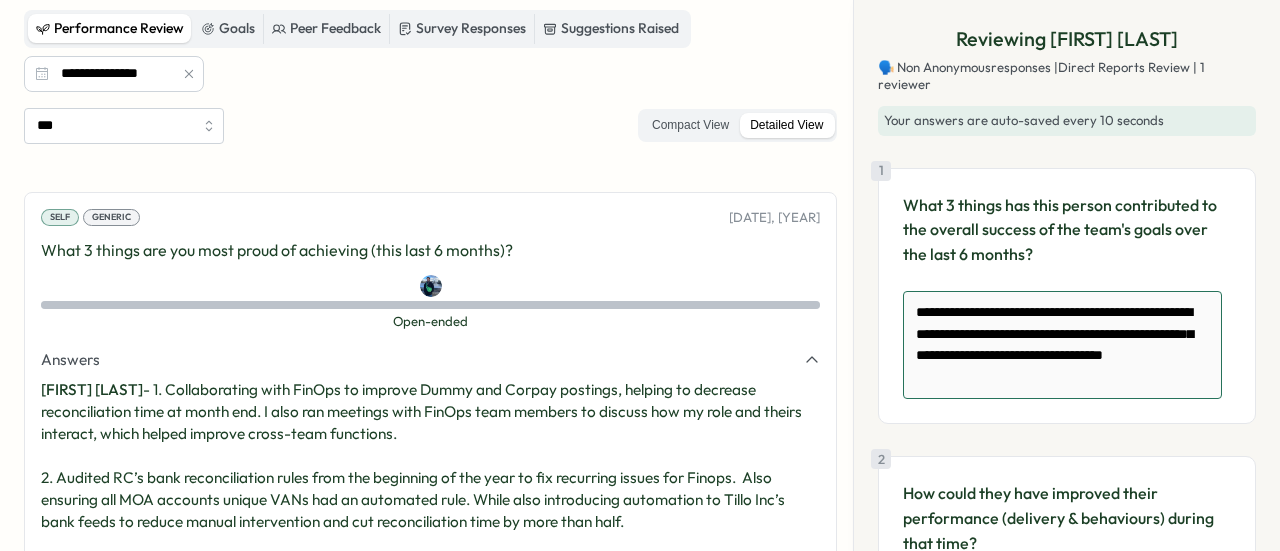 type on "*" 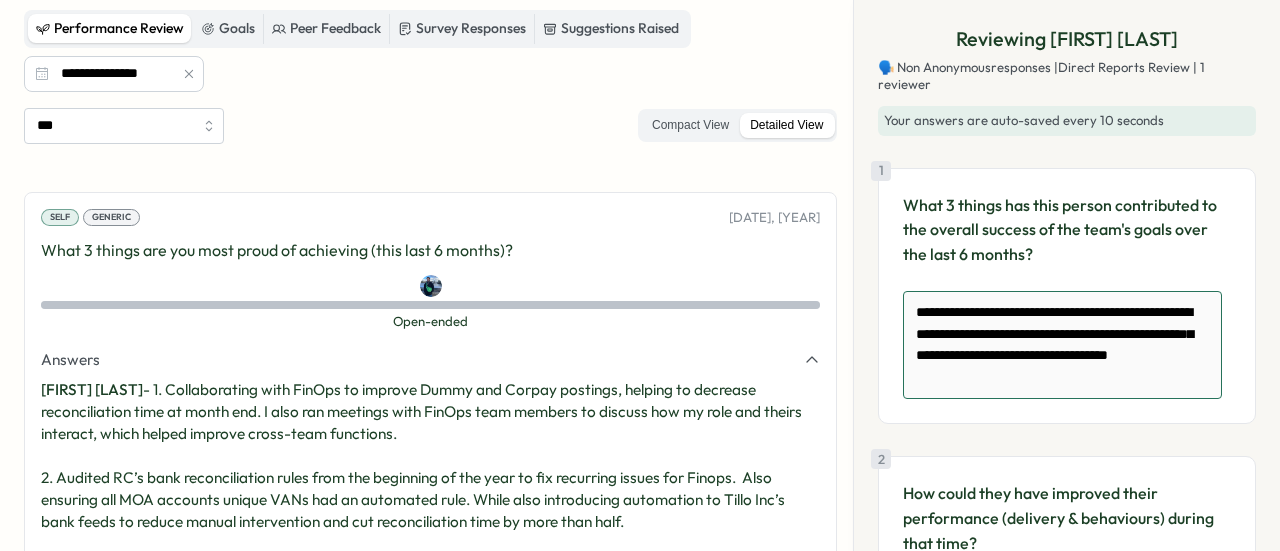 type on "*" 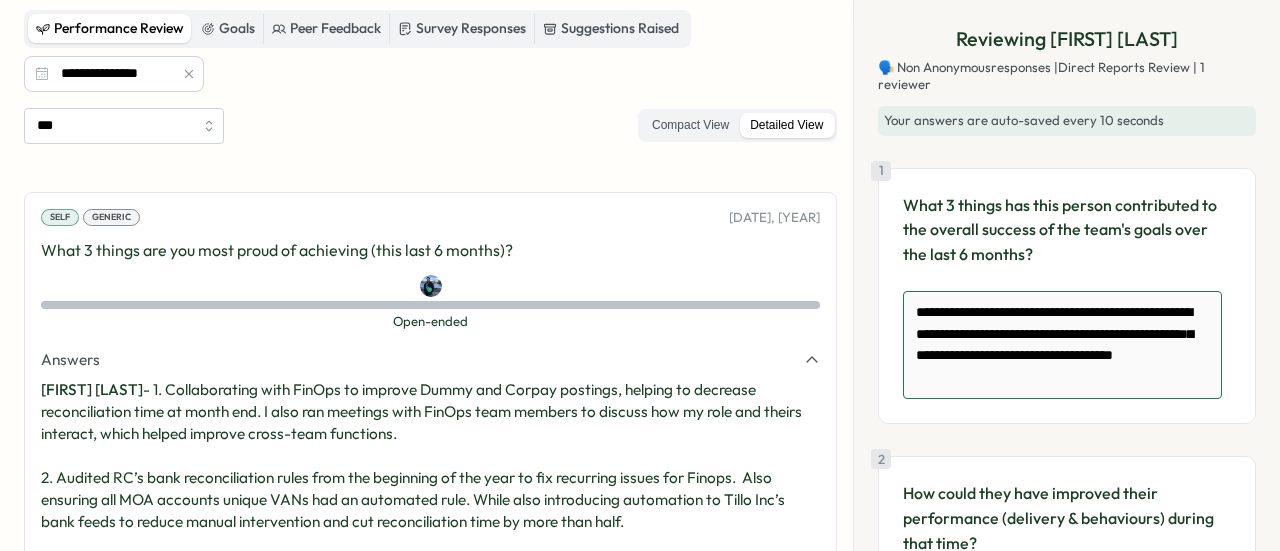 type on "**********" 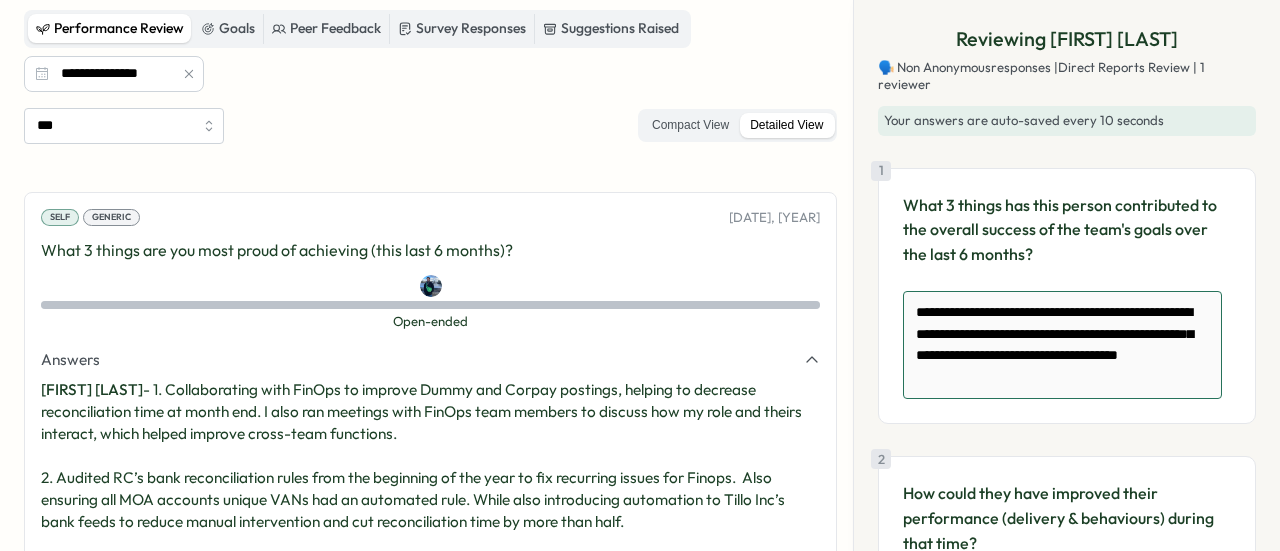 type on "*" 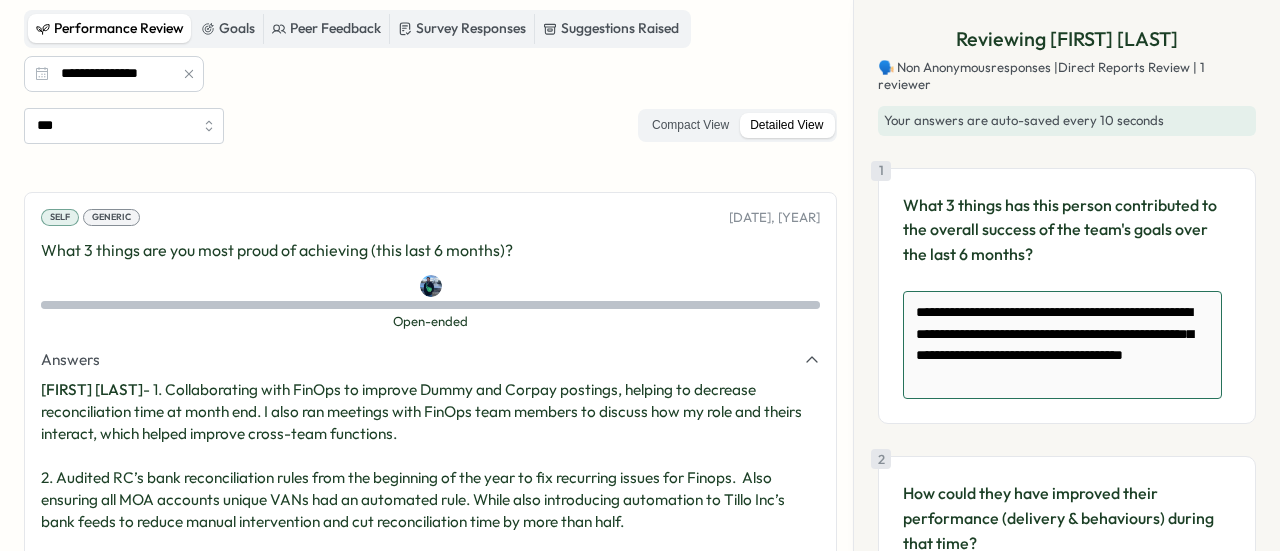 type on "*" 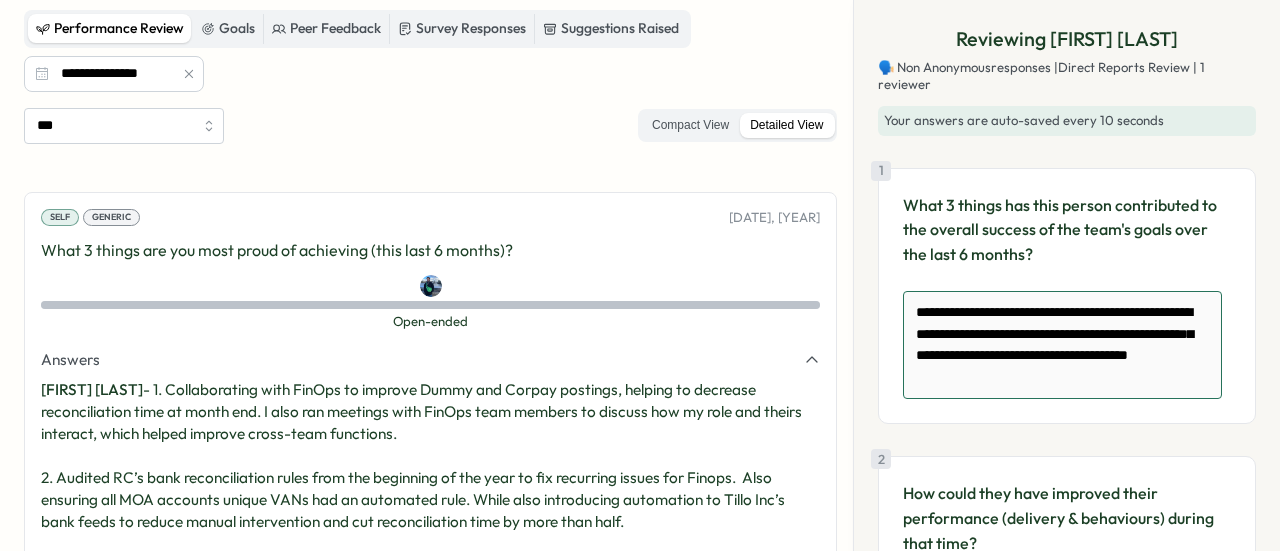 type on "*" 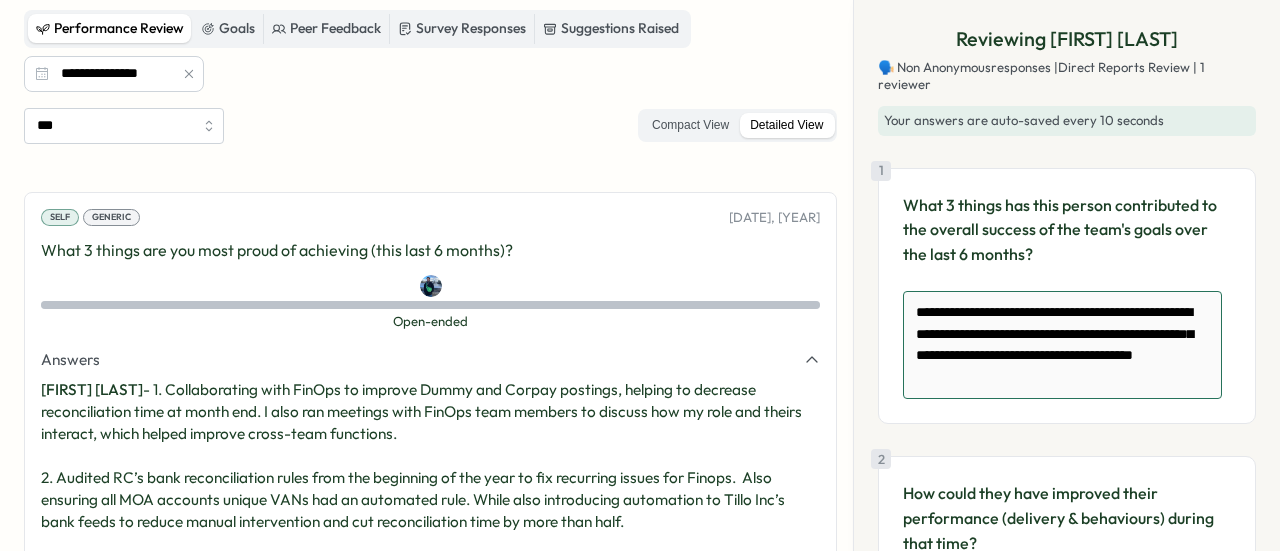 type on "*" 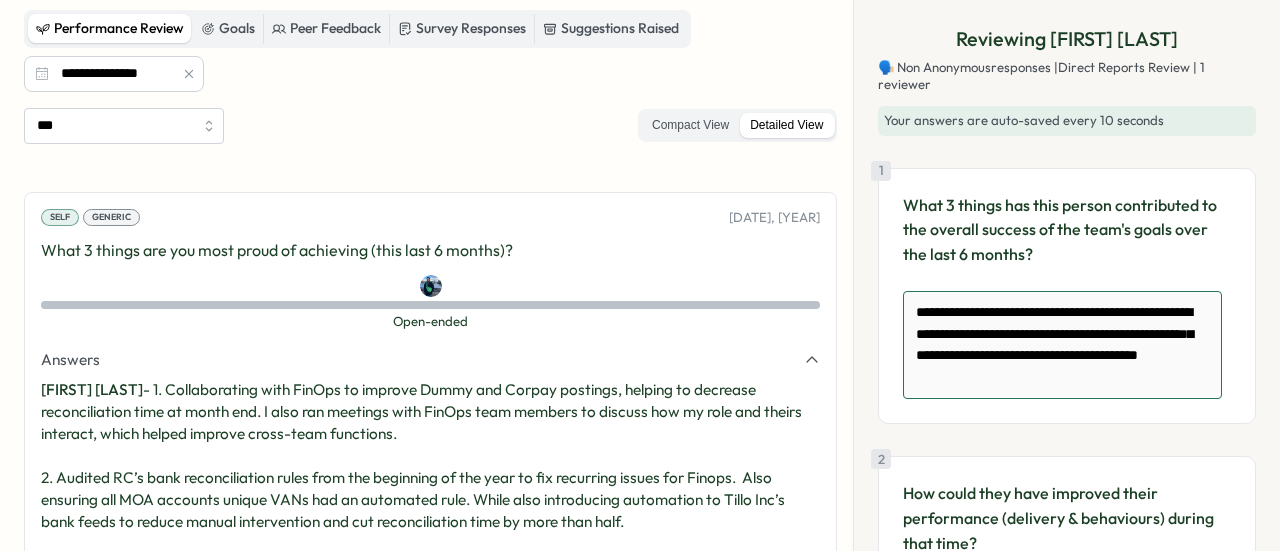 type on "*" 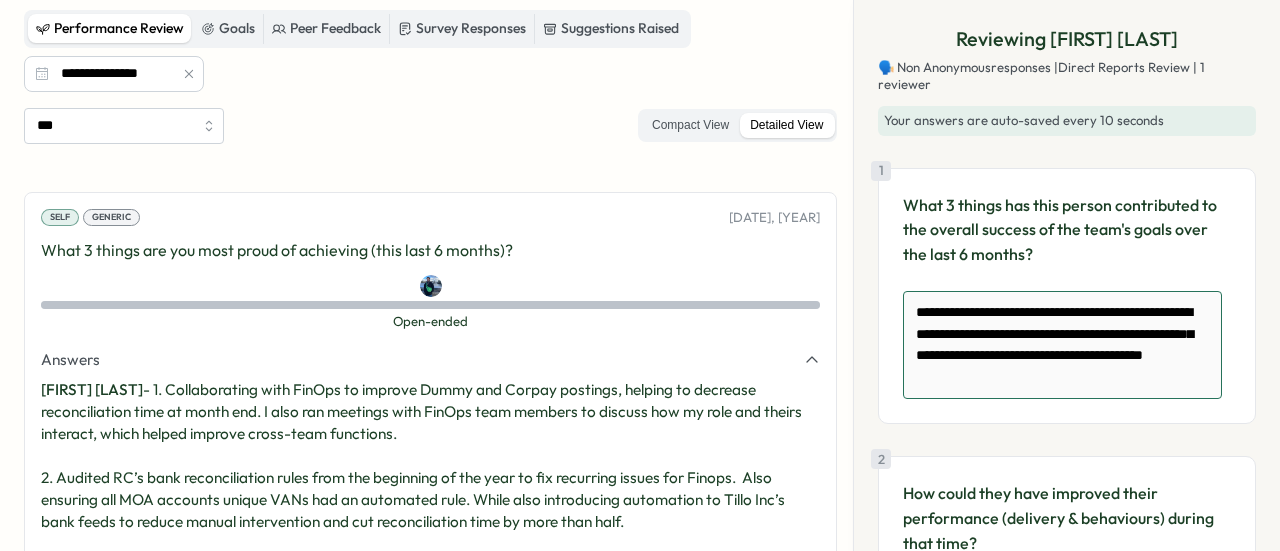 type on "*" 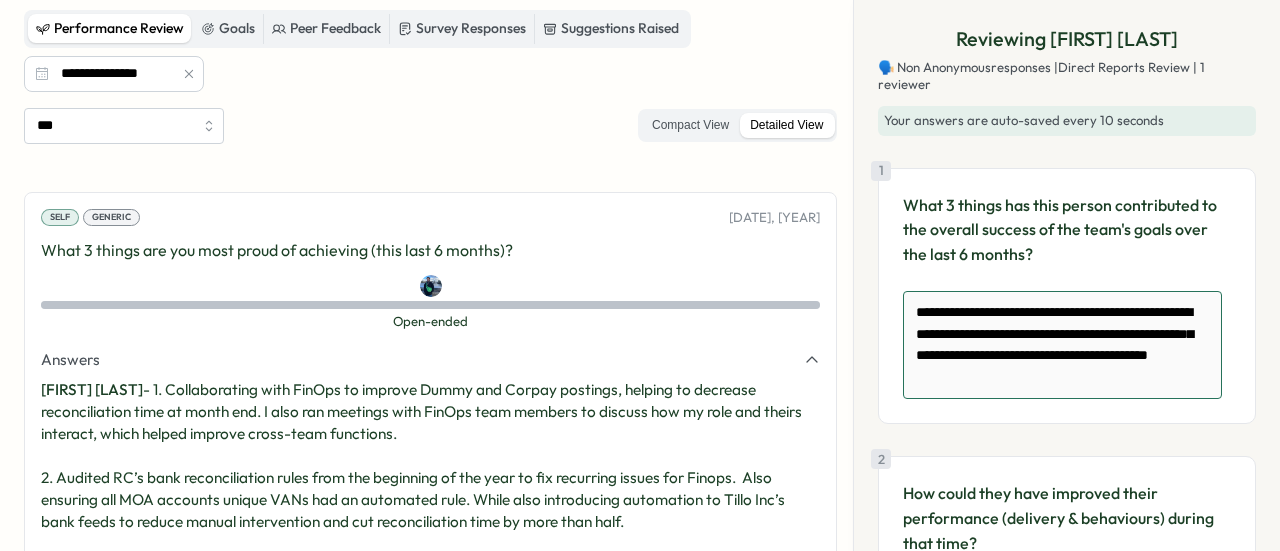 type on "*" 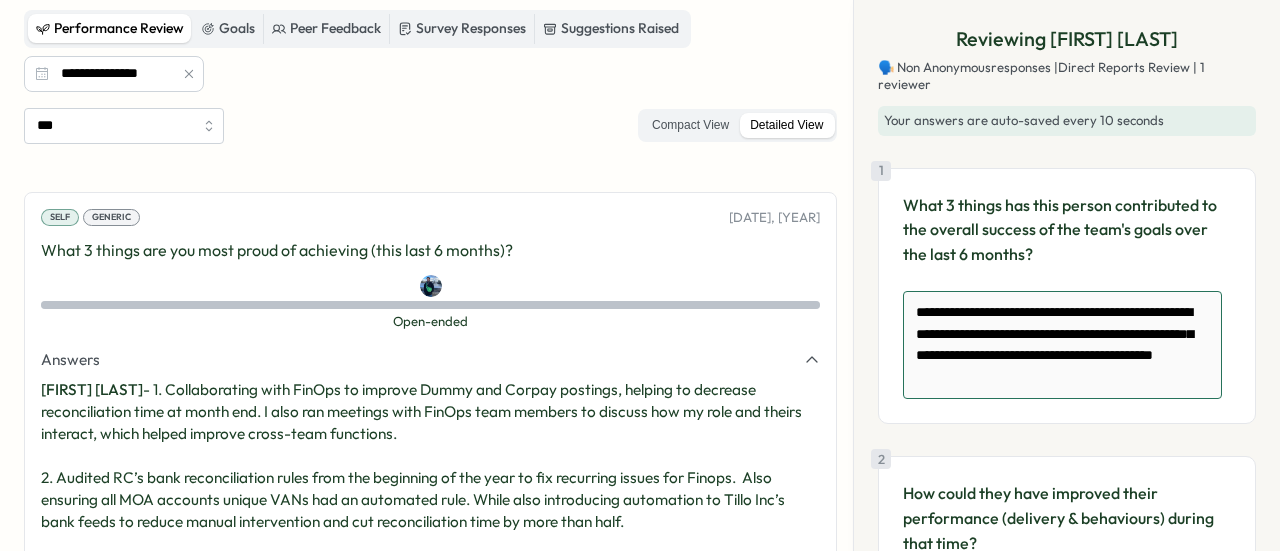 type on "**********" 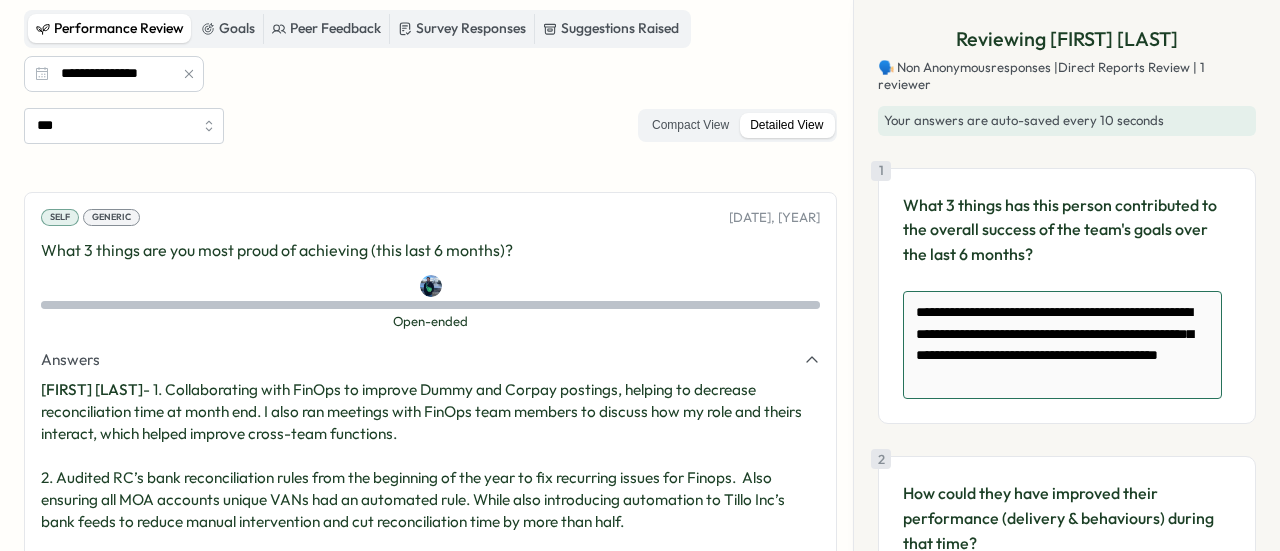 type on "*" 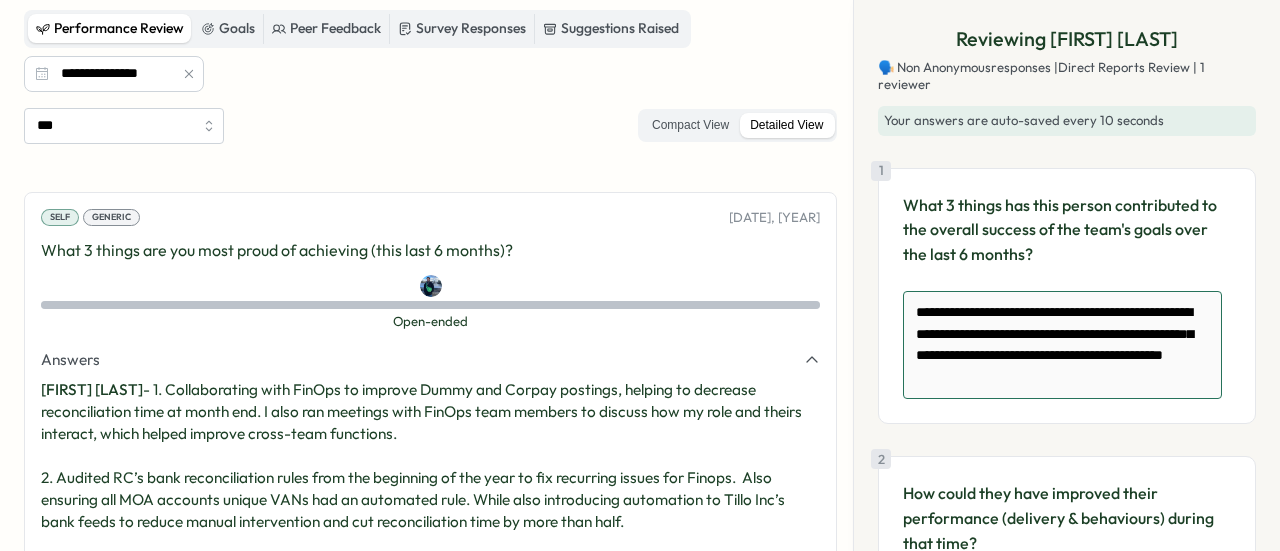 type on "*" 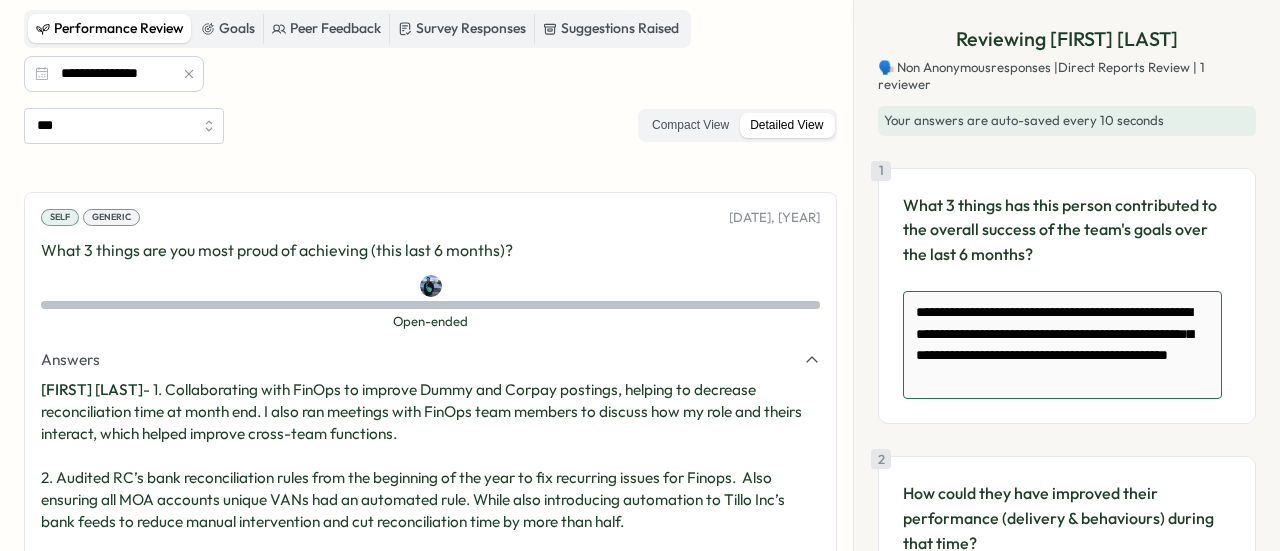 type on "*" 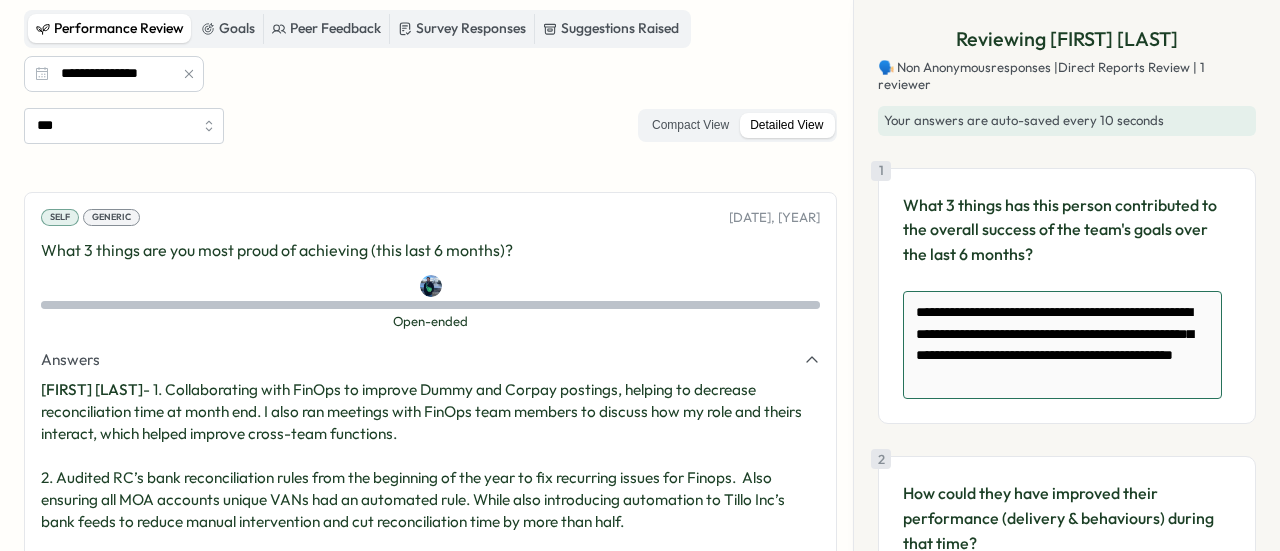 type on "*" 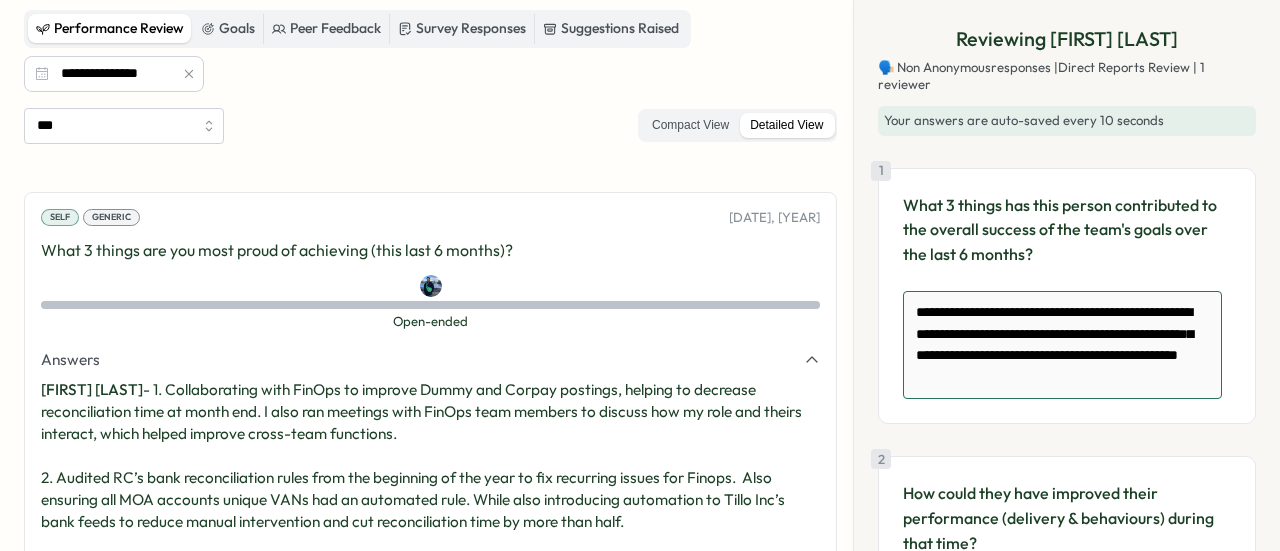 type on "*" 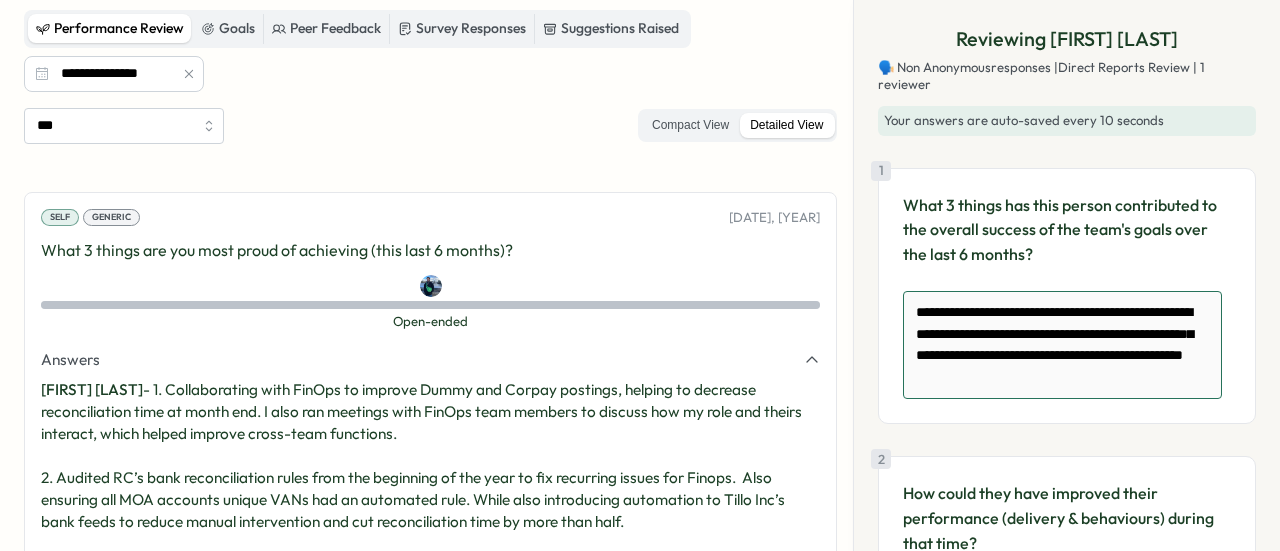 type on "**********" 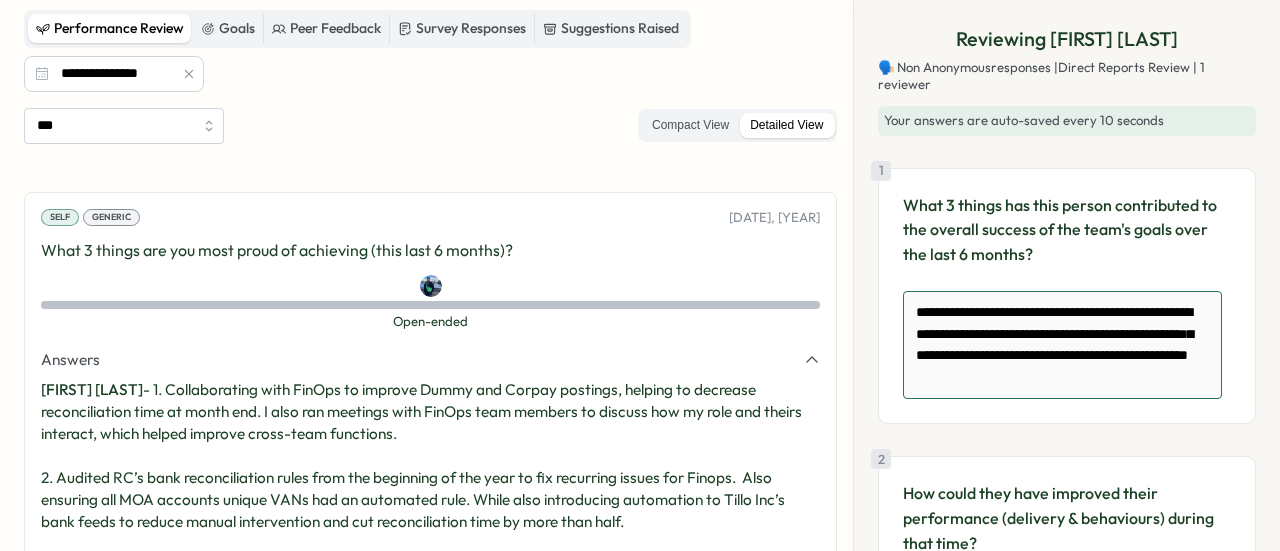 type on "*" 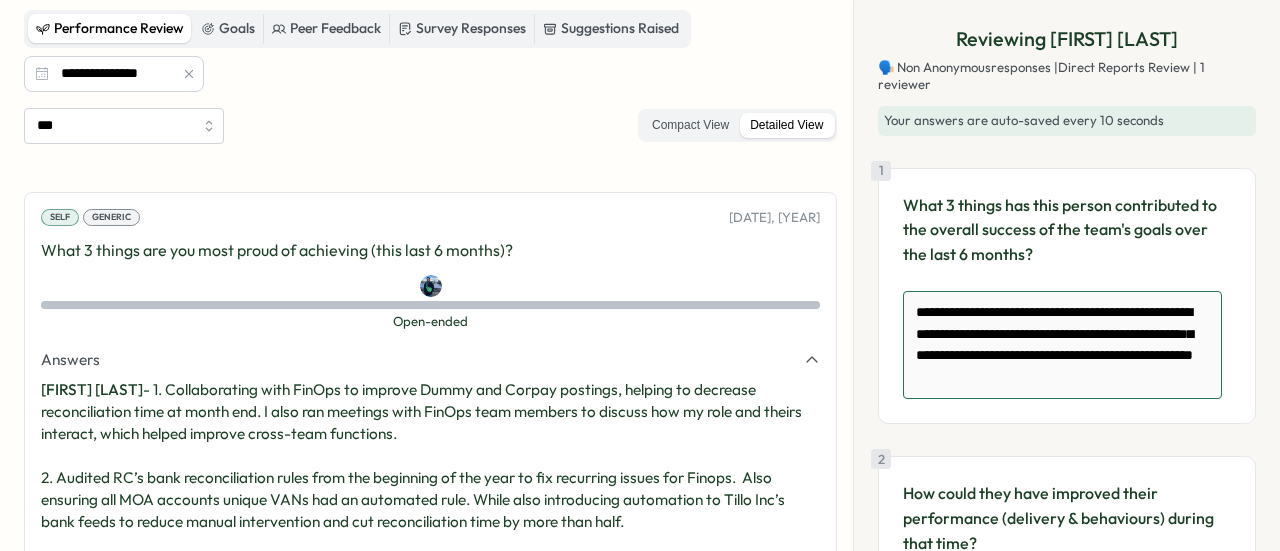 type on "*" 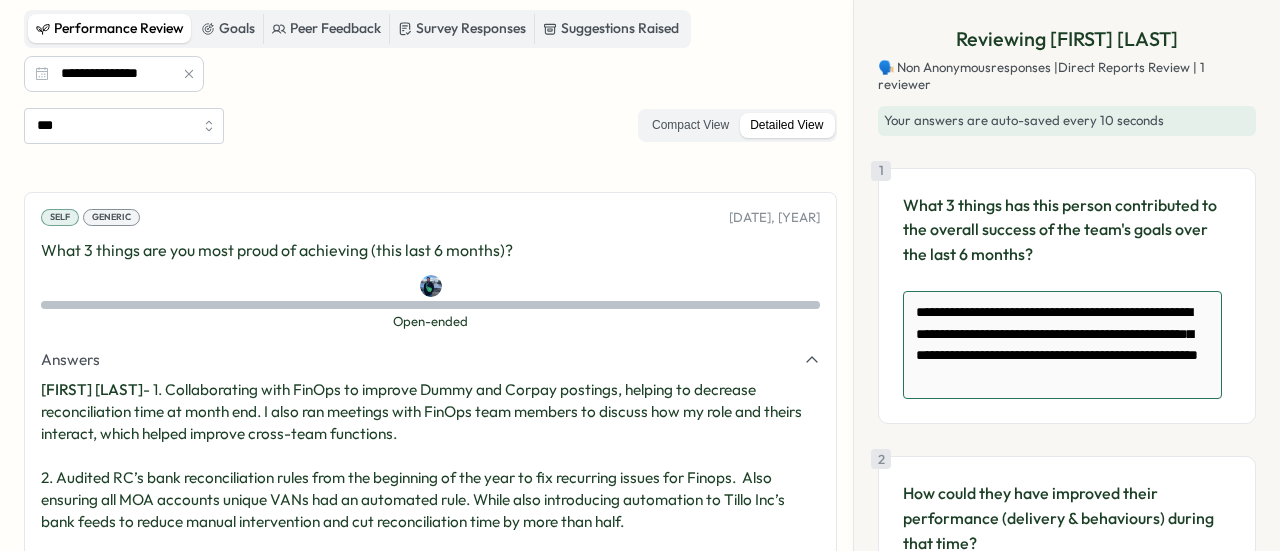 type on "*" 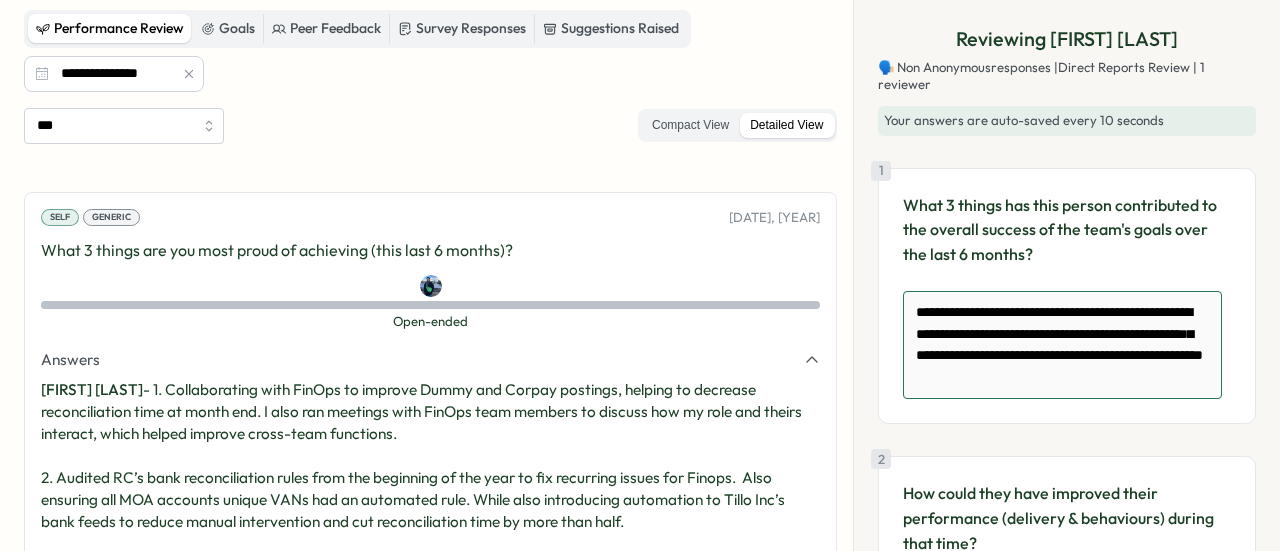 type on "*" 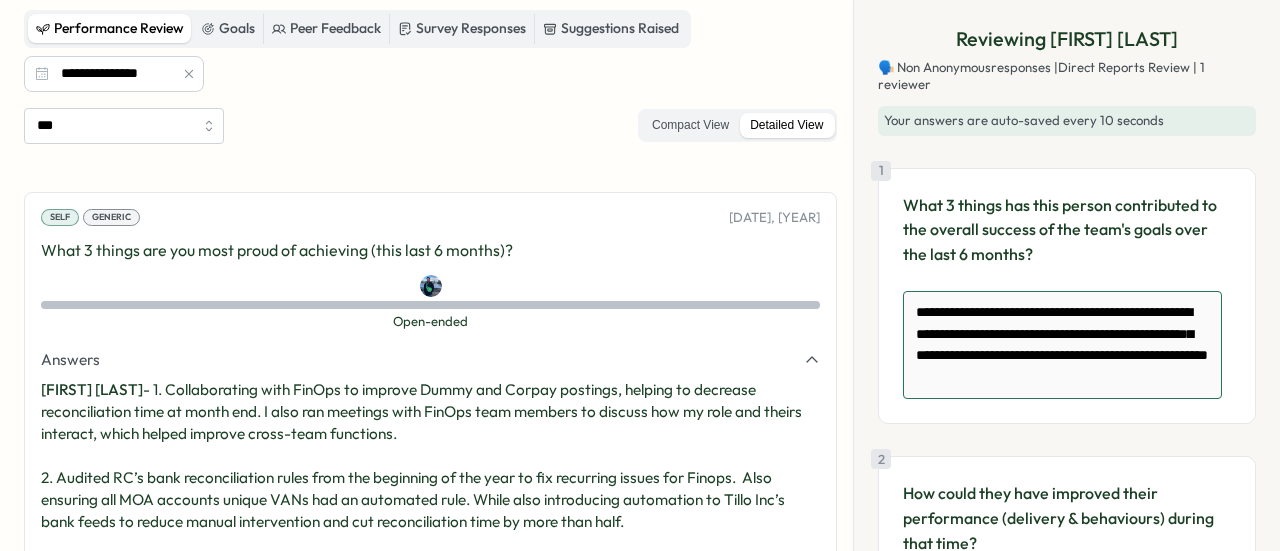 type on "*" 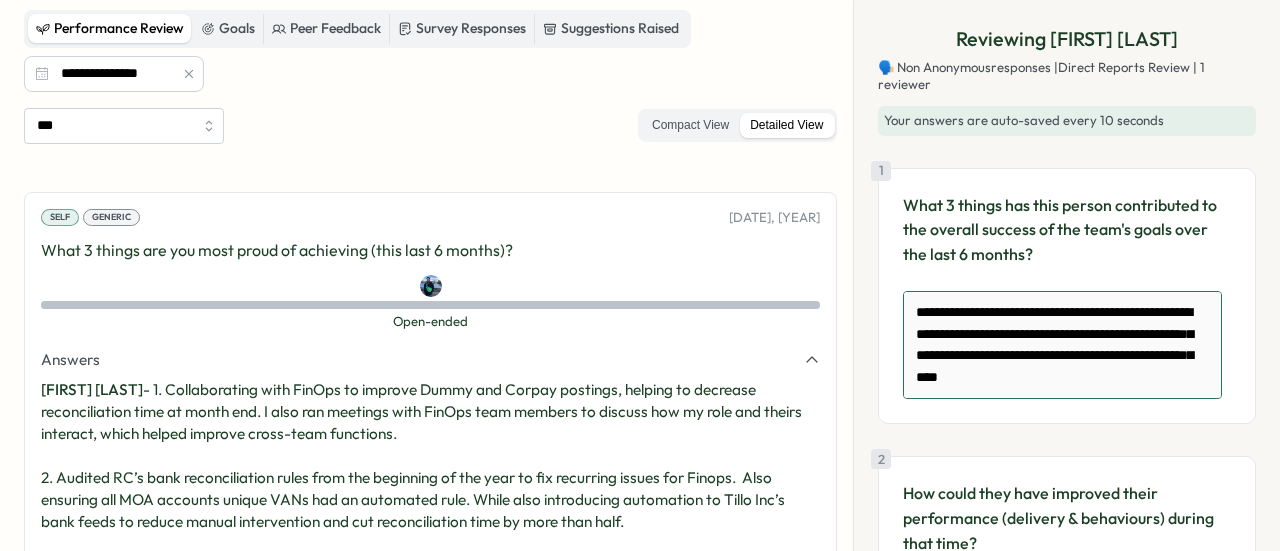 type on "*" 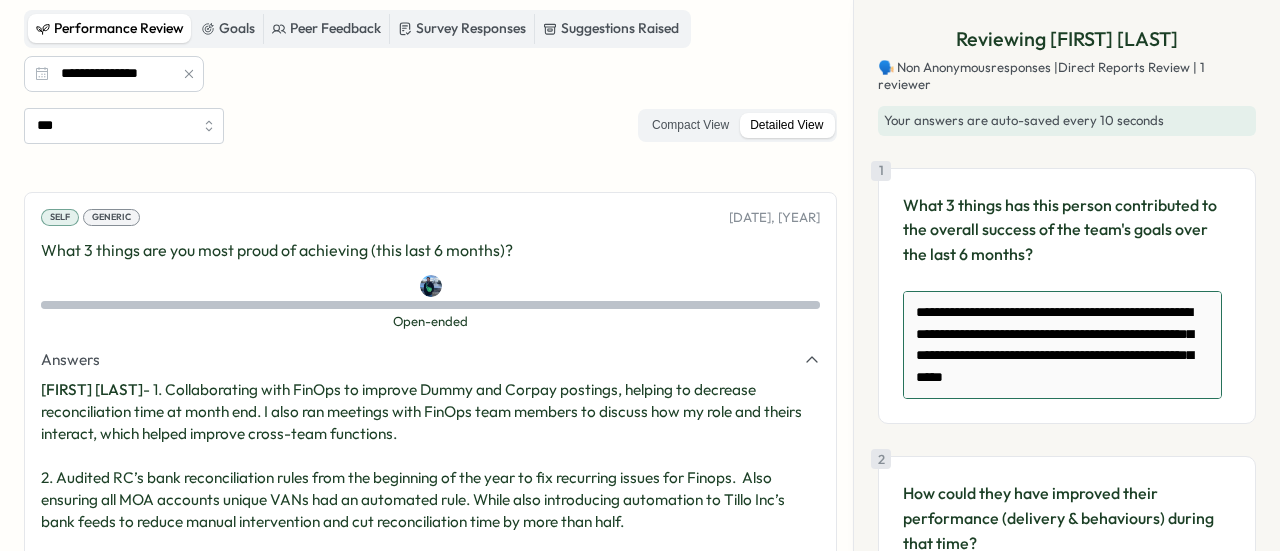 type on "*" 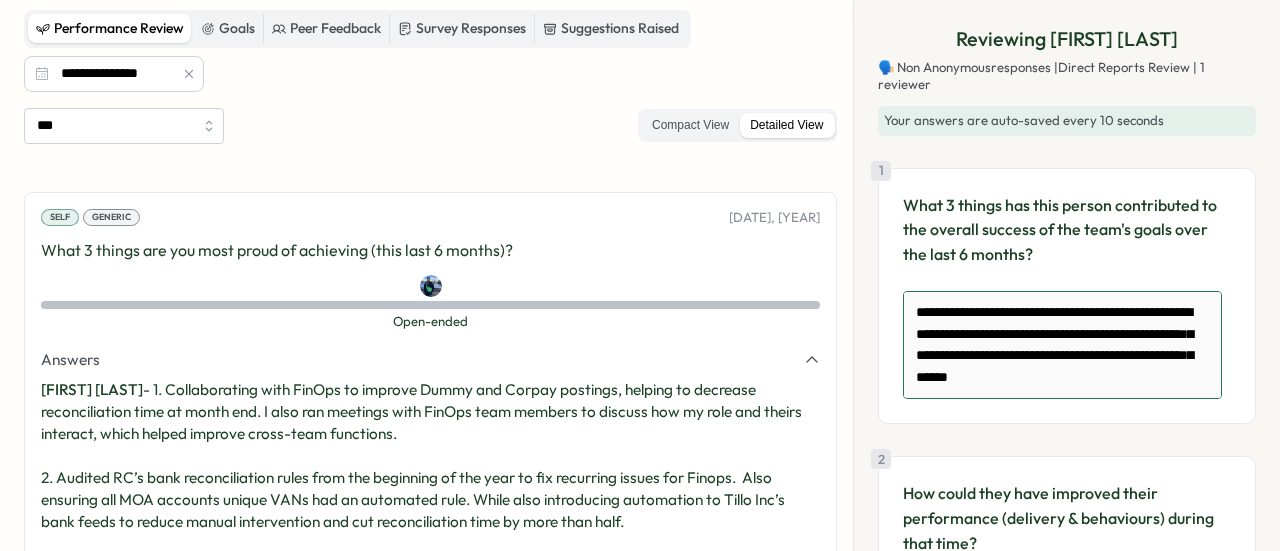 type on "**********" 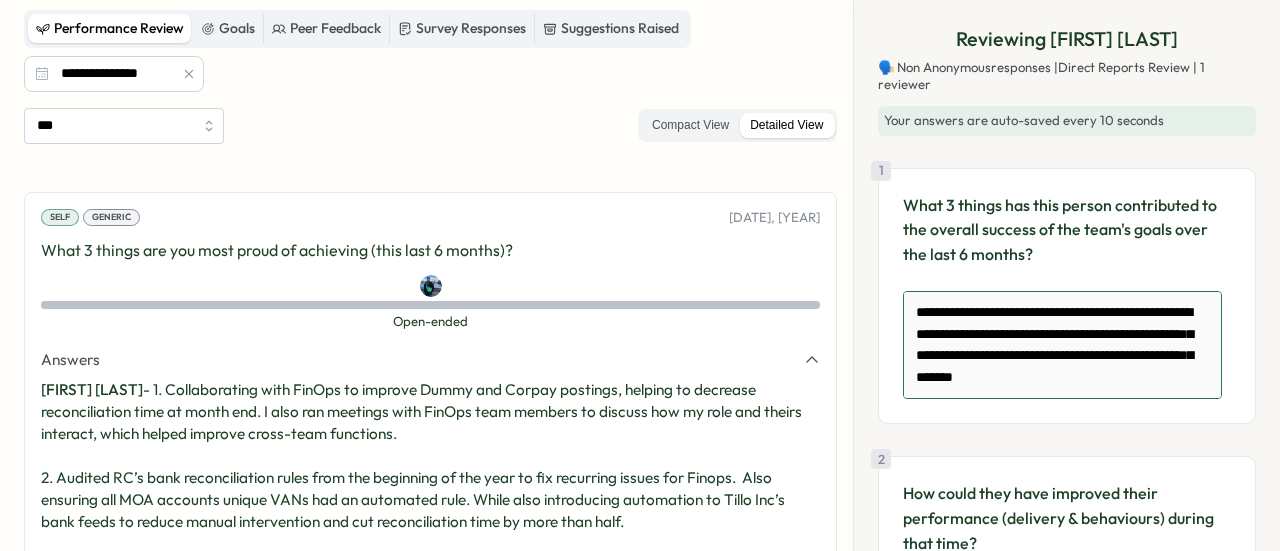 type on "*" 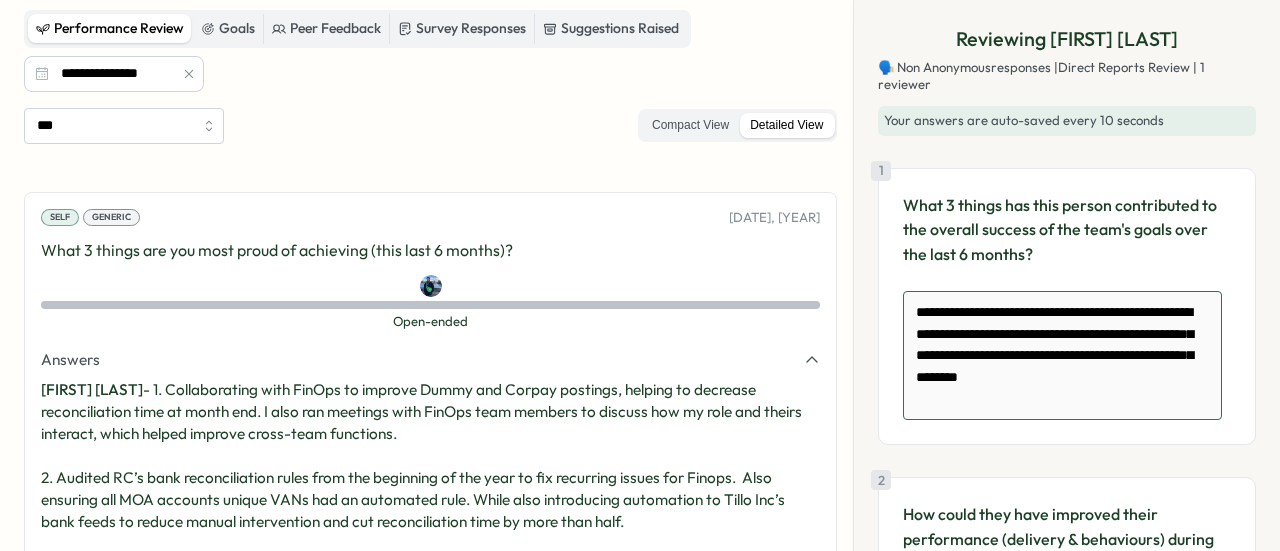 type on "*" 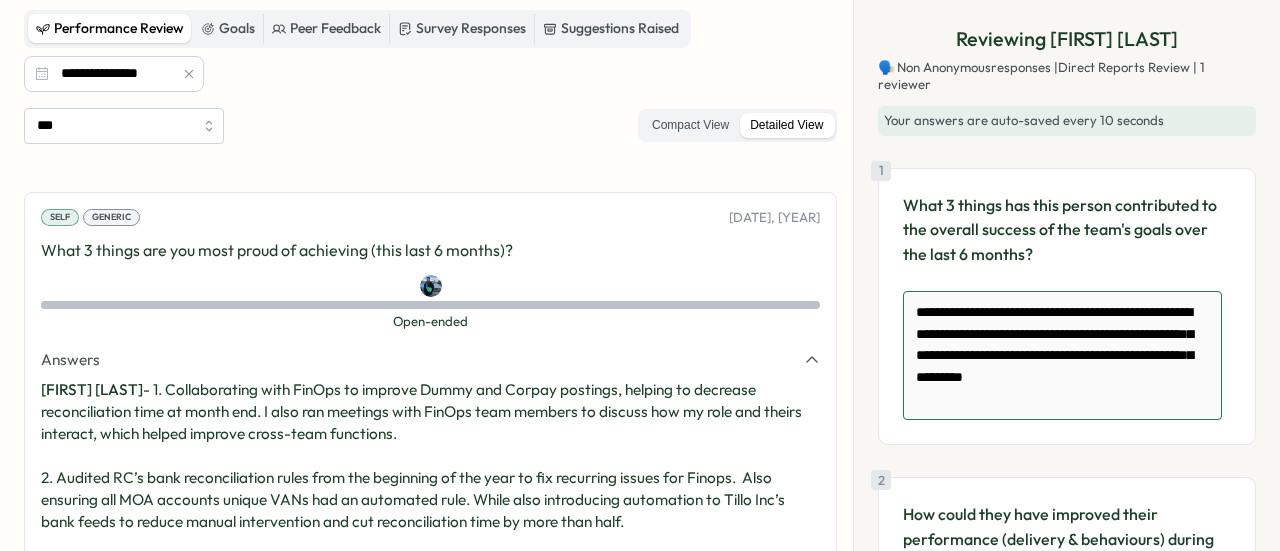 type on "*" 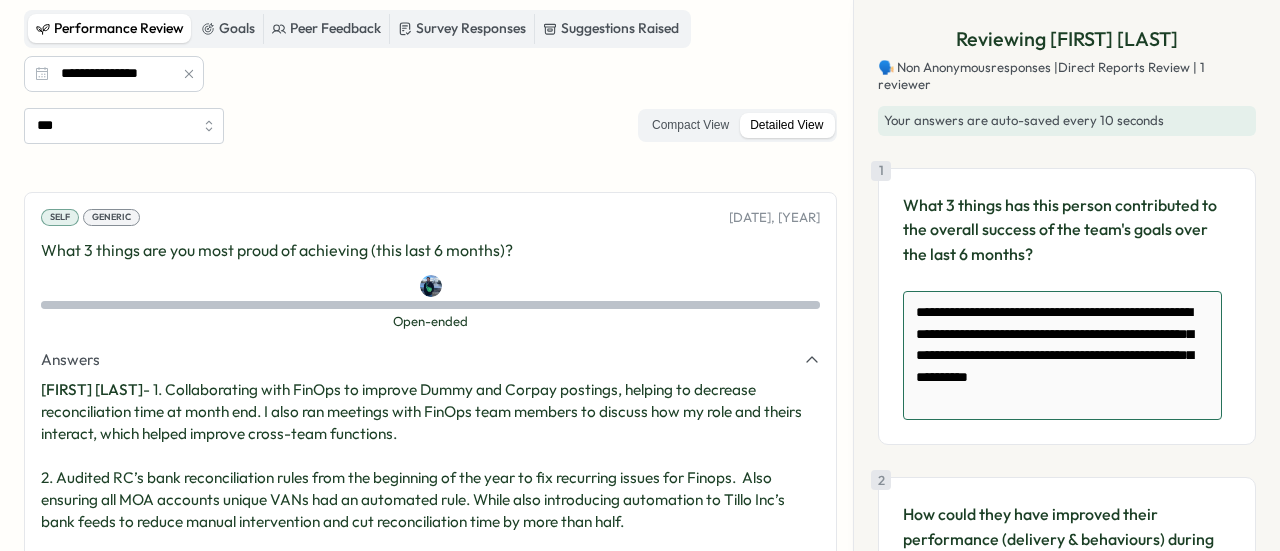 type on "*" 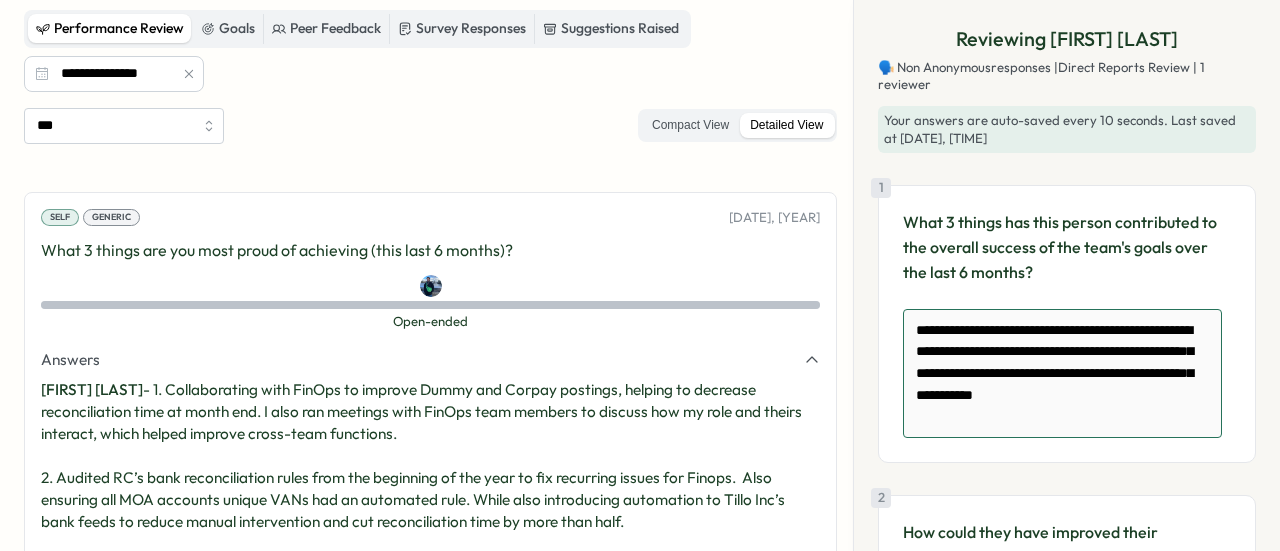 type on "*" 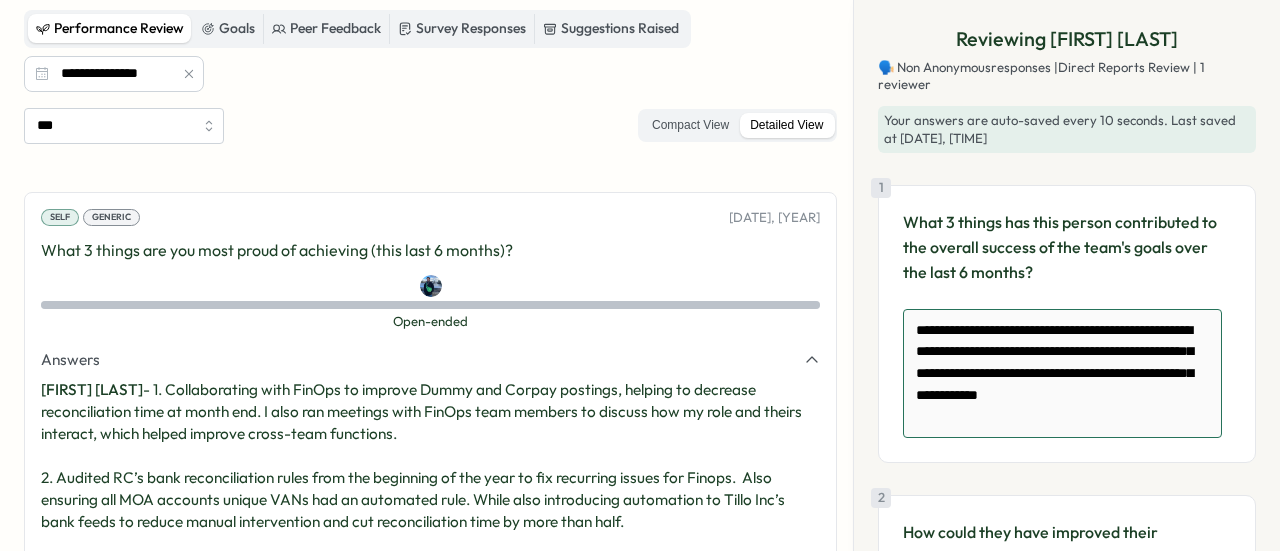 type on "*" 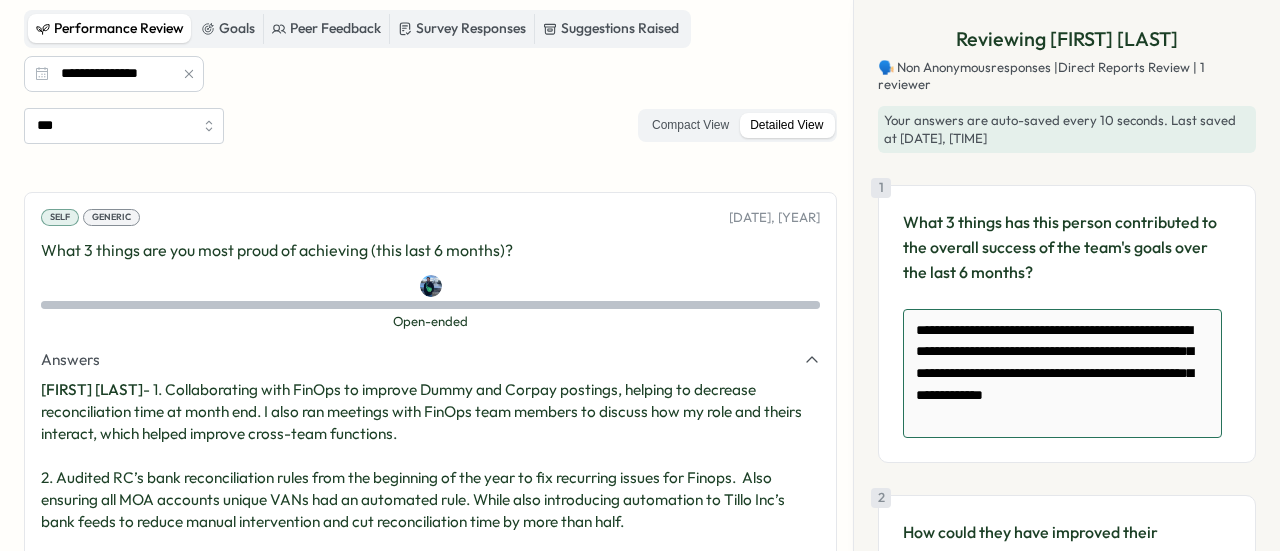type on "*" 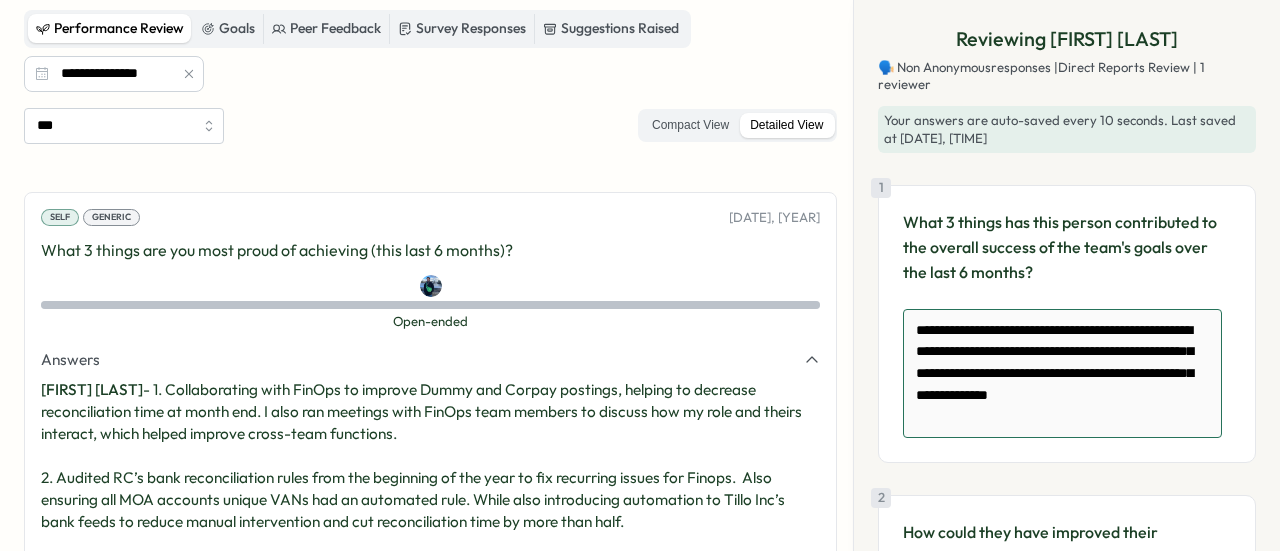 type on "*" 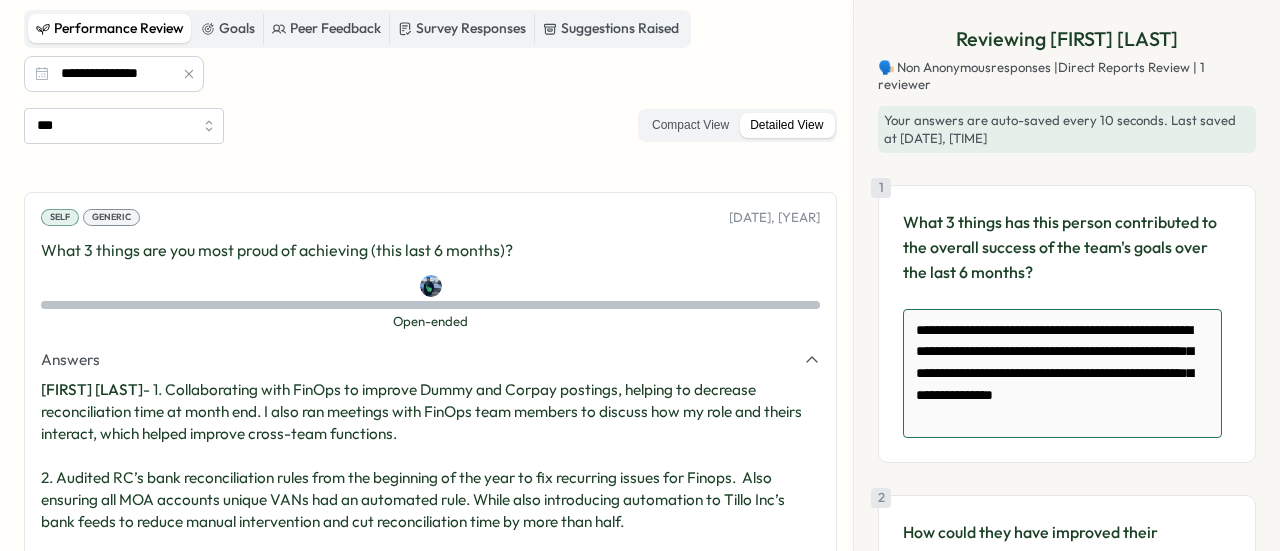 type on "*" 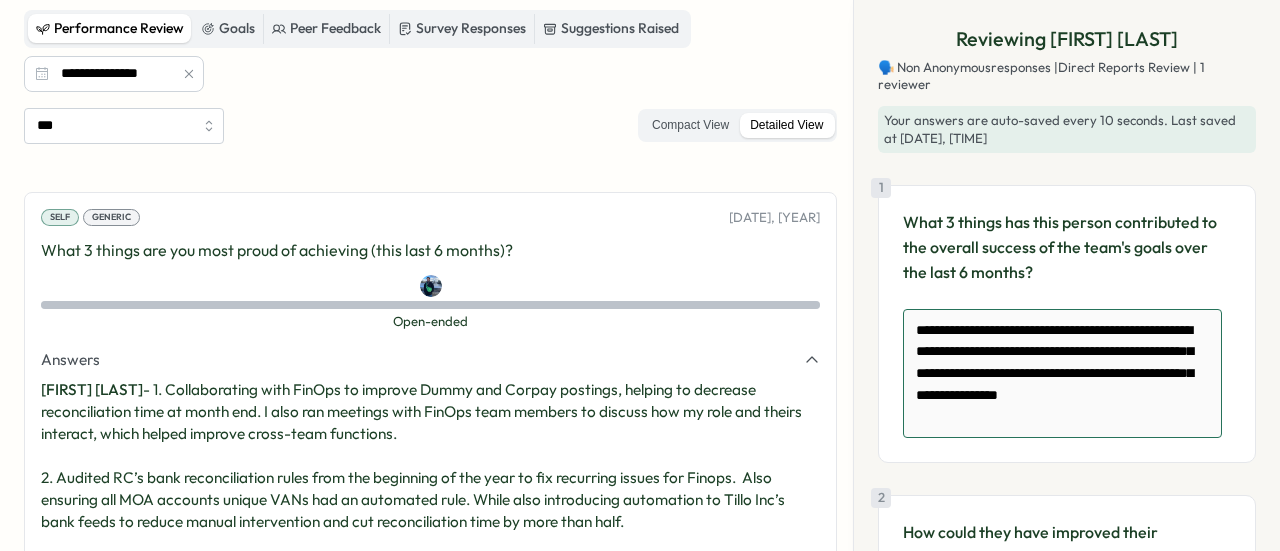 type on "*" 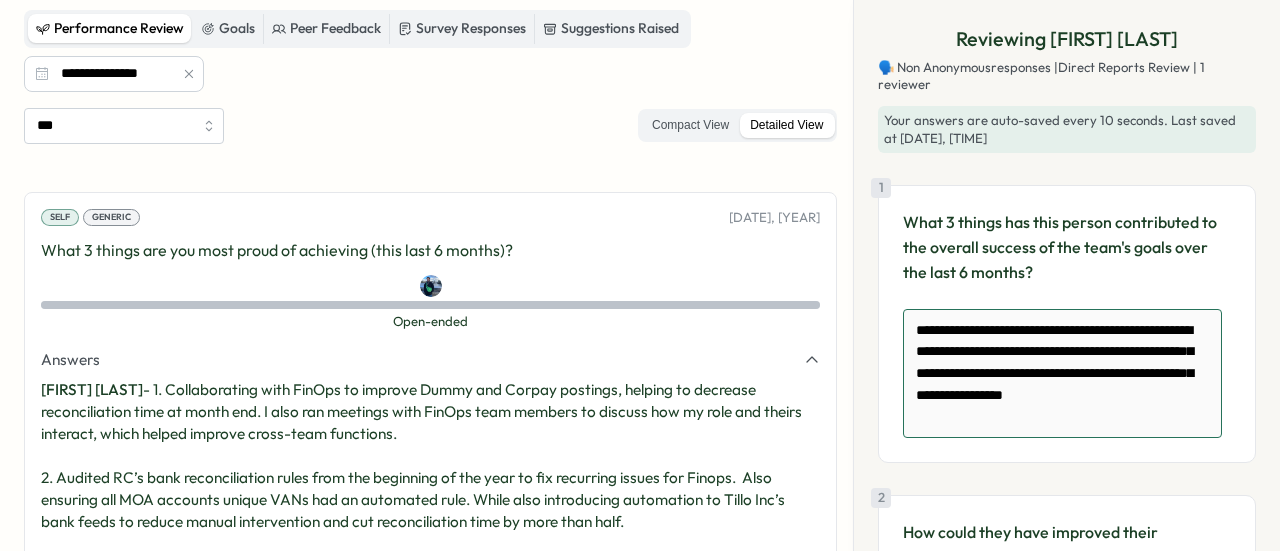 type on "*" 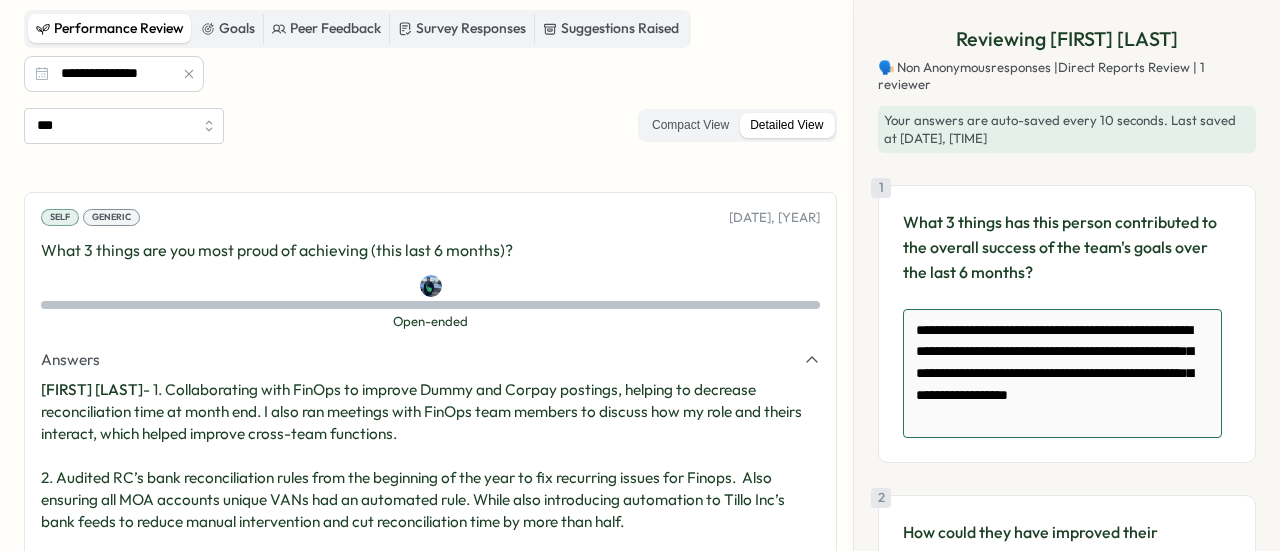 type on "*" 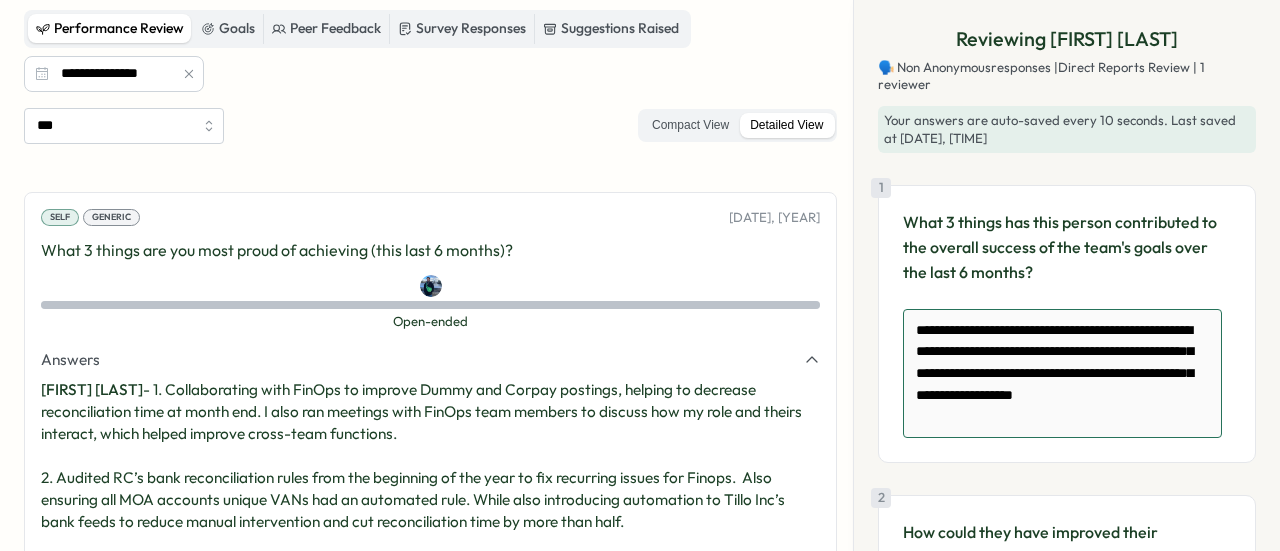type on "*" 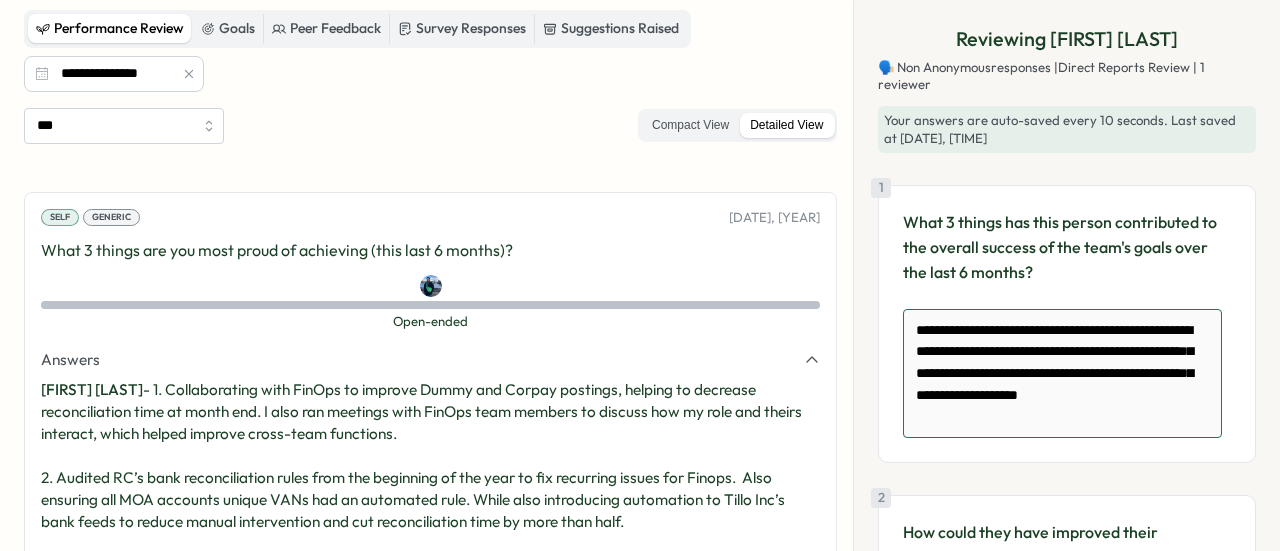 type on "*" 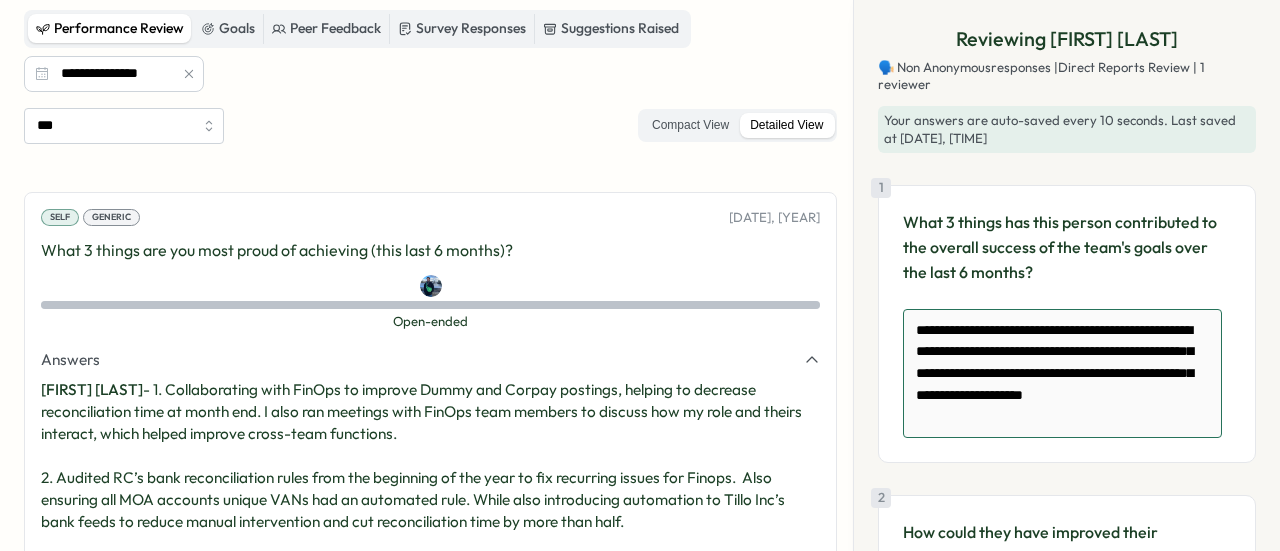 type on "*" 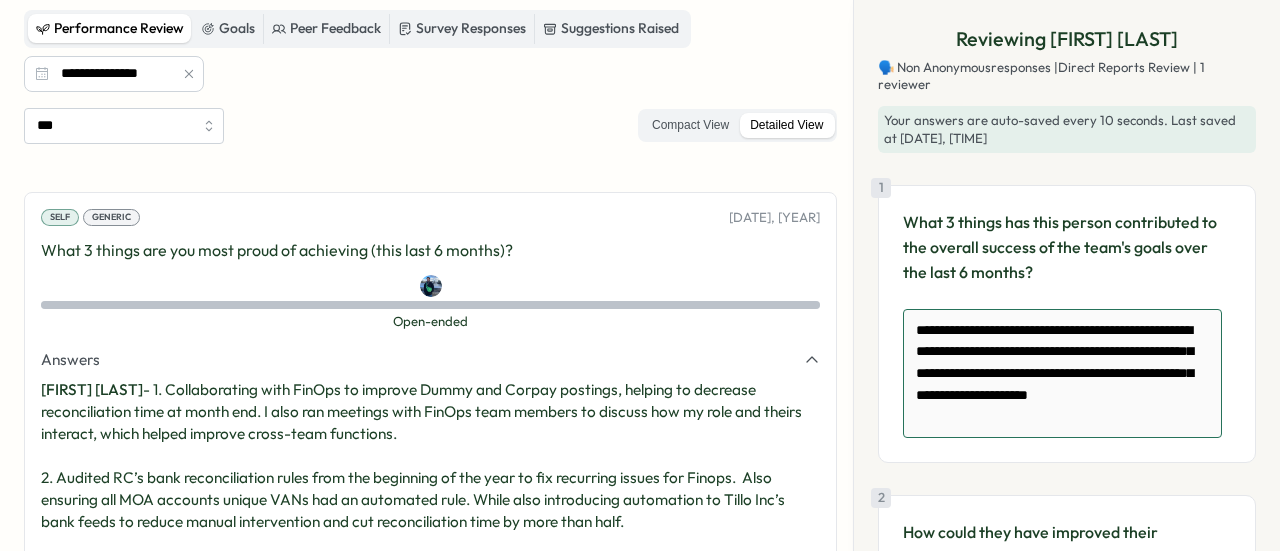 type on "**********" 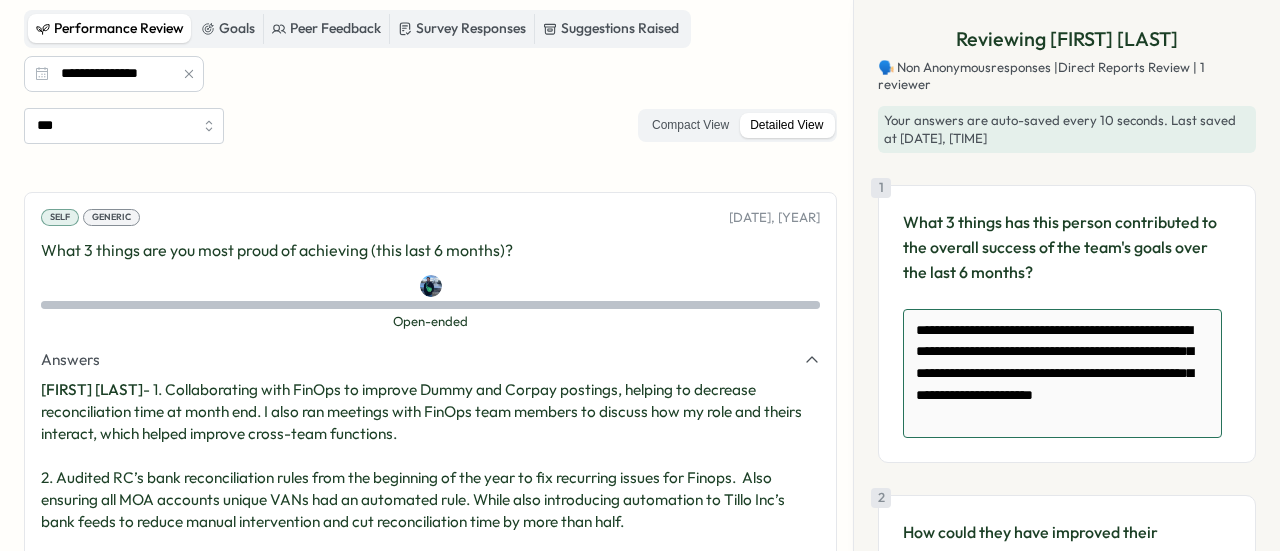 type on "*" 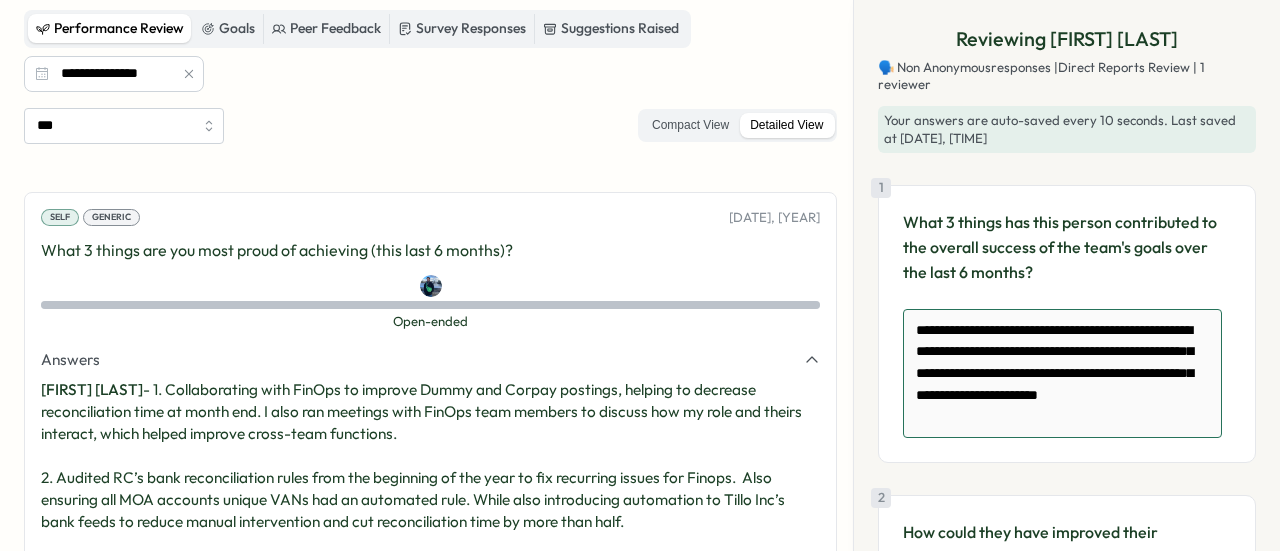 type on "*" 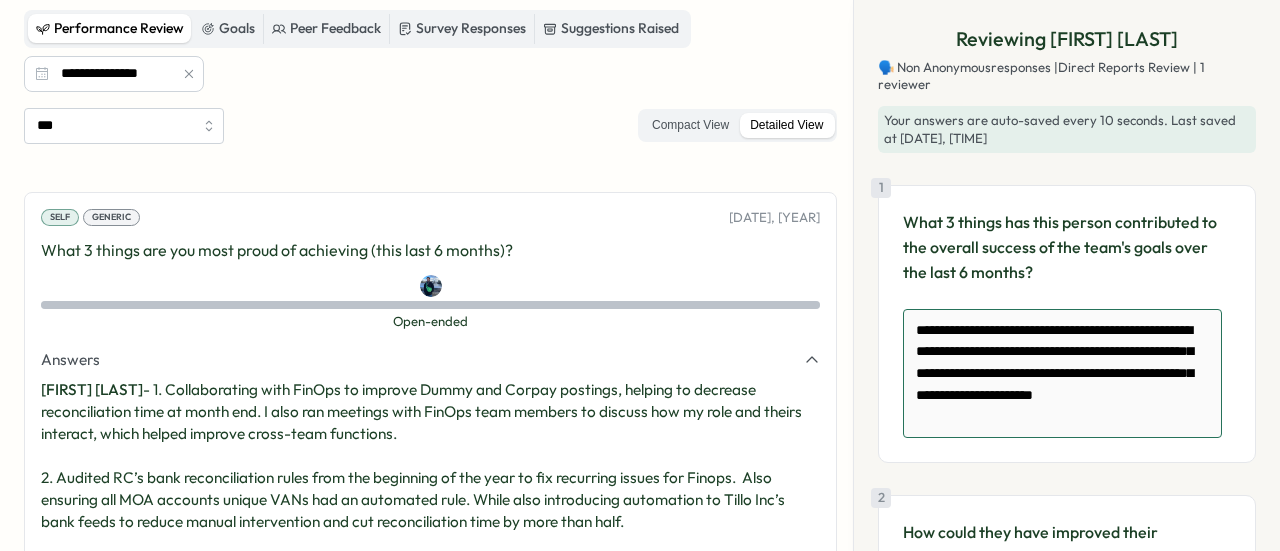 type on "*" 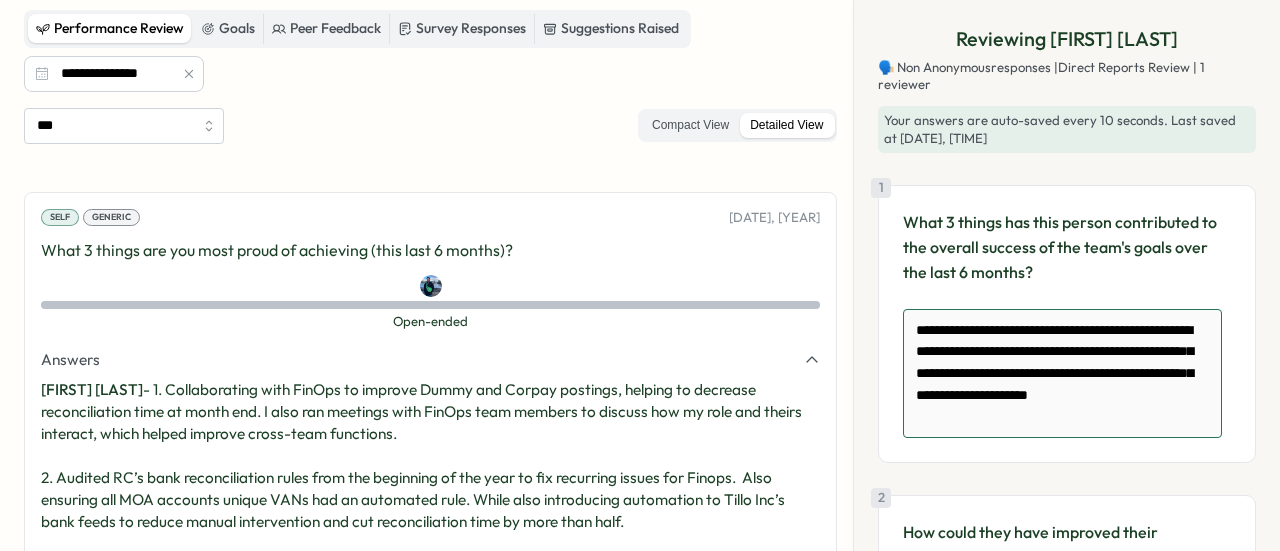 type on "*" 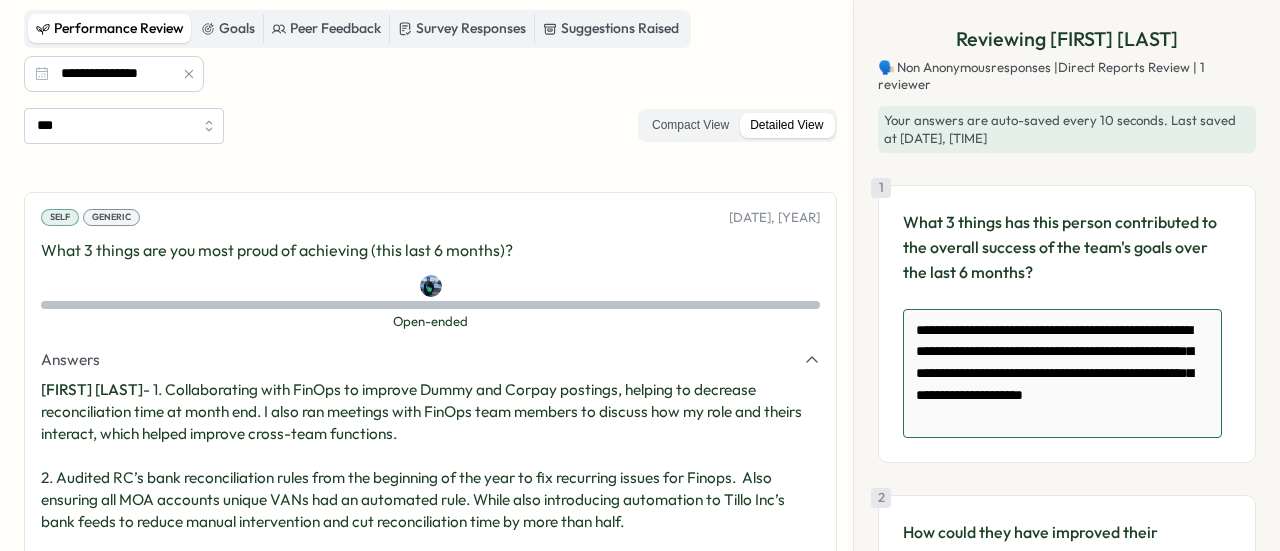 type on "*" 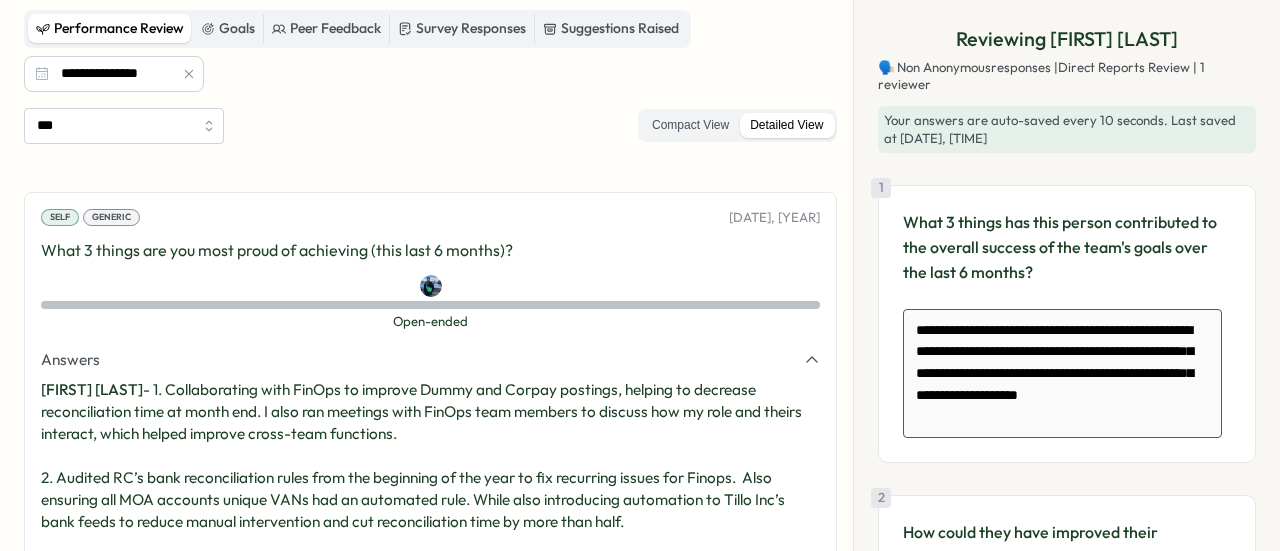 type on "*" 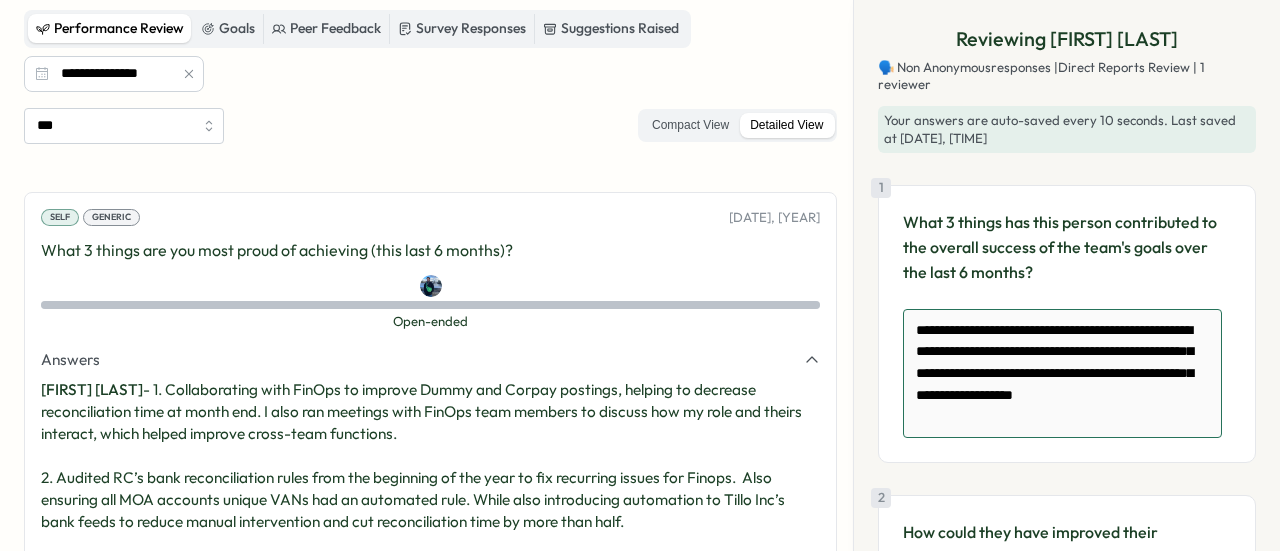 type on "*" 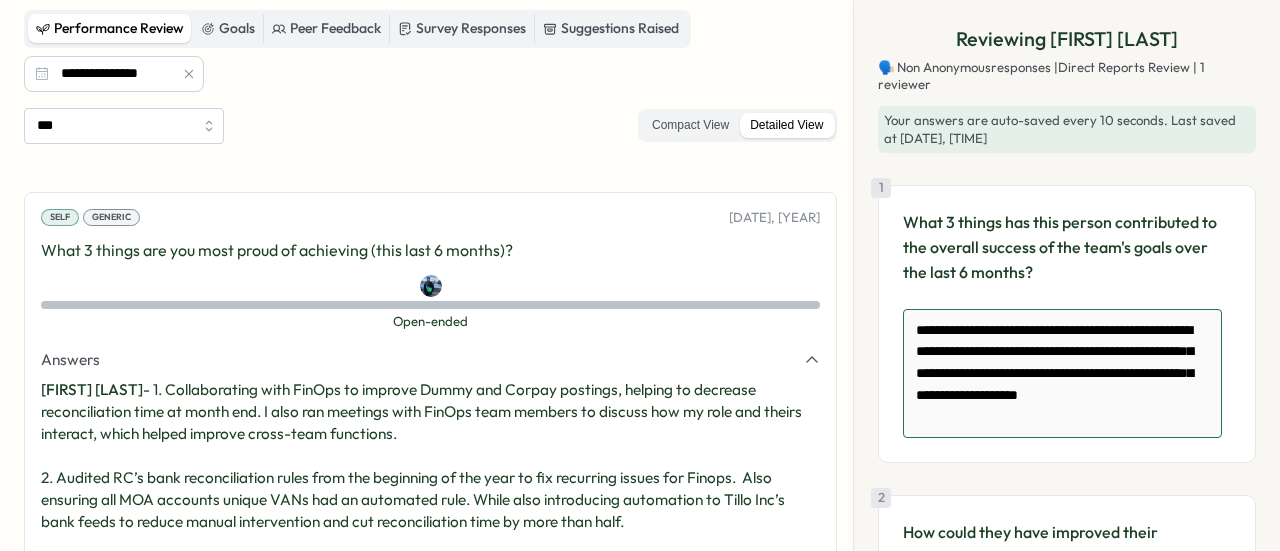 type on "*" 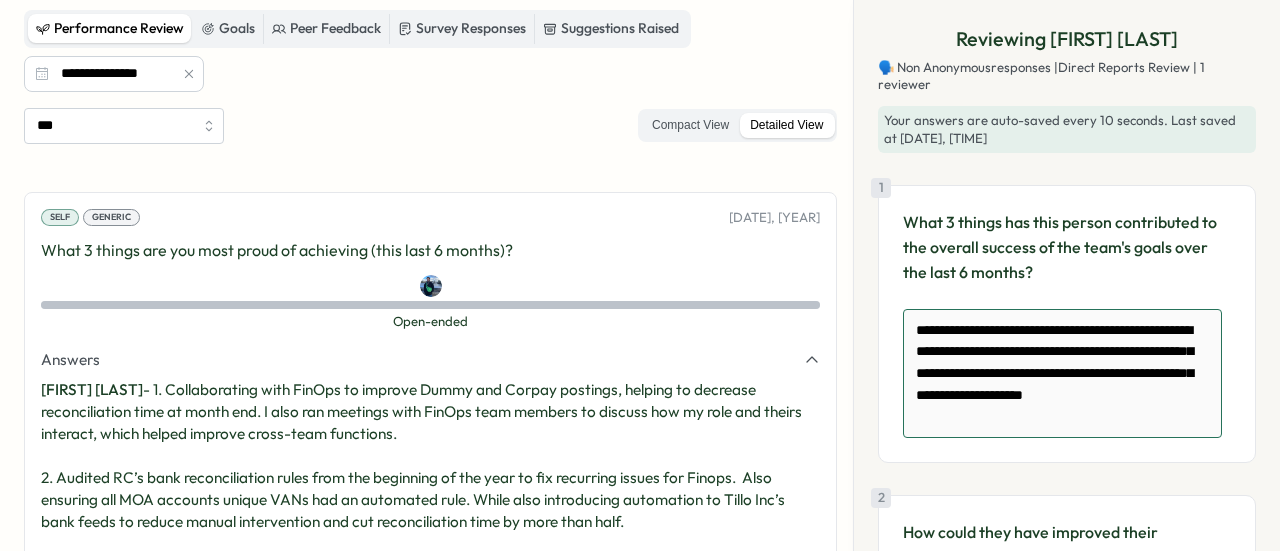 type on "*" 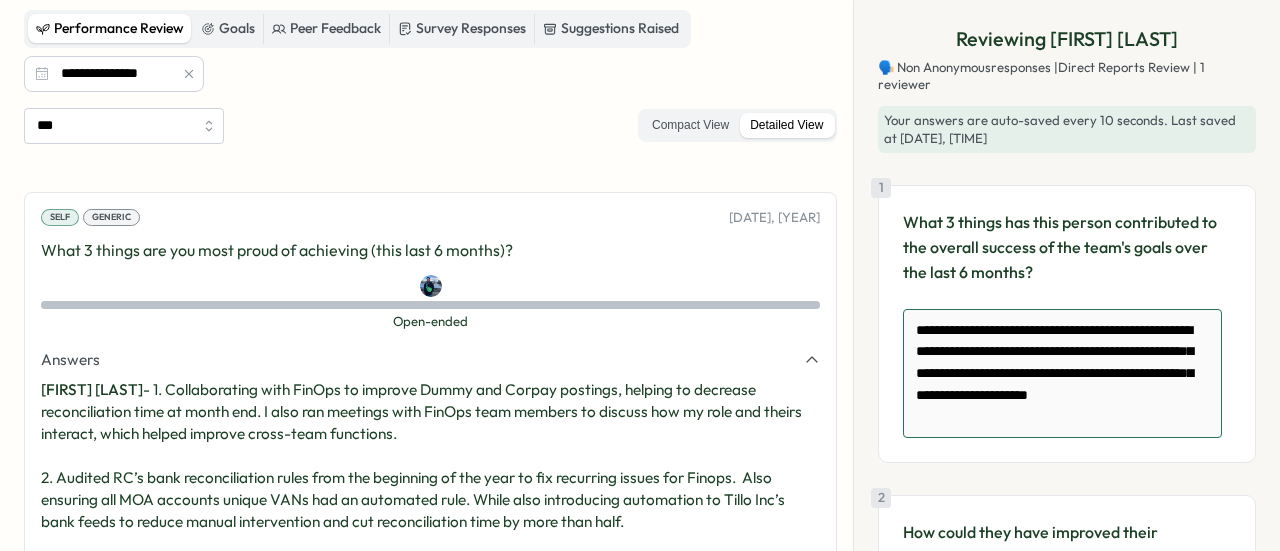 type on "*" 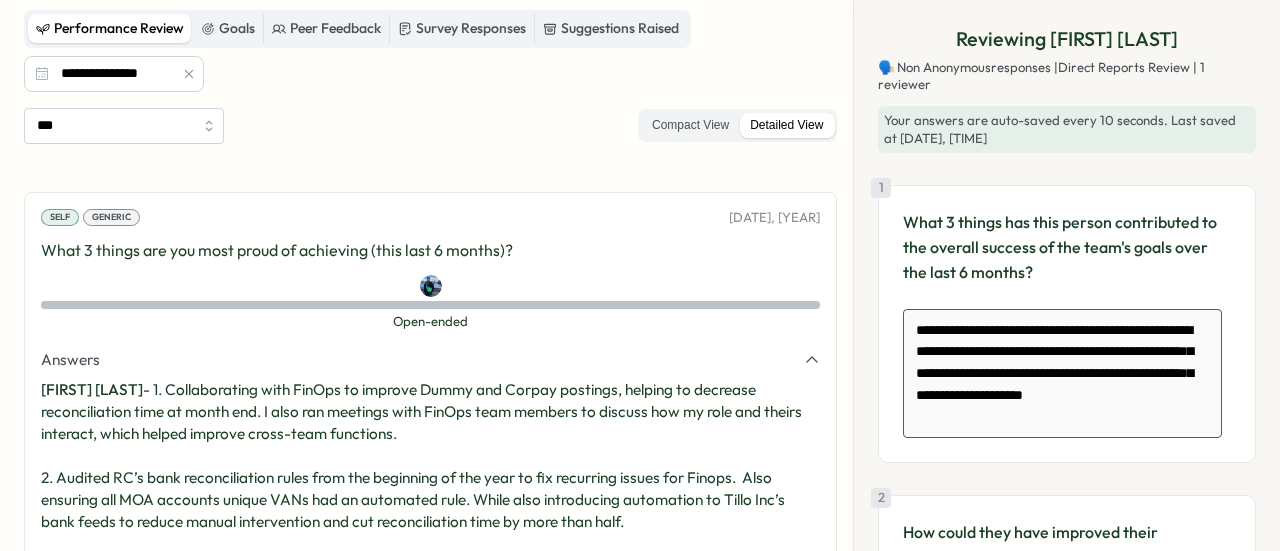 type on "*" 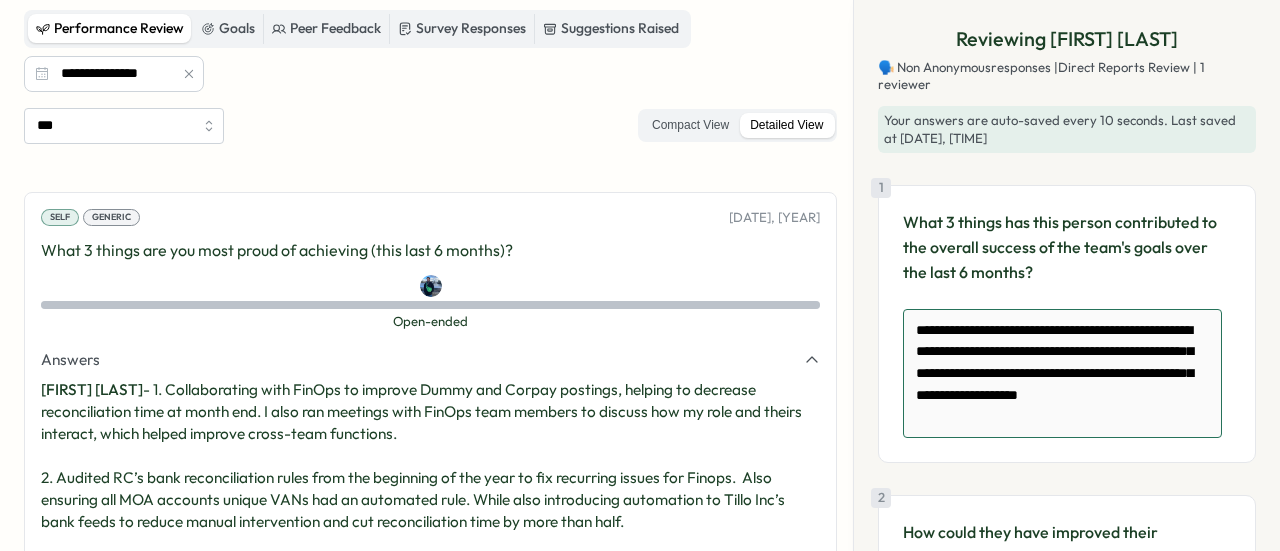type on "*" 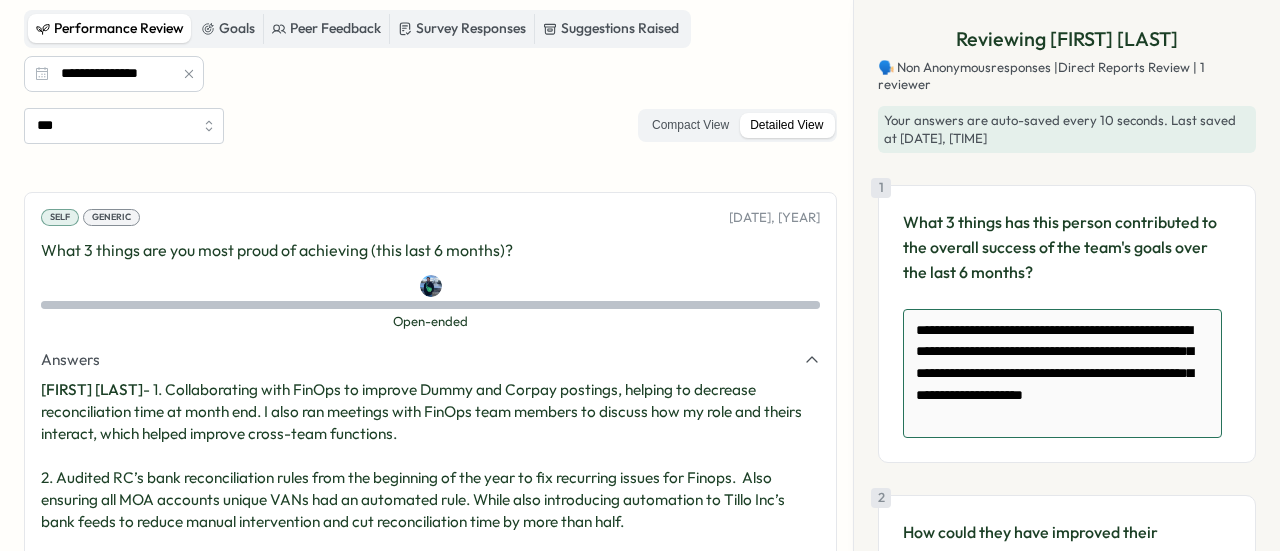 type on "*" 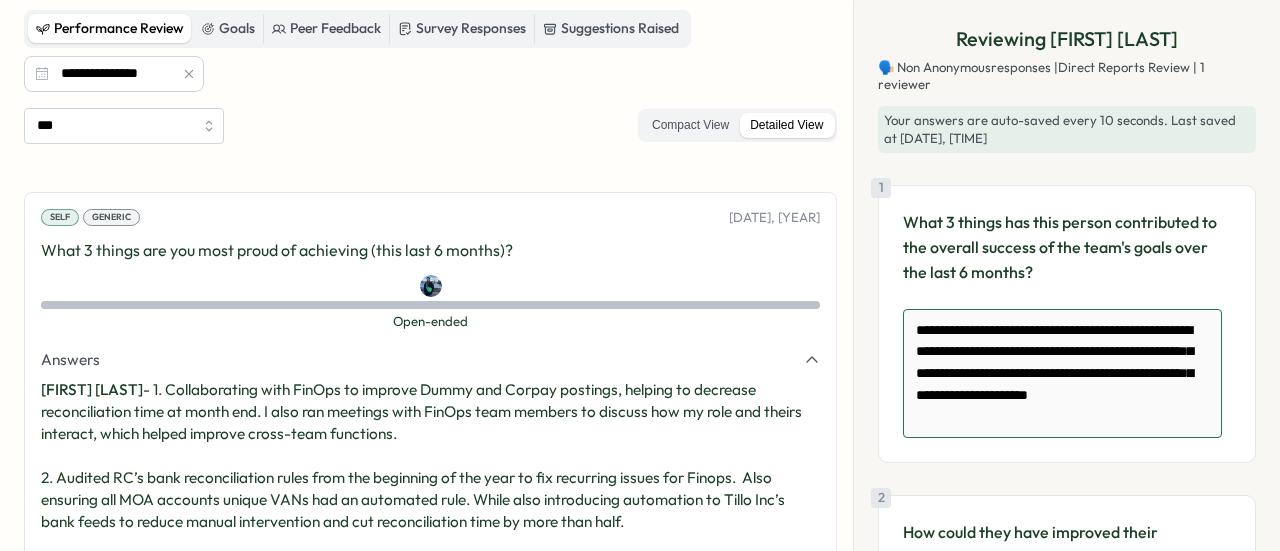 type on "*" 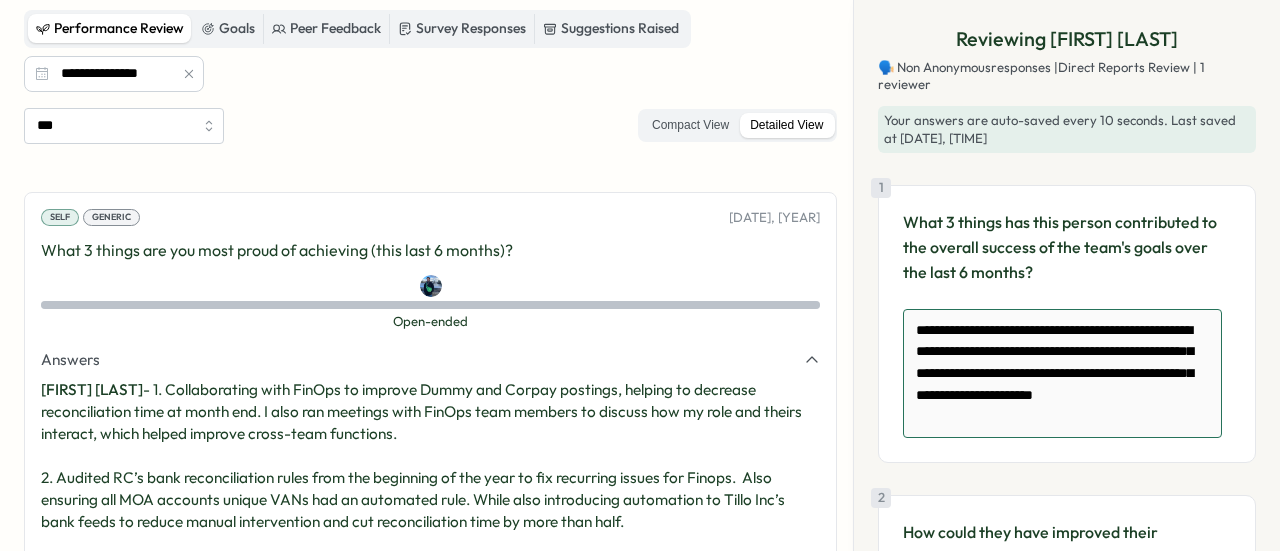 type on "*" 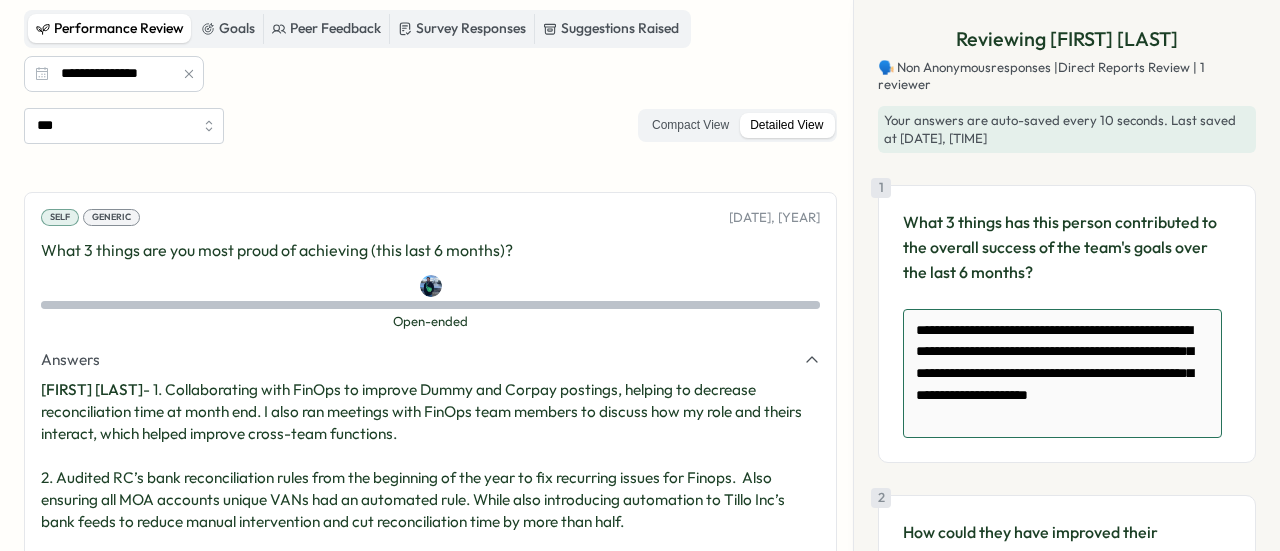 type on "*" 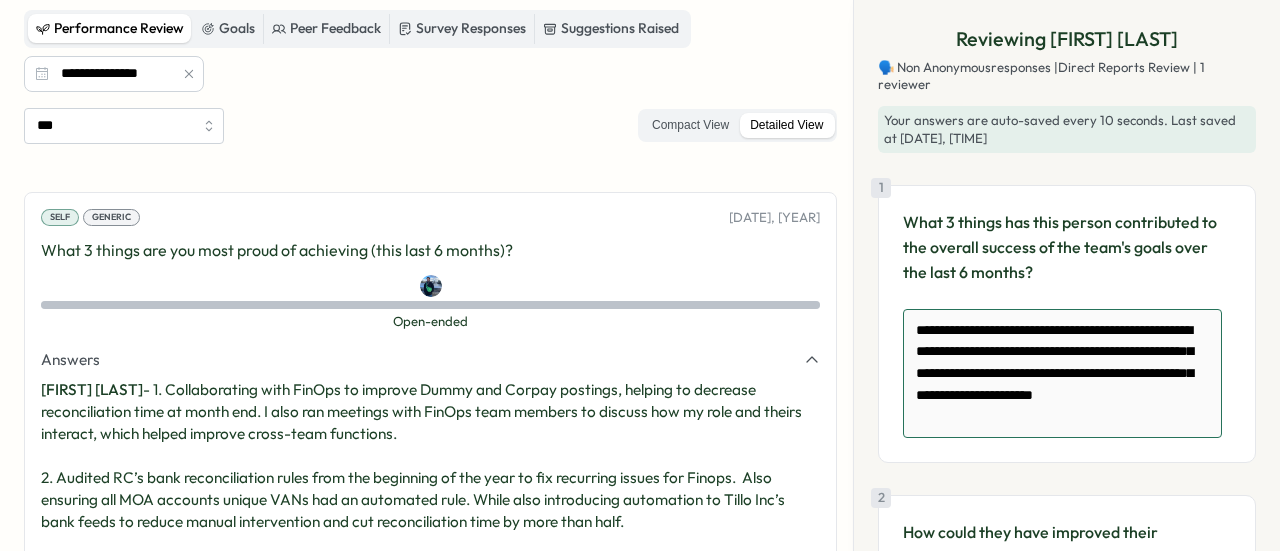 type 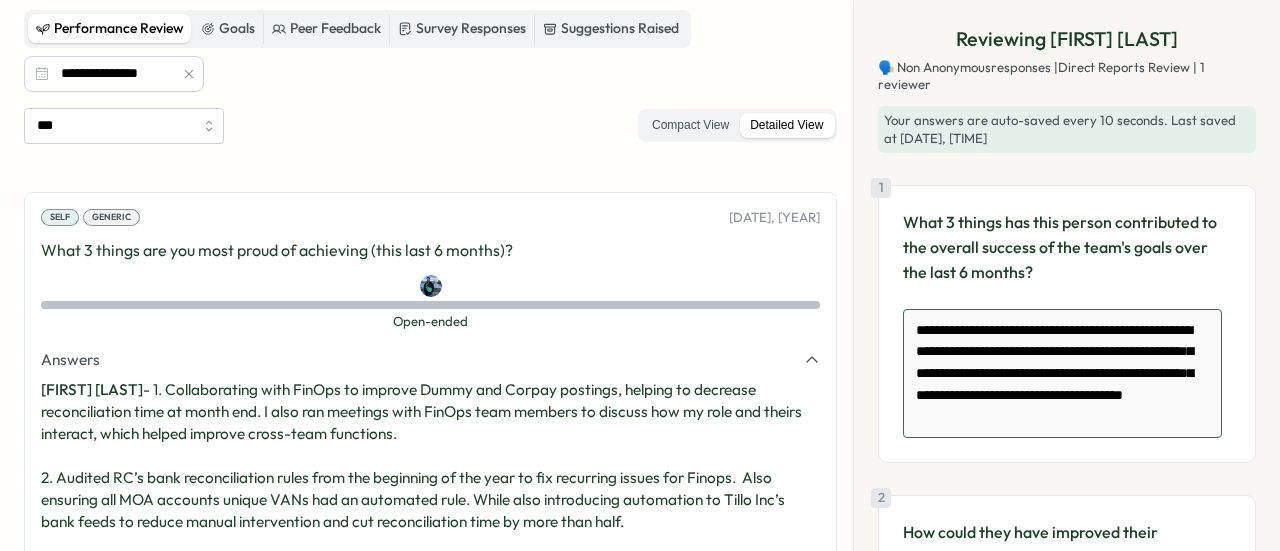 click on "**********" at bounding box center (1062, 373) 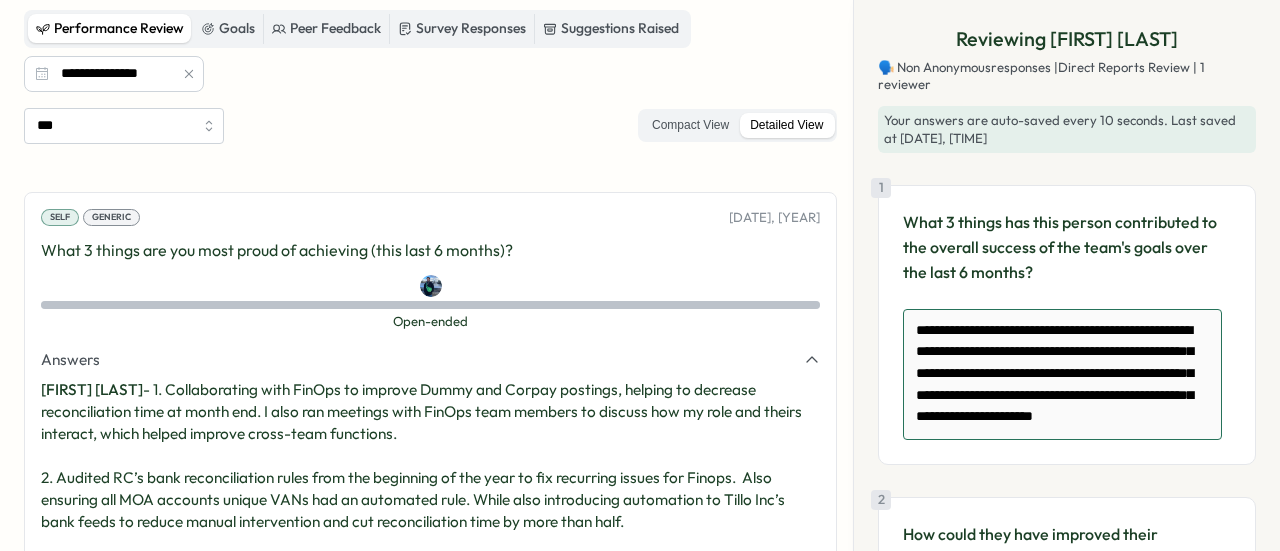 click on "**********" at bounding box center [1062, 374] 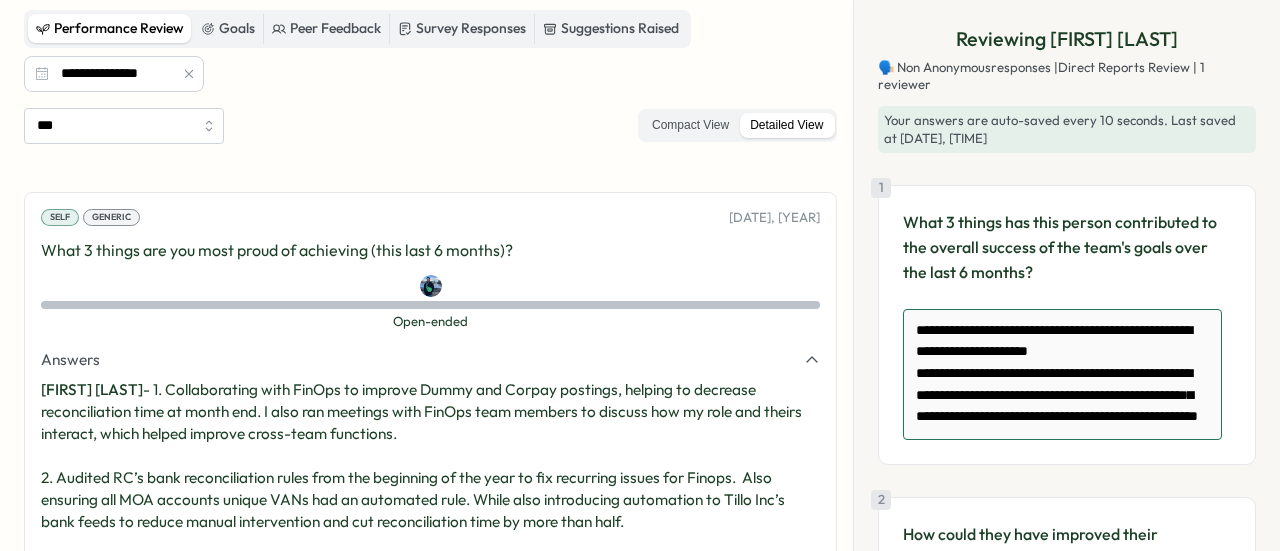 scroll, scrollTop: 22, scrollLeft: 0, axis: vertical 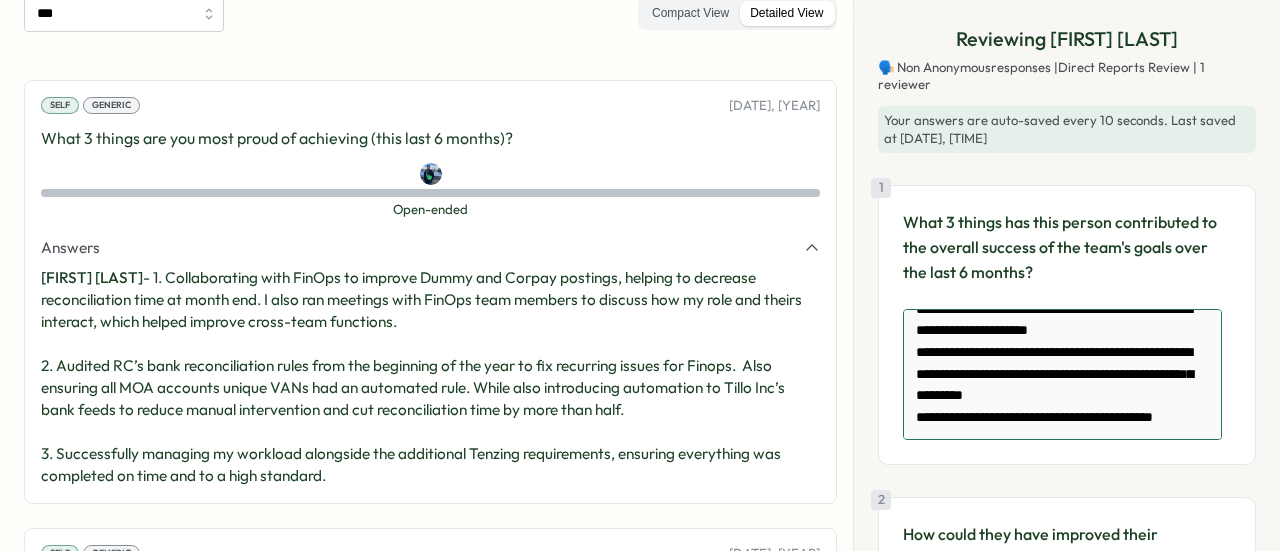 click on "**********" at bounding box center [1062, 374] 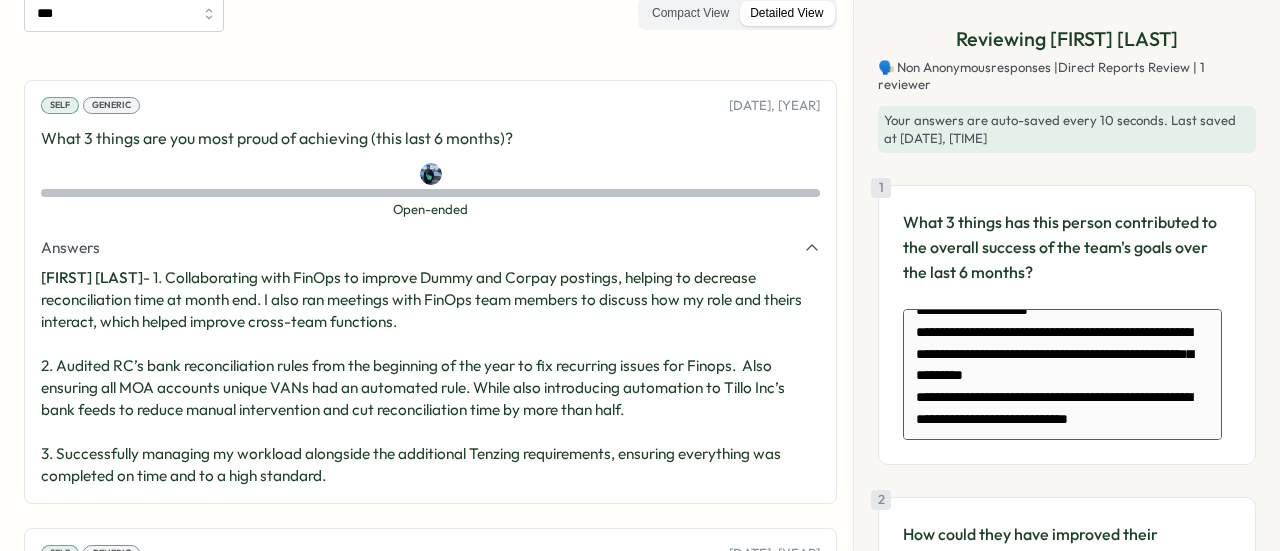scroll, scrollTop: 52, scrollLeft: 0, axis: vertical 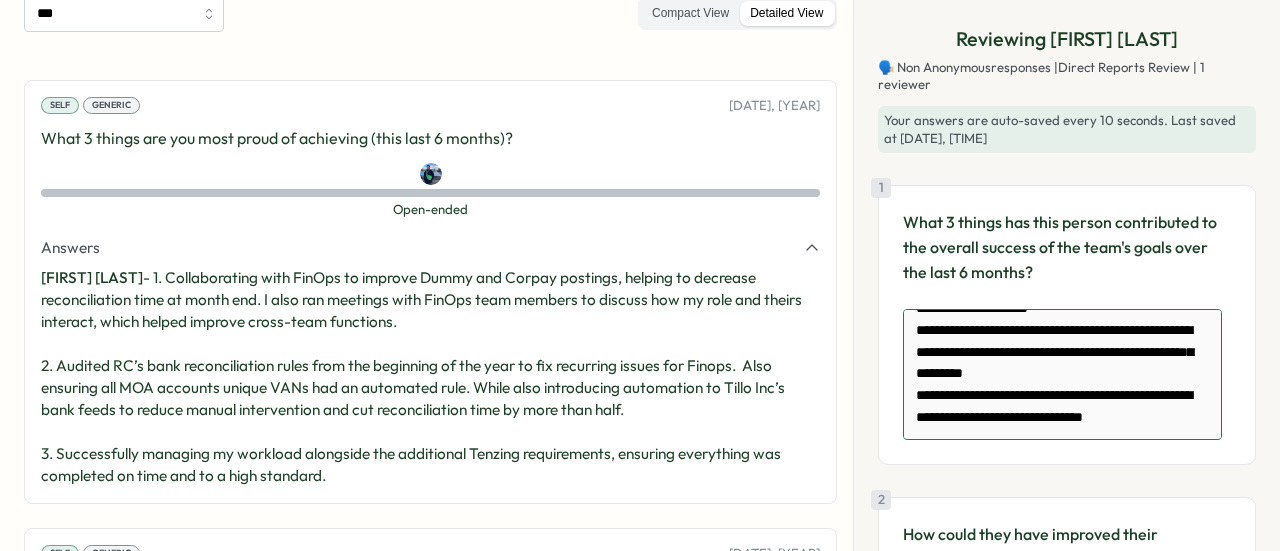 click on "**********" at bounding box center [1062, 374] 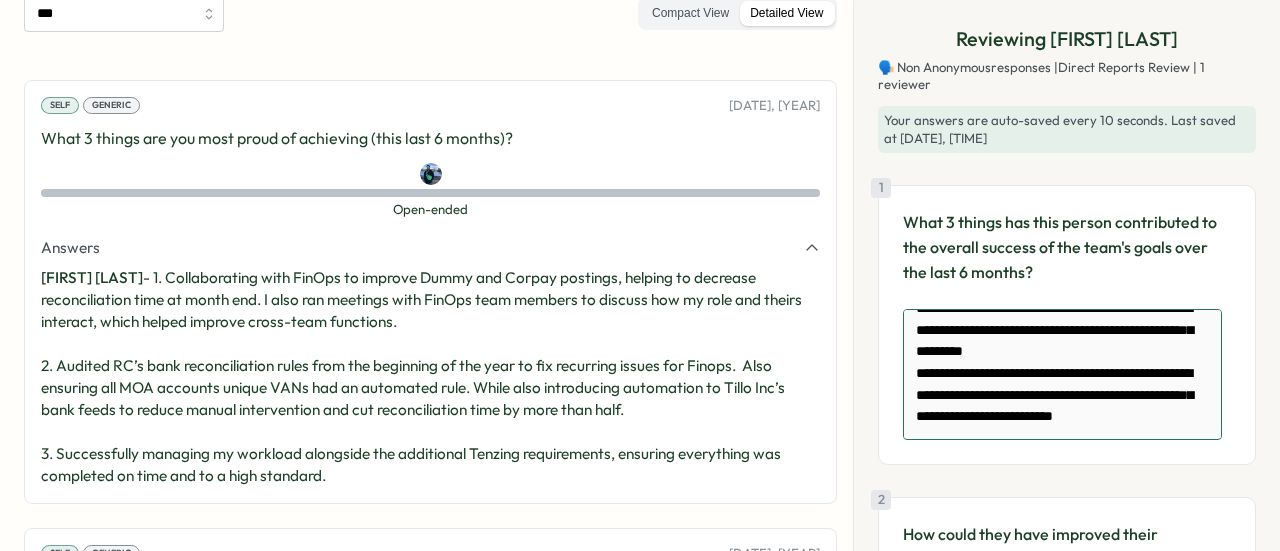 scroll, scrollTop: 0, scrollLeft: 0, axis: both 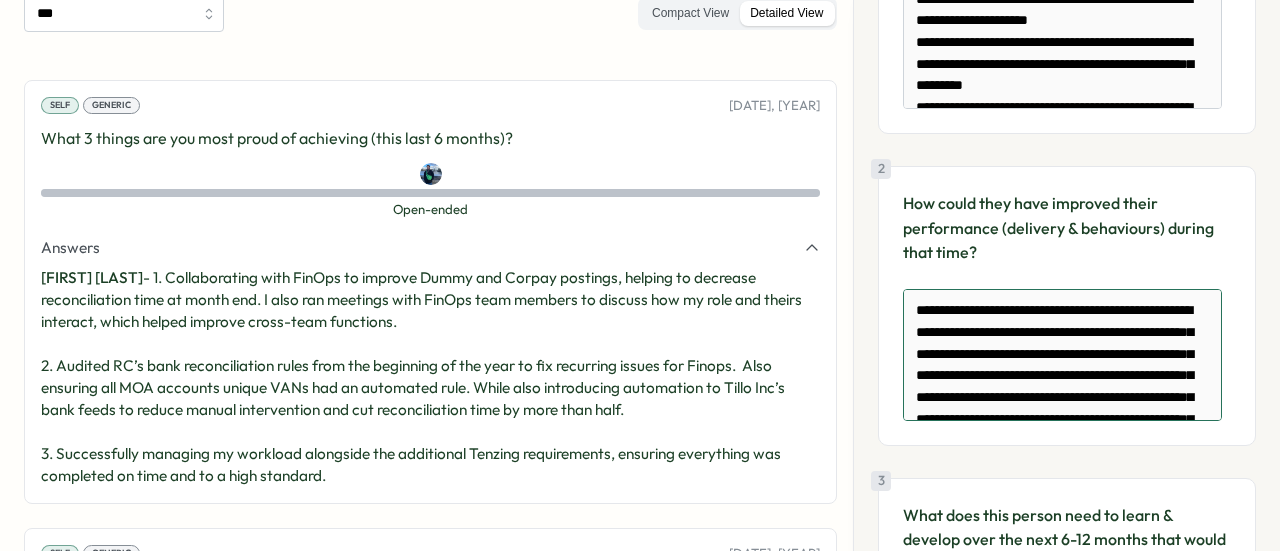 click on "**********" at bounding box center [1062, 354] 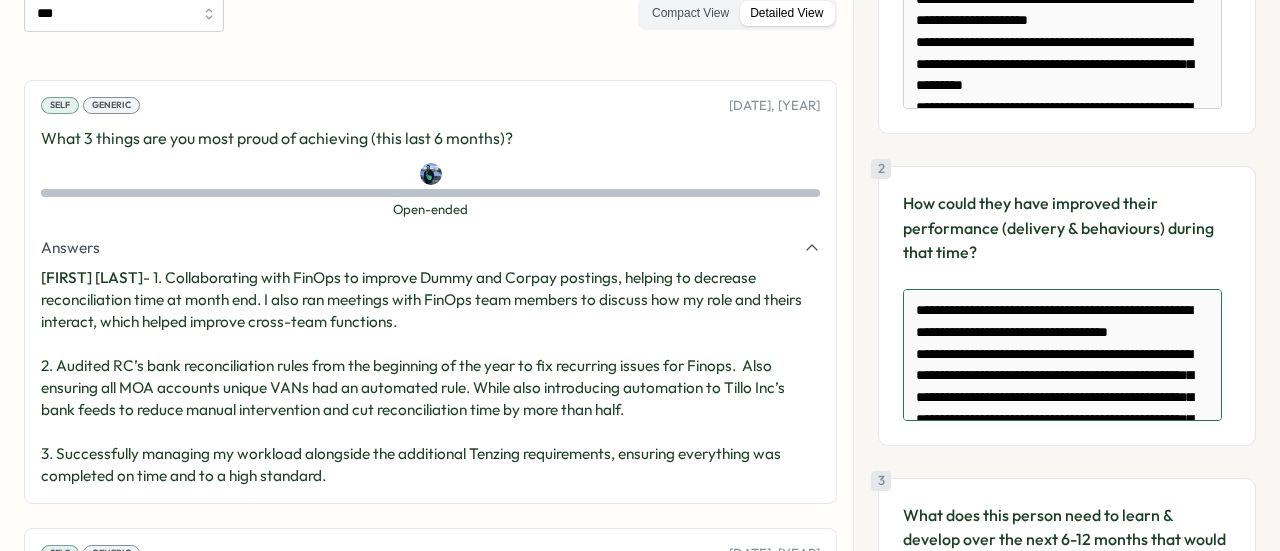 scroll, scrollTop: 1, scrollLeft: 0, axis: vertical 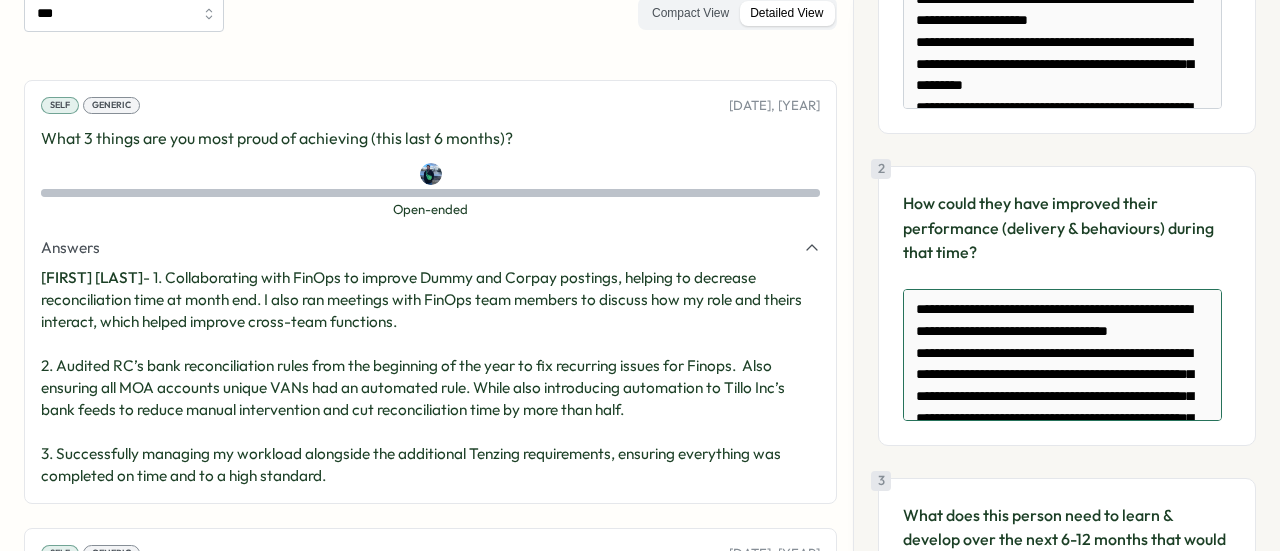 click on "**********" at bounding box center [1062, 354] 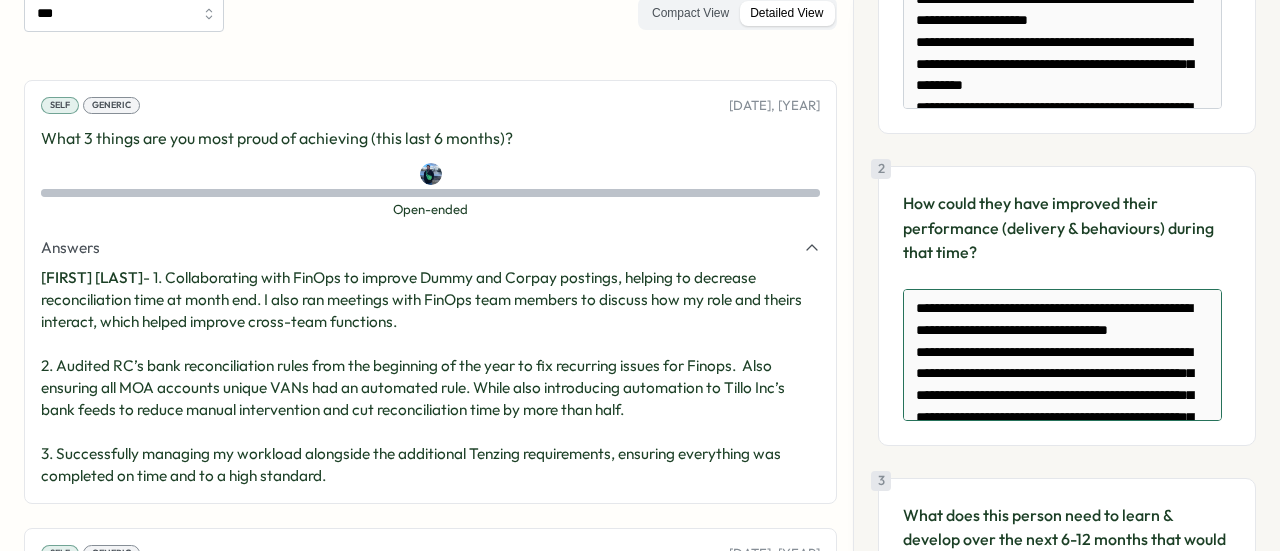 scroll, scrollTop: 0, scrollLeft: 0, axis: both 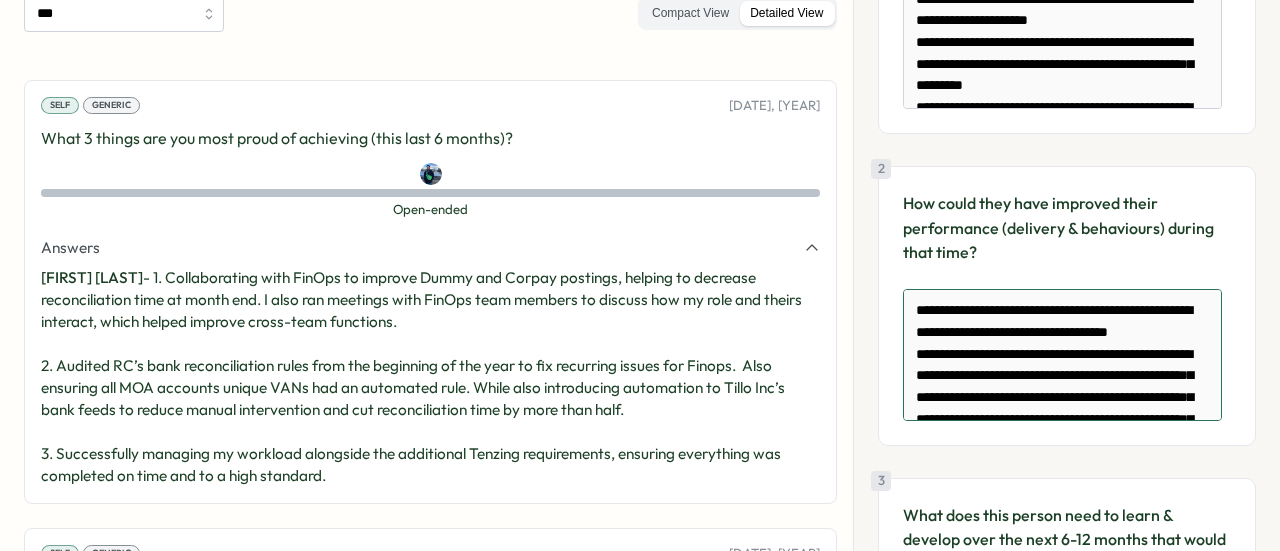 click on "**********" at bounding box center [1062, 354] 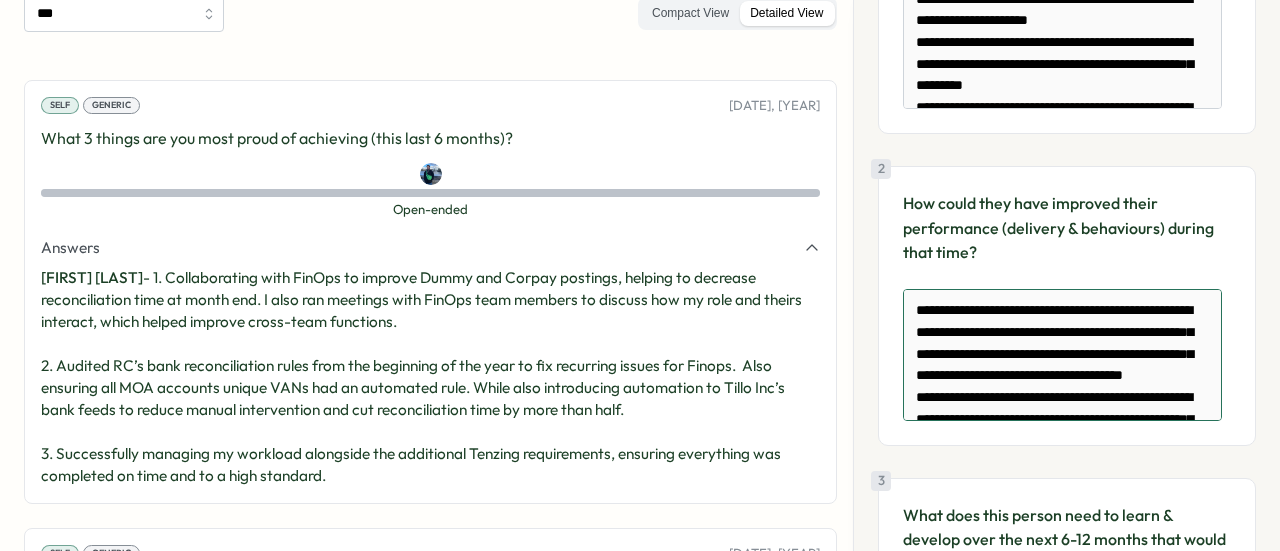 scroll, scrollTop: 8, scrollLeft: 0, axis: vertical 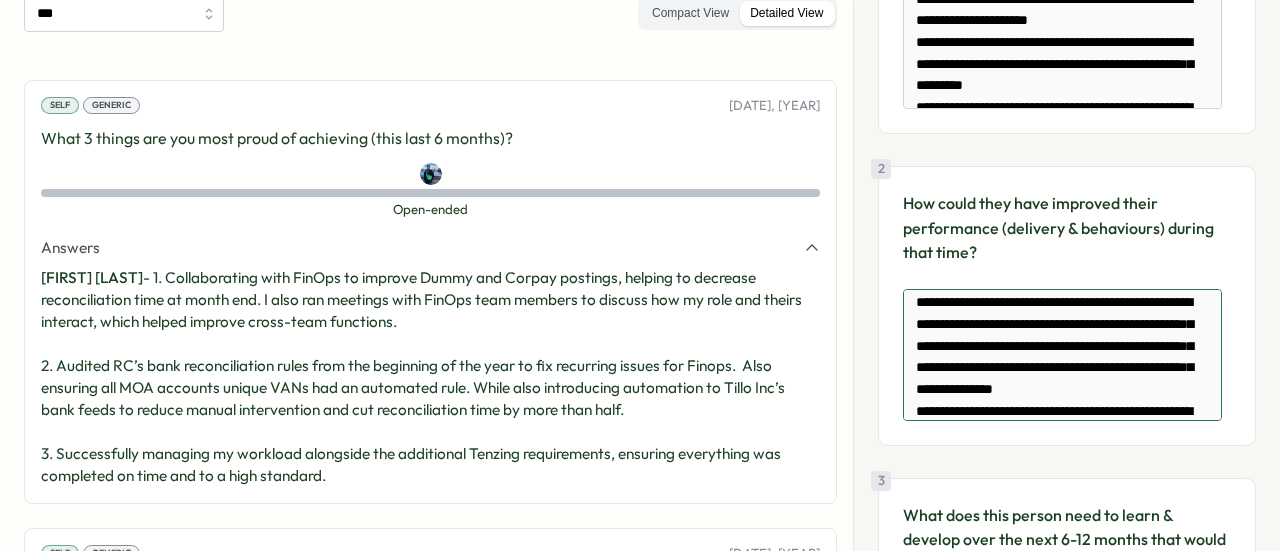 click on "**********" at bounding box center [1062, 354] 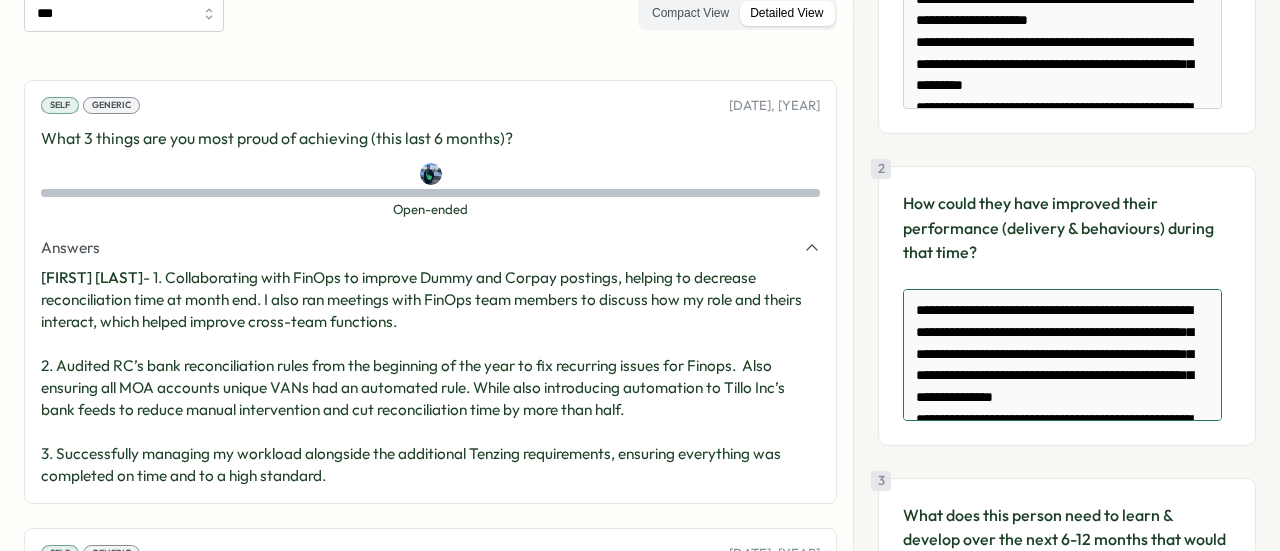 drag, startPoint x: 1006, startPoint y: 345, endPoint x: 902, endPoint y: 275, distance: 125.36347 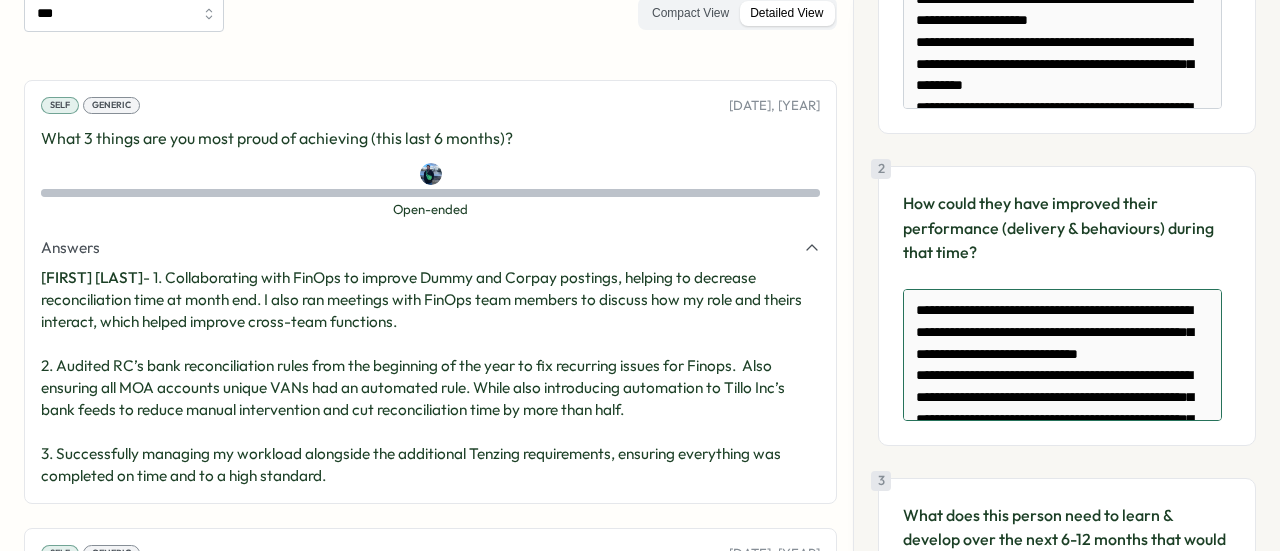 click on "**********" at bounding box center (1062, 354) 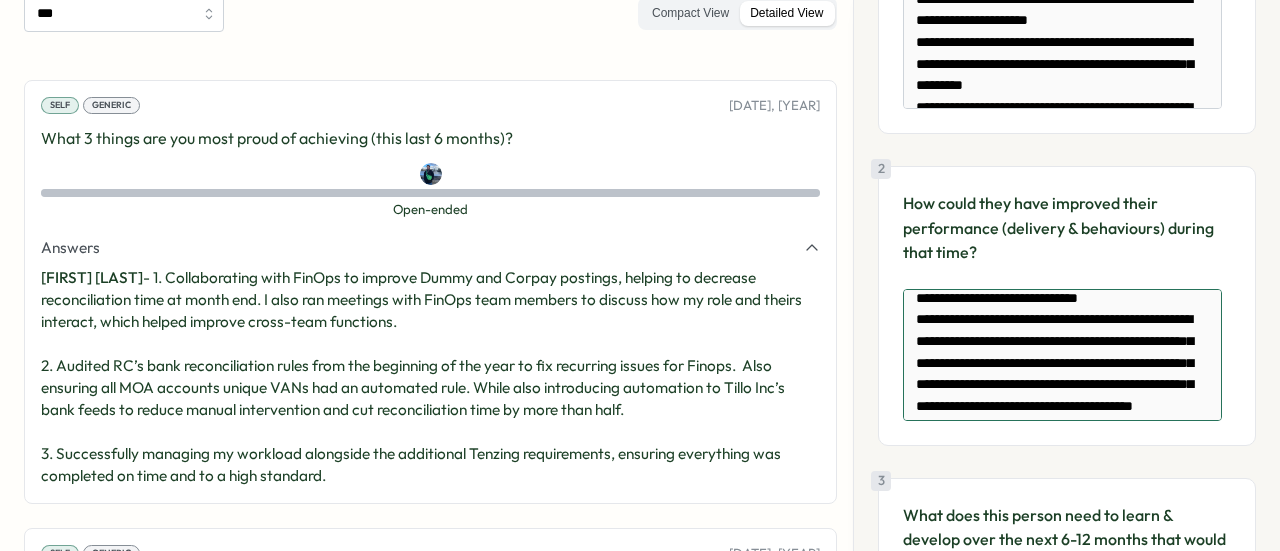 scroll, scrollTop: 63, scrollLeft: 0, axis: vertical 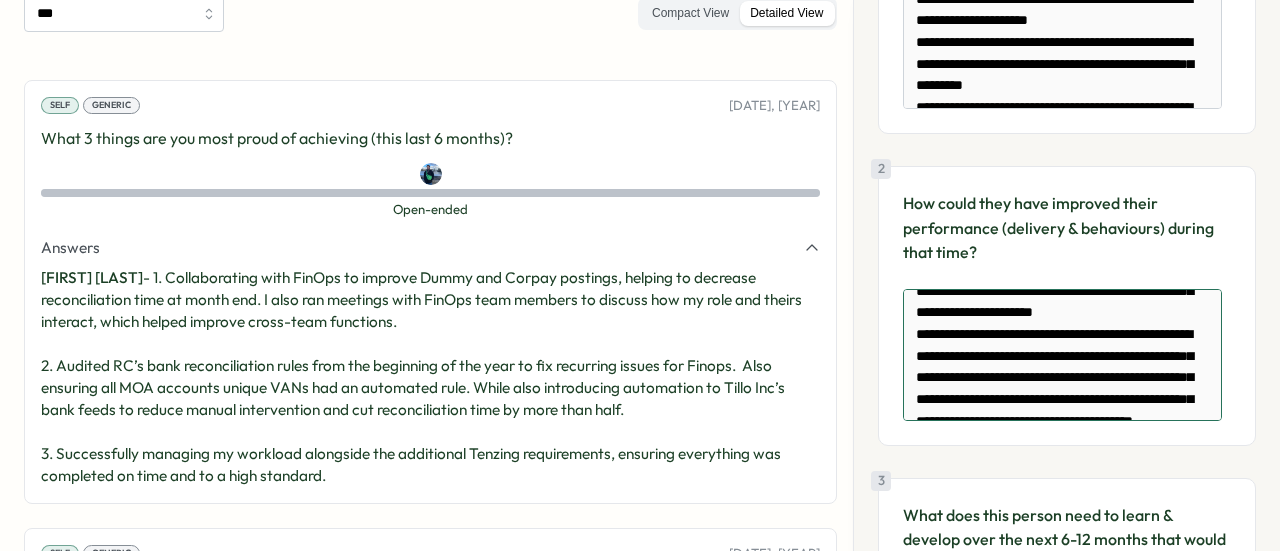 click on "**********" at bounding box center (1062, 354) 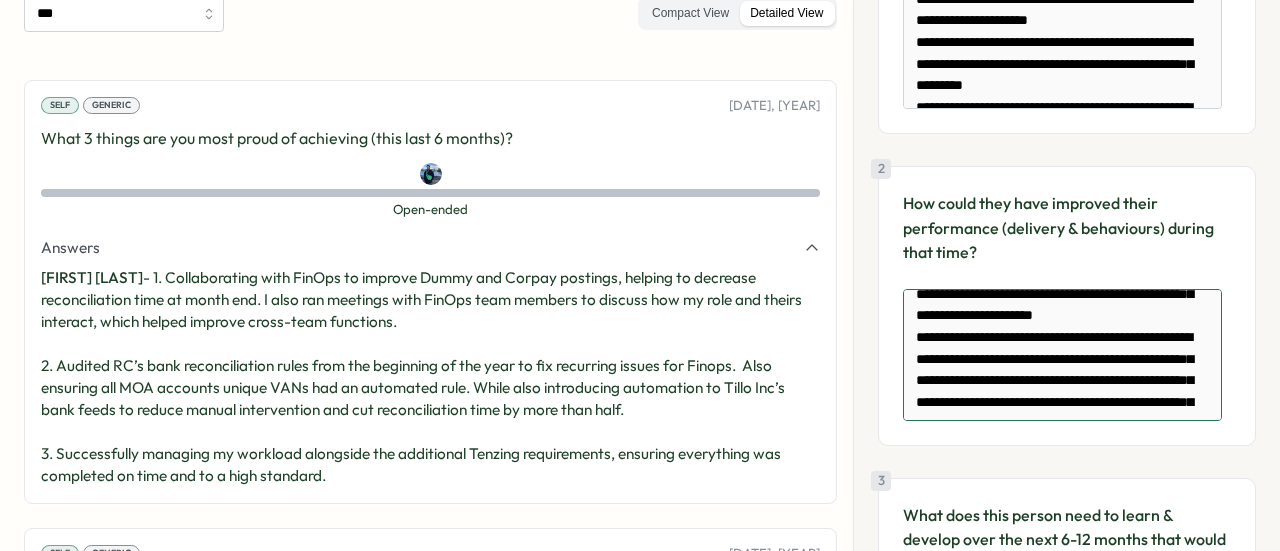 scroll, scrollTop: 0, scrollLeft: 0, axis: both 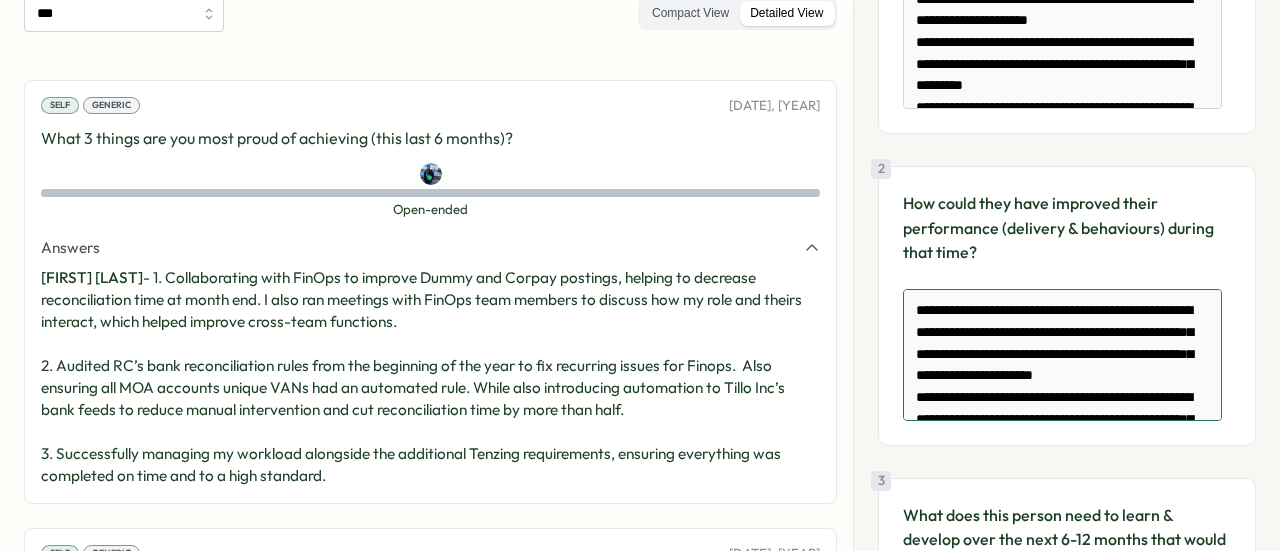 click on "**********" at bounding box center [1062, 354] 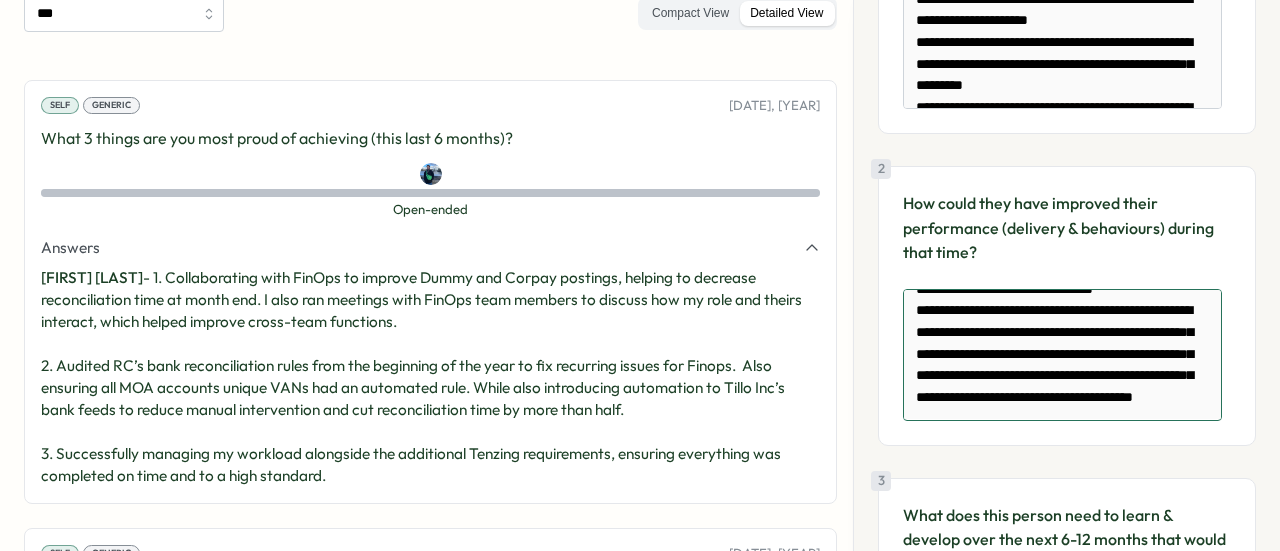 scroll, scrollTop: 214, scrollLeft: 0, axis: vertical 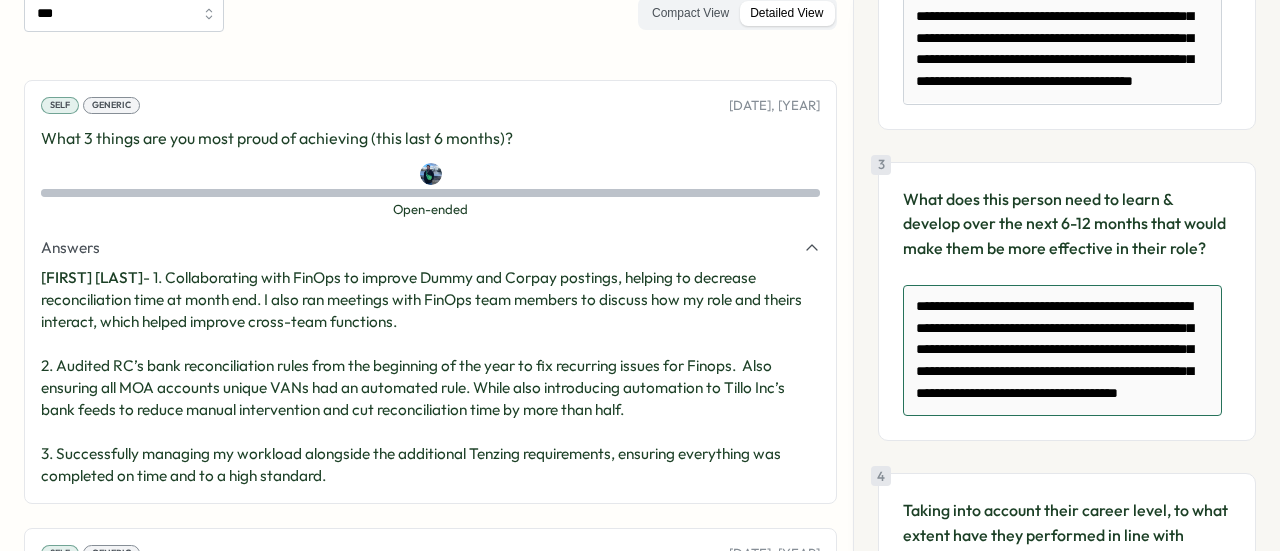 click on "**********" at bounding box center (1062, 350) 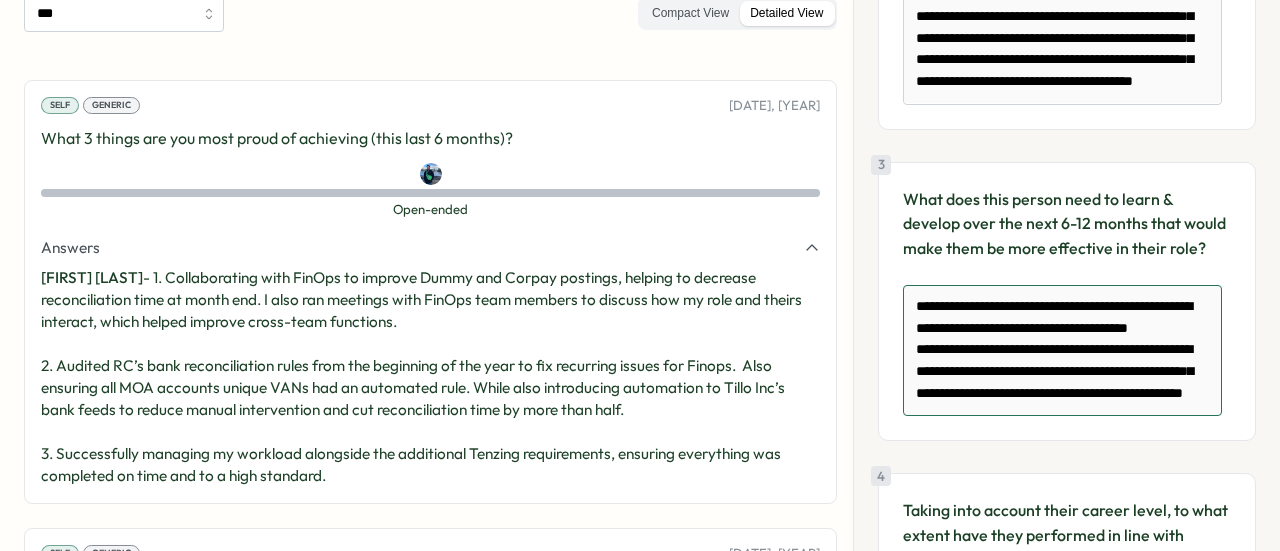 scroll, scrollTop: 40, scrollLeft: 0, axis: vertical 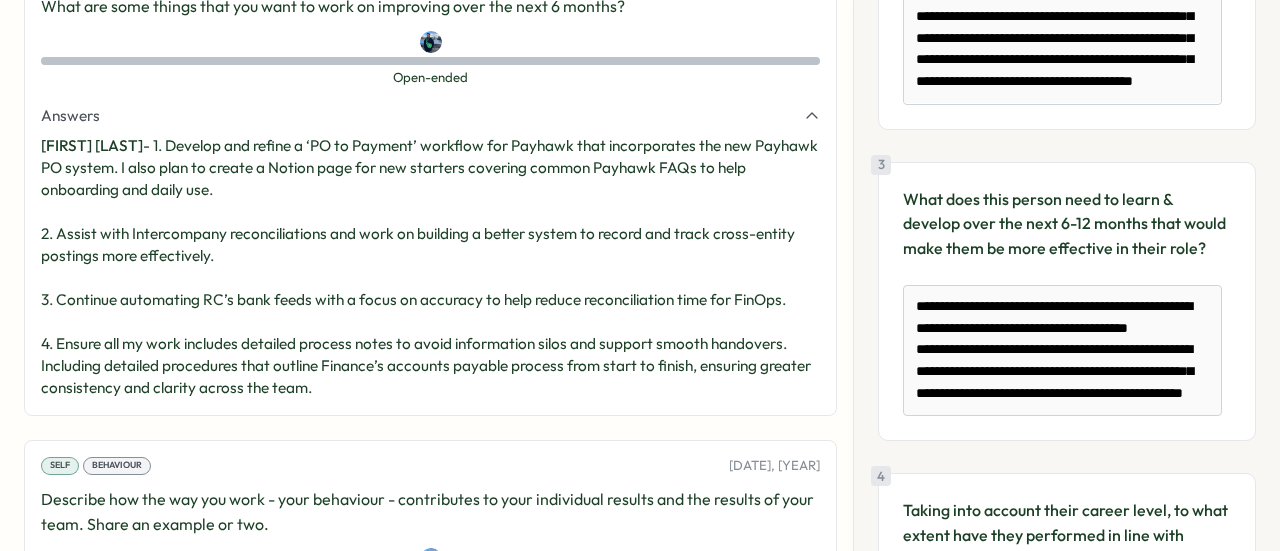 click on "Self Generic [DATE], [YEAR] What 3 things are you most proud of achieving (this last 6 months)? Open-ended Open-ended Answers [FIRST] [LAST]  -   1. Collaborating with FinOps to improve Dummy and Corpay postings, helping to decrease reconciliation time at month end. I also ran meetings with FinOps team members to discuss how my role and theirs interact, which helped improve cross-team functions.
2. Audited RC’s bank reconciliation rules from the beginning of the year to fix recurring issues for Finops.  Also ensuring all MOA accounts unique VANs had an automated rule. While also introducing automation to Tillo Inc’s bank feeds to reduce manual intervention and cut reconciliation time by more than half.
3. Successfully managing my workload alongside the additional Tenzing requirements, ensuring everything was completed on time and to a high standard. Self Generic [DATE], [YEAR] What are some things that you want to work on improving over the next 6 months? Open-ended Open-ended Answers [FIRST] [LAST]  -   Self" at bounding box center (430, 431) 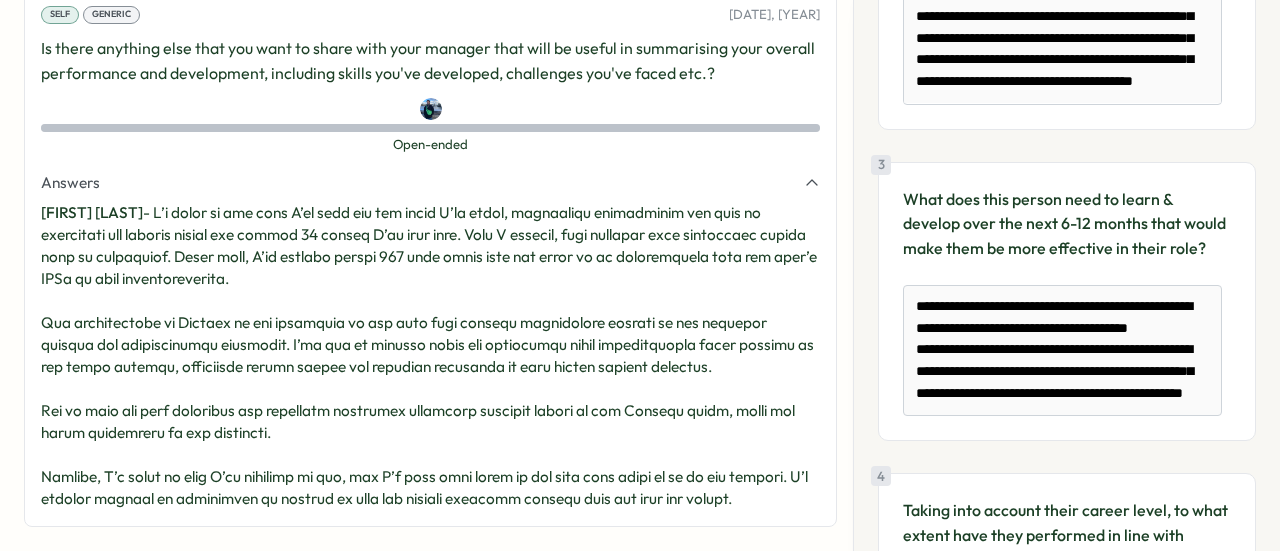 scroll, scrollTop: 2216, scrollLeft: 0, axis: vertical 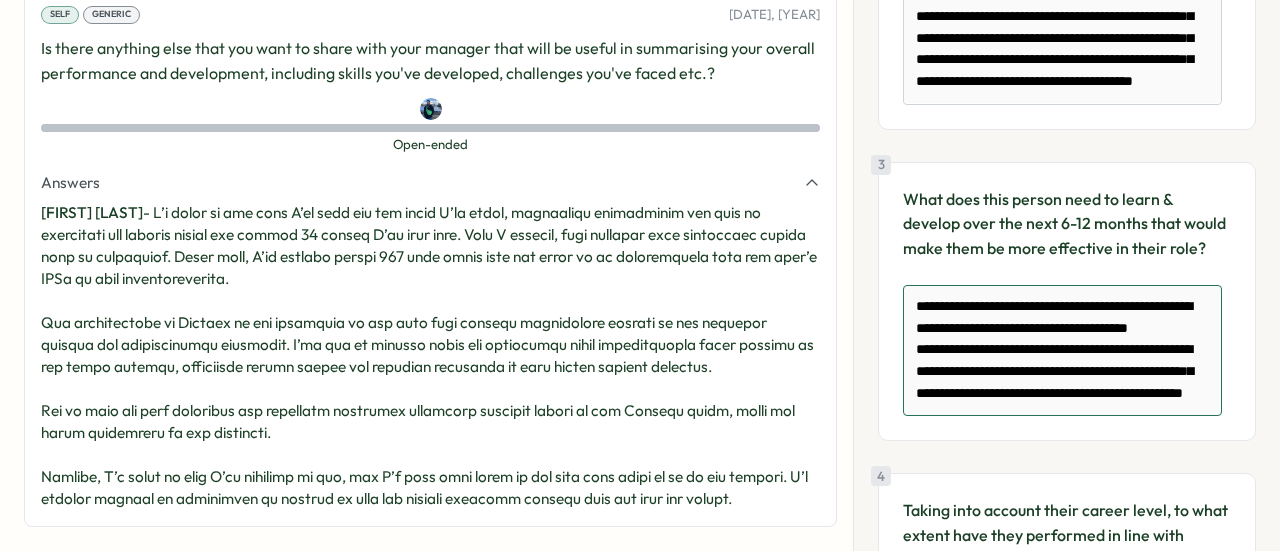 click on "**********" at bounding box center [1062, 350] 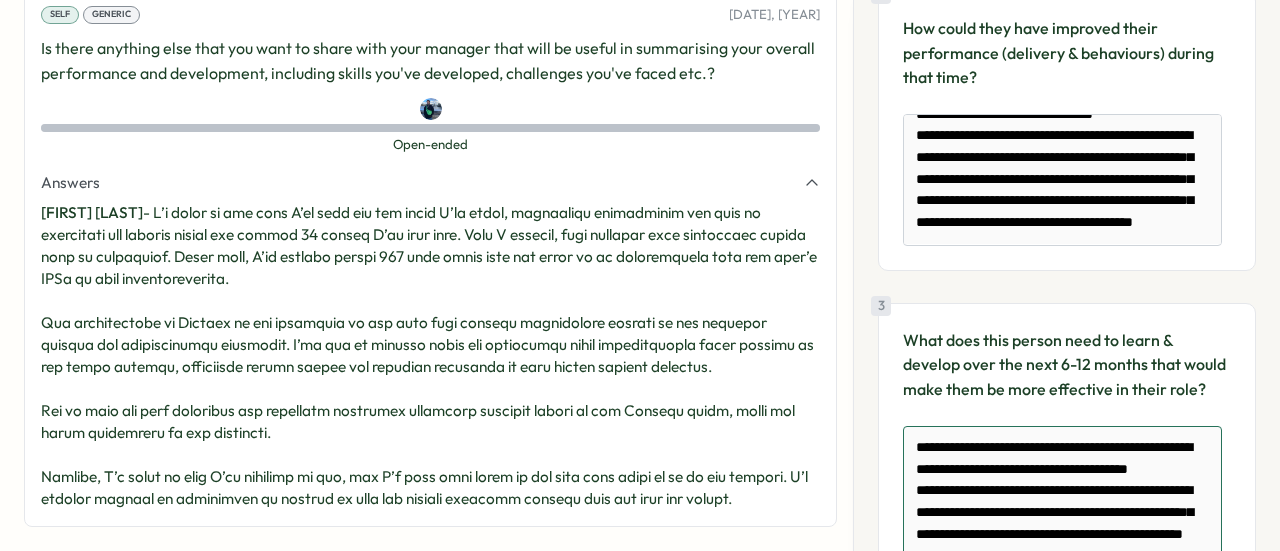 scroll, scrollTop: 571, scrollLeft: 0, axis: vertical 